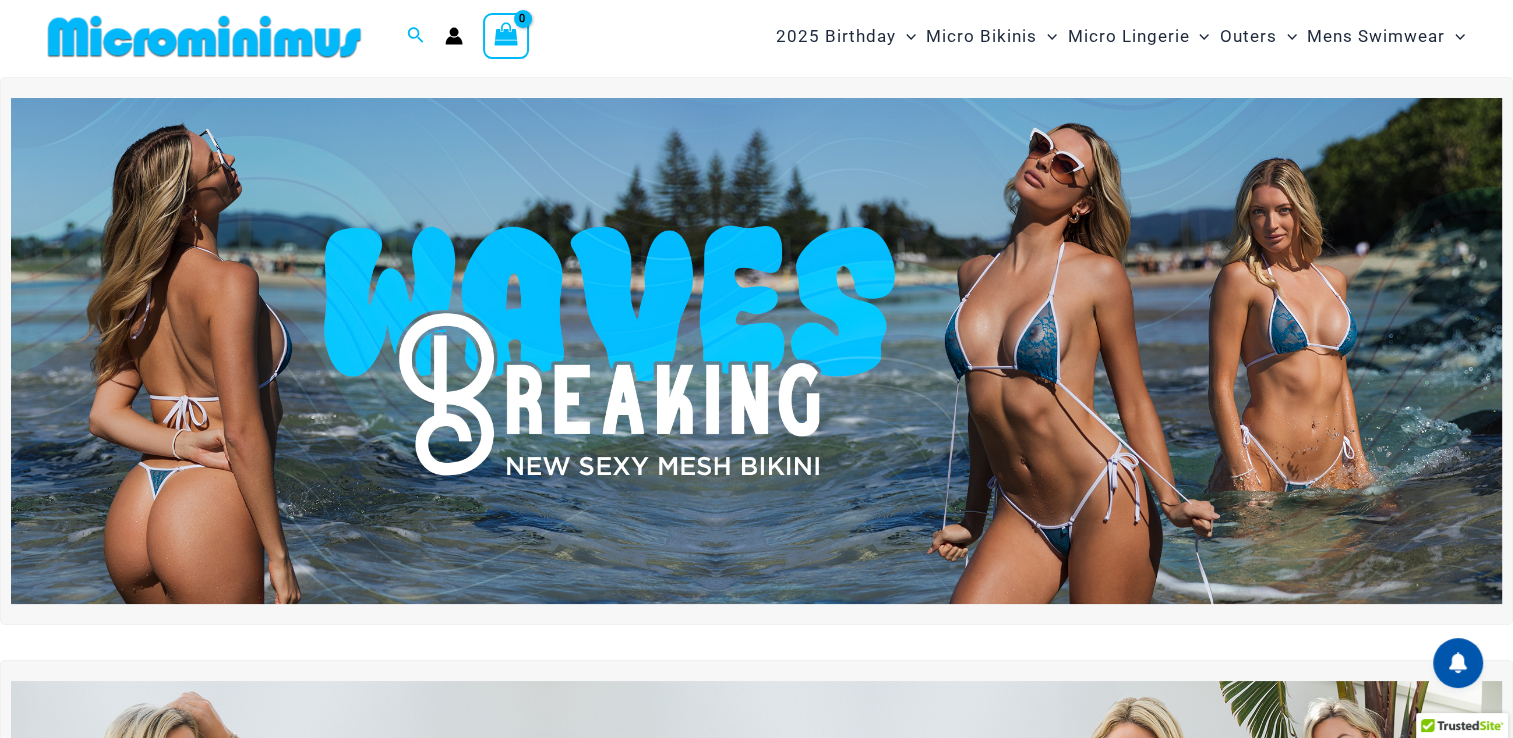 scroll, scrollTop: 0, scrollLeft: 0, axis: both 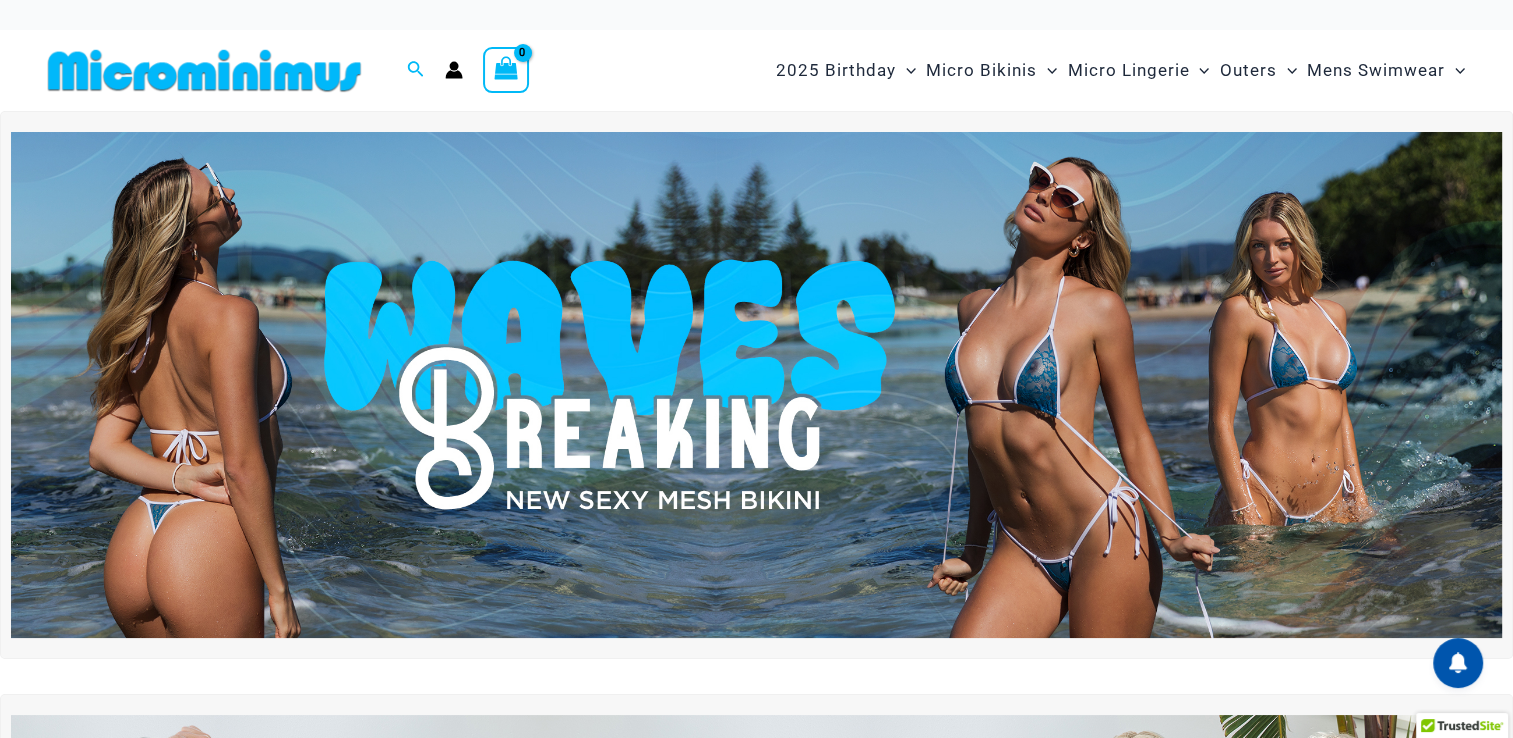 click at bounding box center [756, 385] 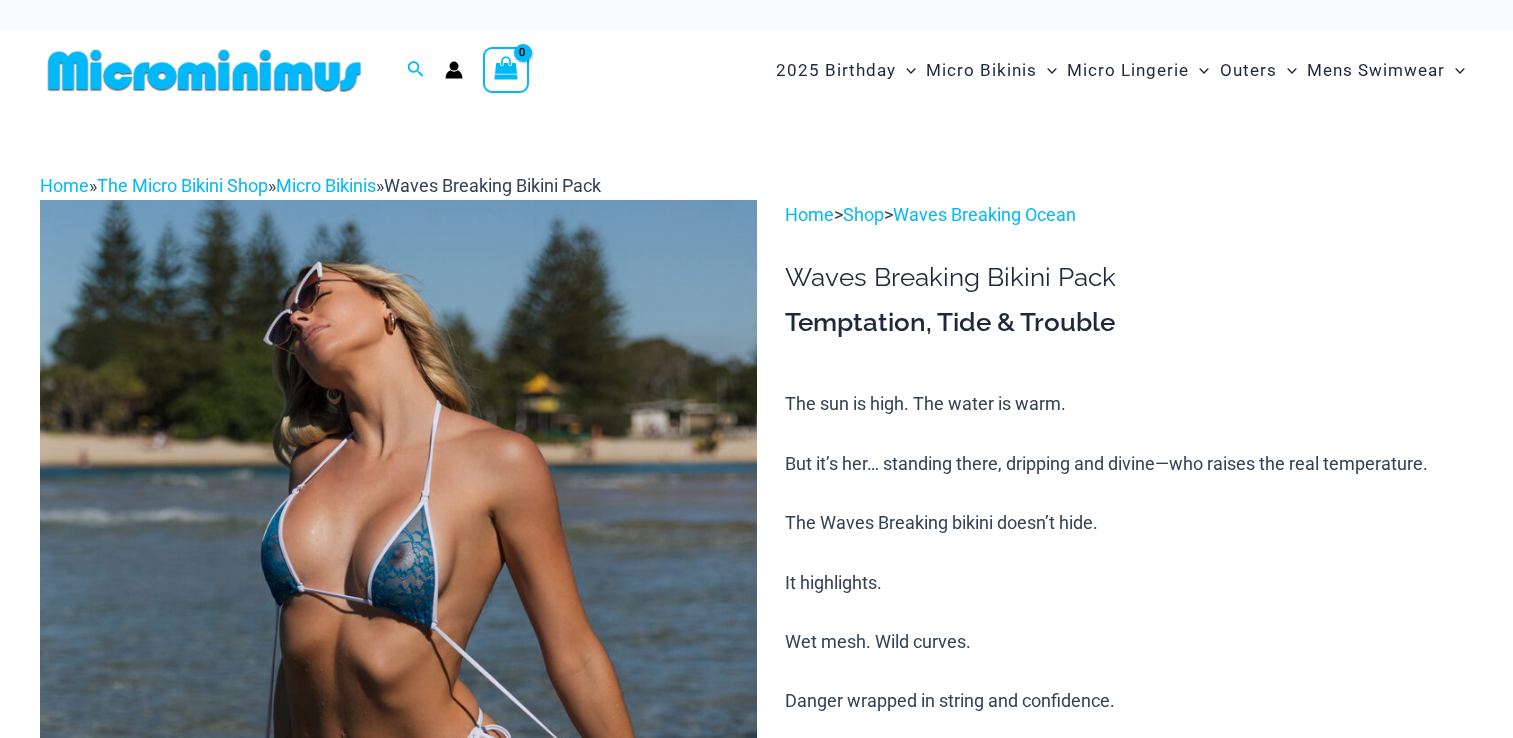 scroll, scrollTop: 0, scrollLeft: 0, axis: both 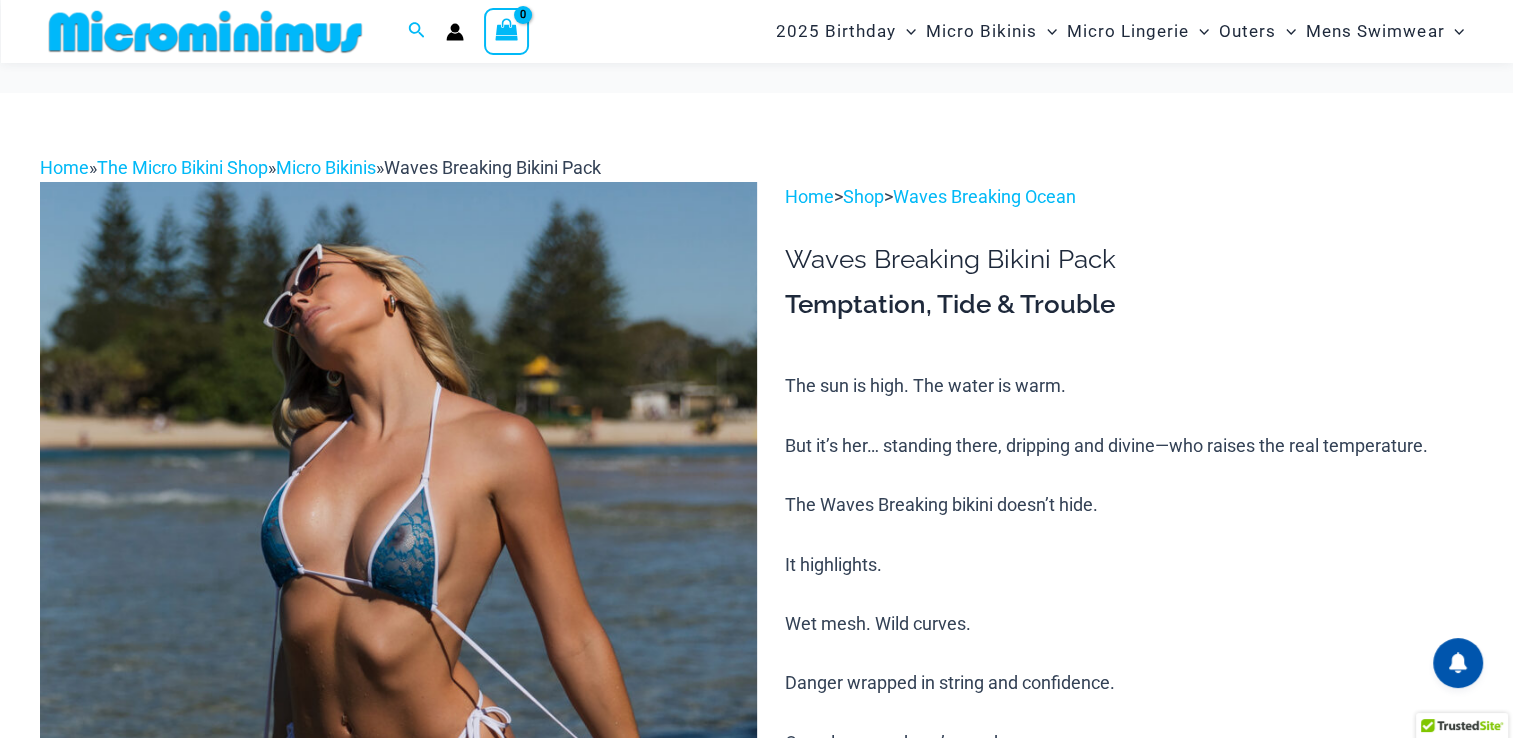 click at bounding box center (398, 719) 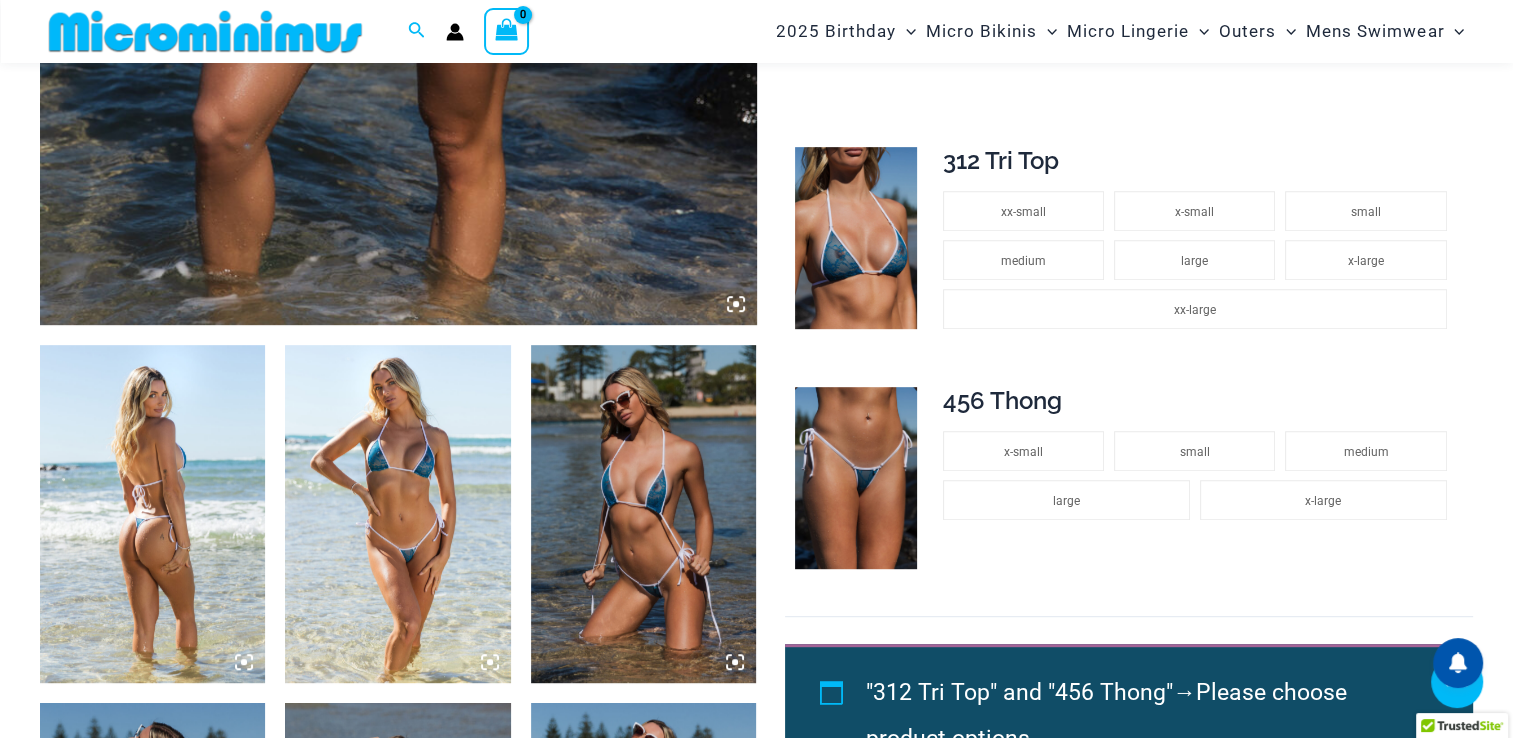 scroll, scrollTop: 1000, scrollLeft: 0, axis: vertical 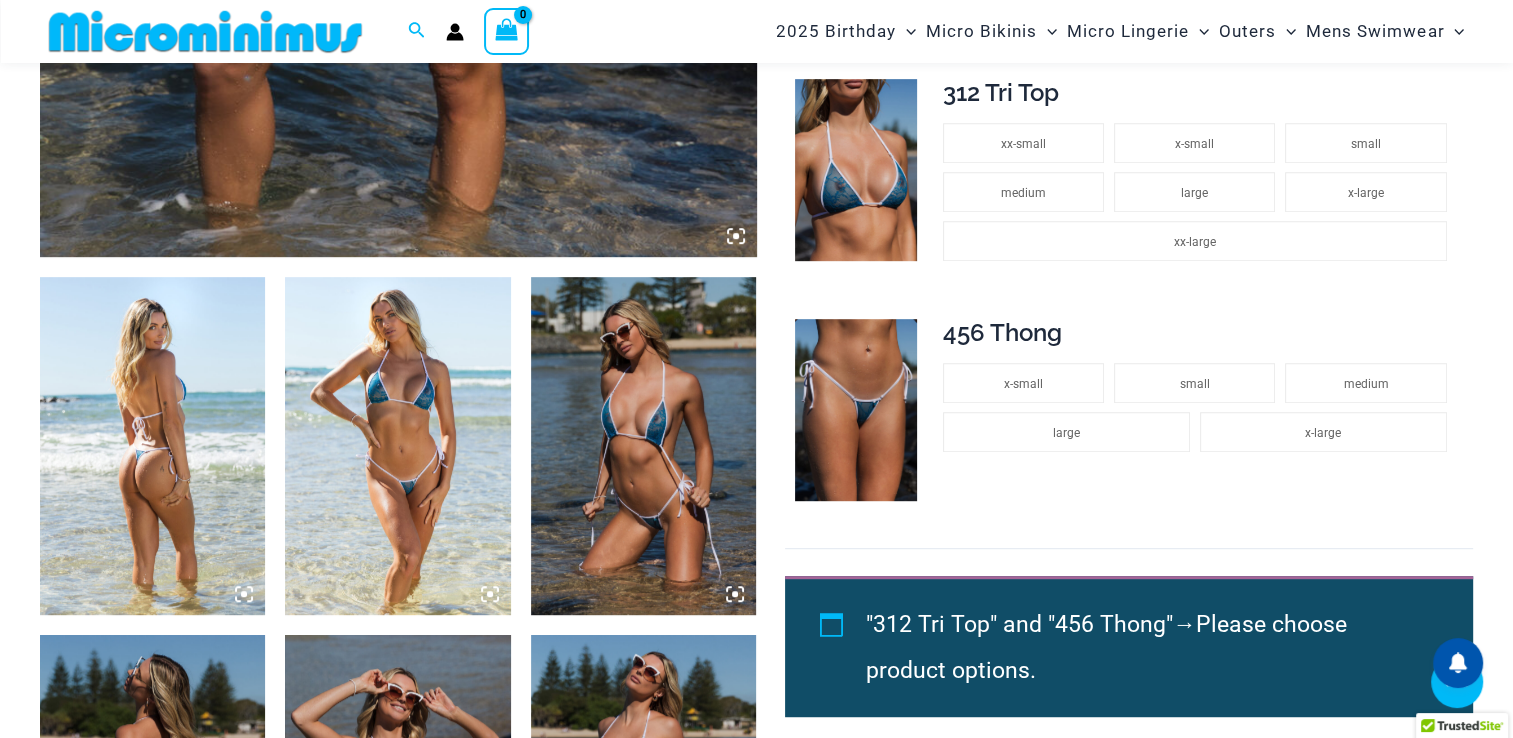 click at bounding box center (398, -281) 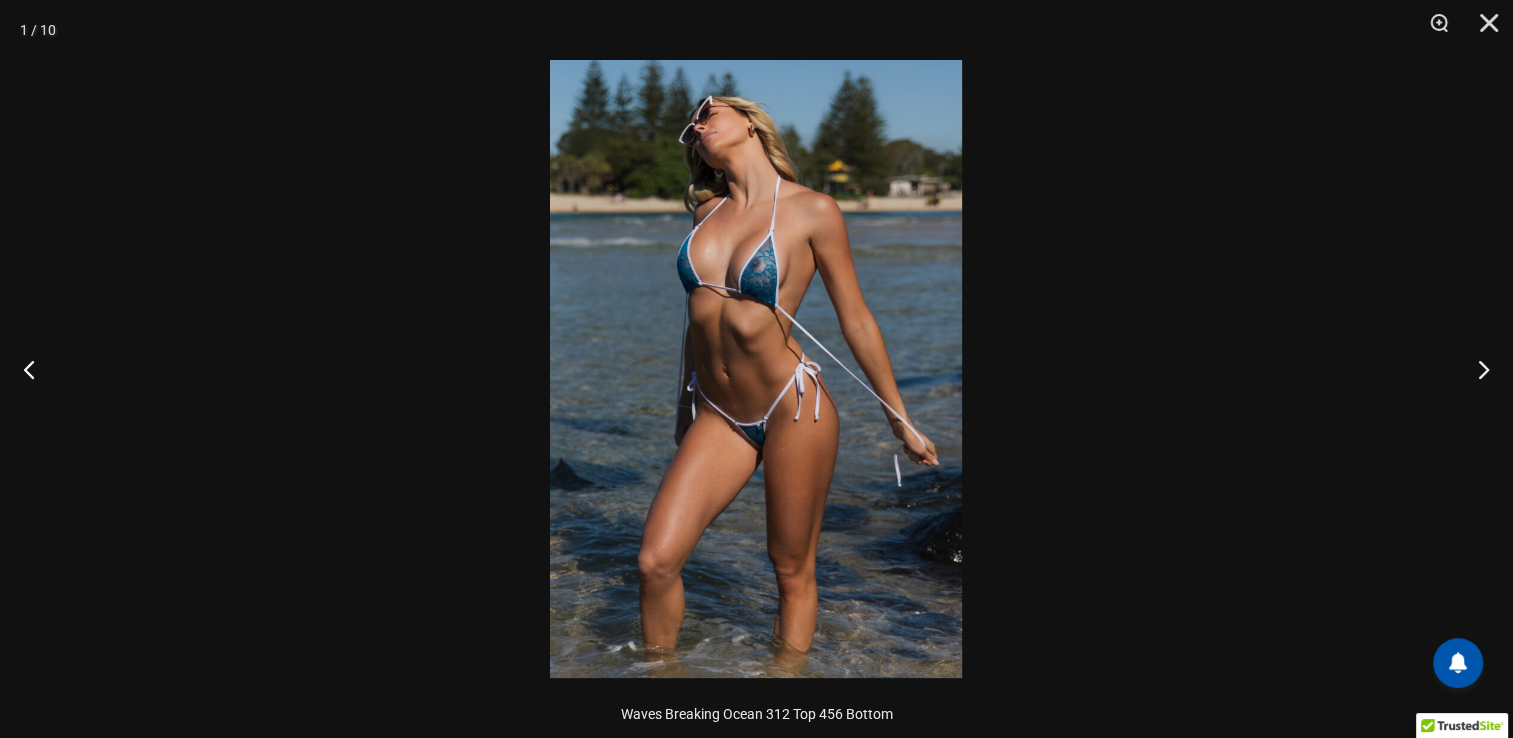 click at bounding box center (756, 369) 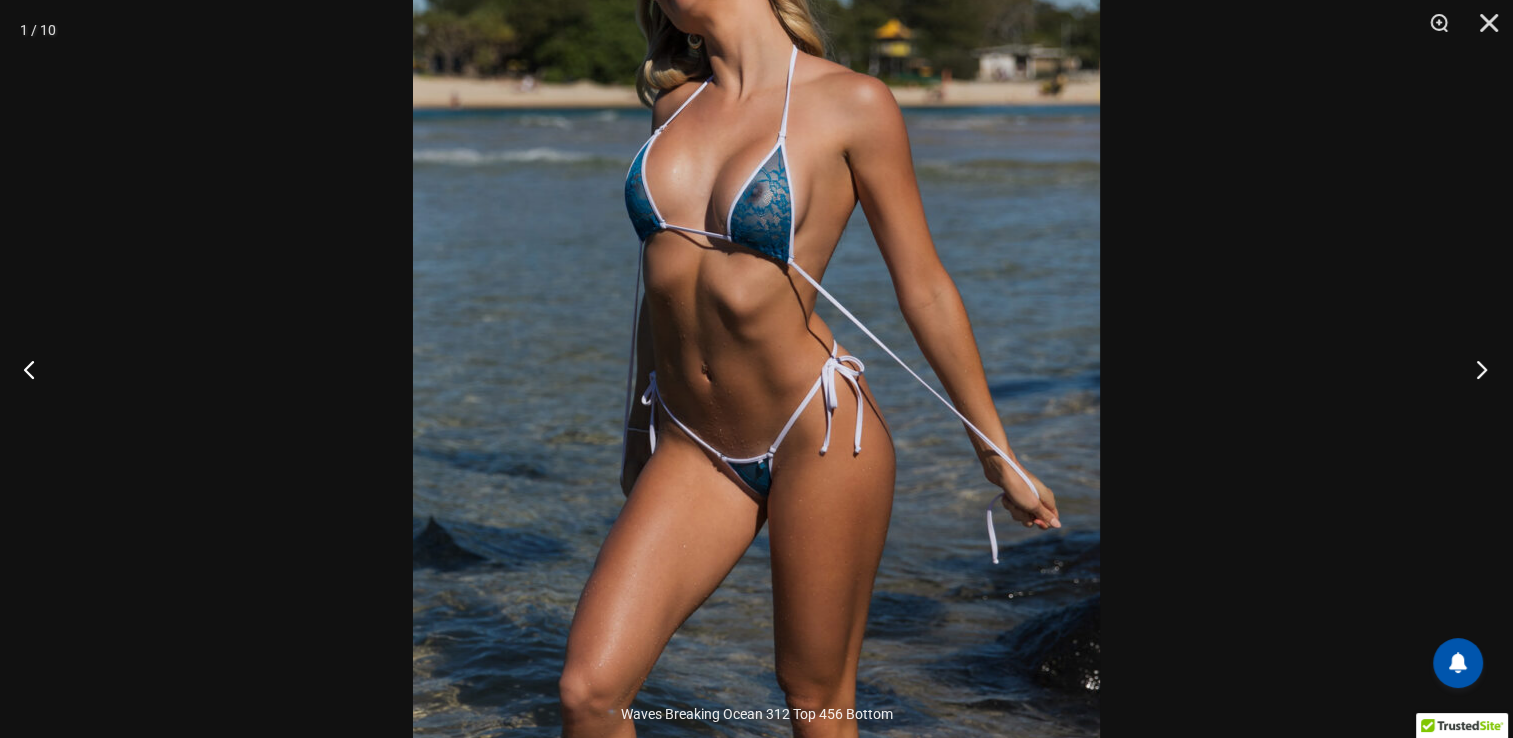click at bounding box center [1475, 369] 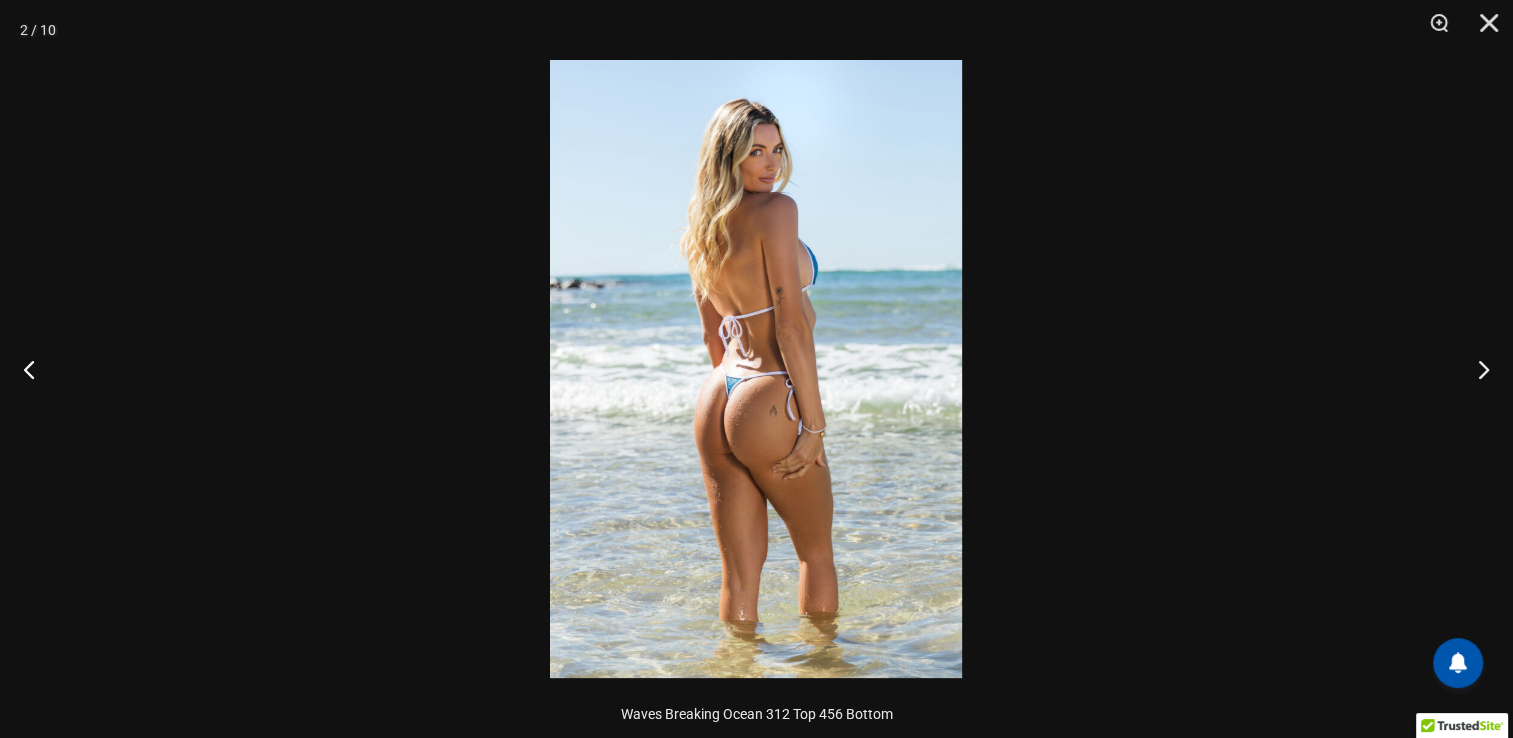 click at bounding box center (756, 369) 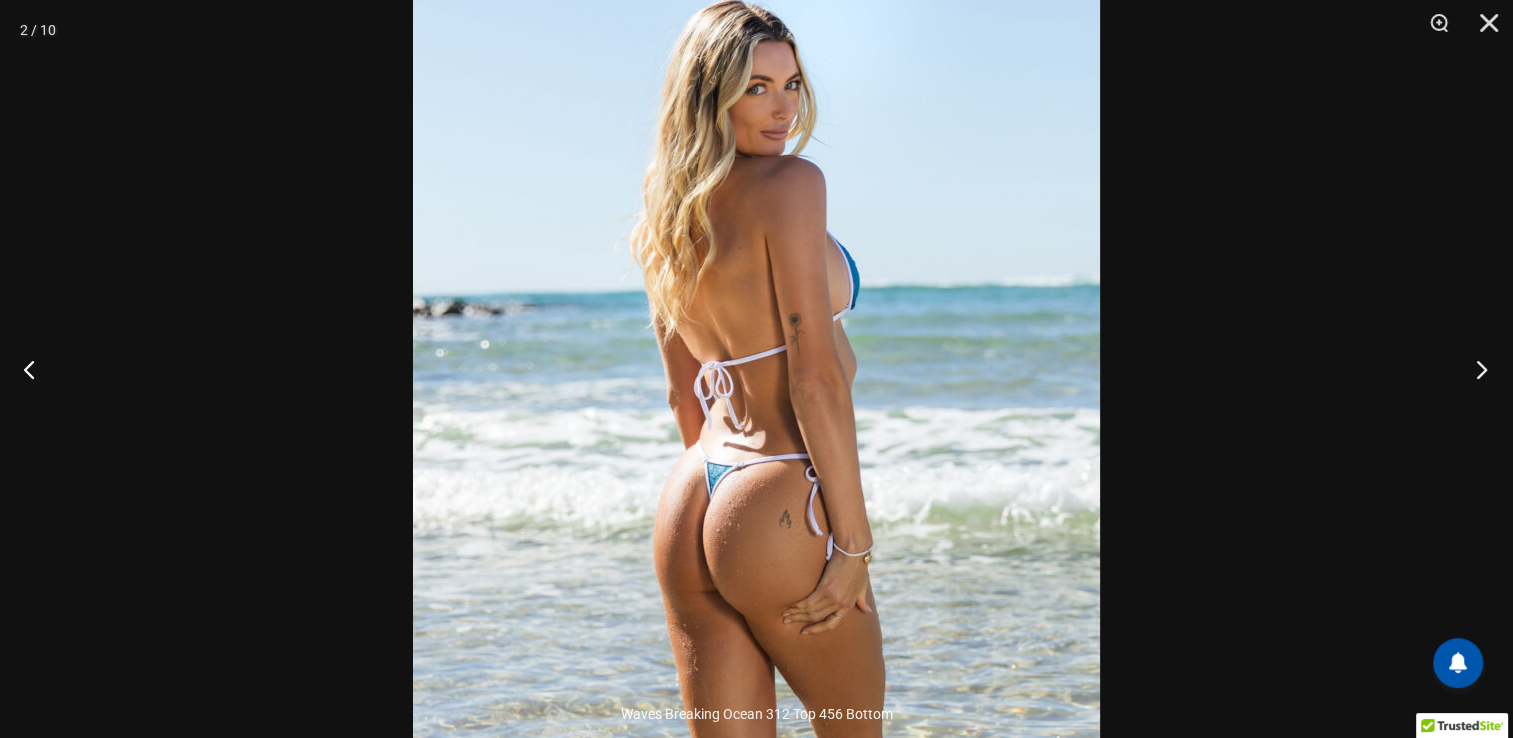 click at bounding box center [1475, 369] 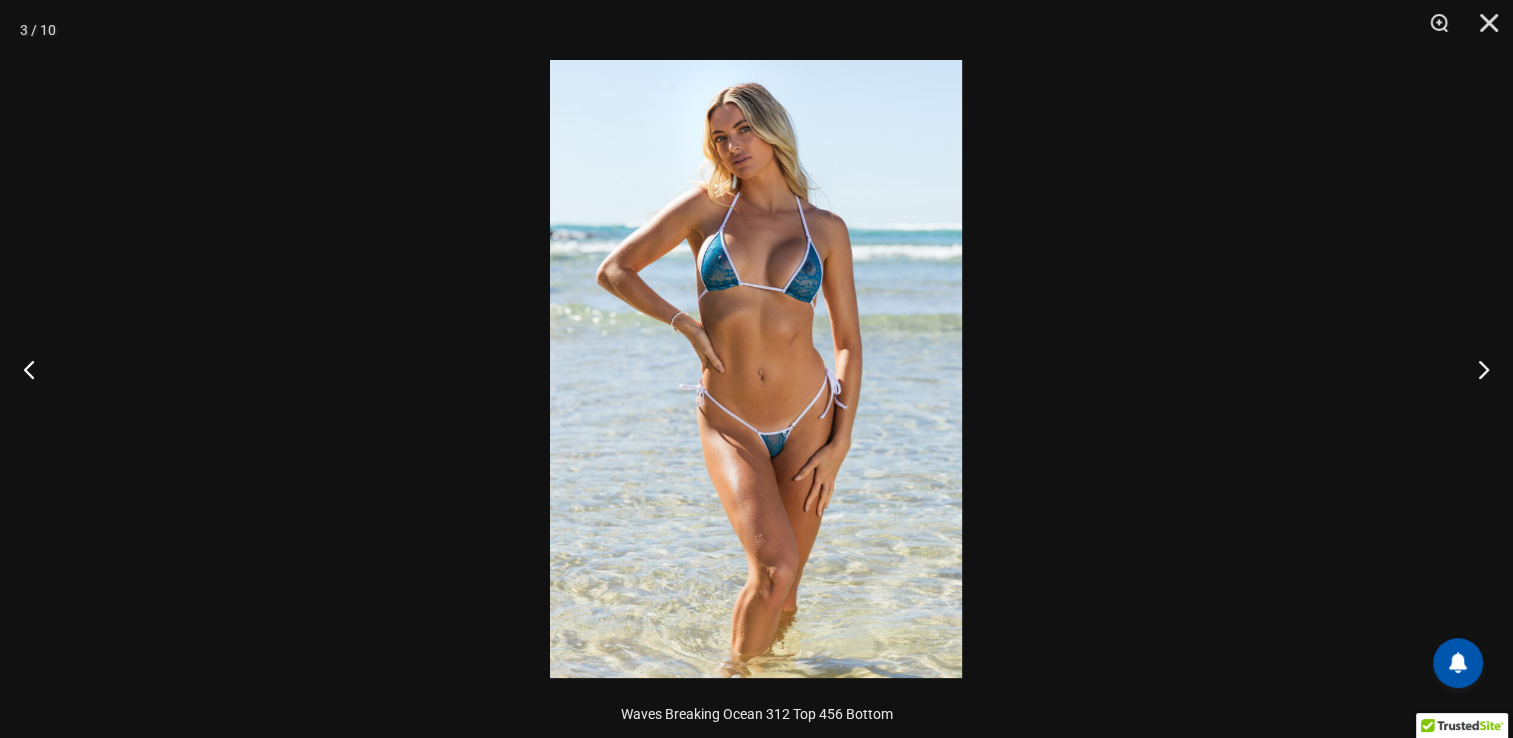 click at bounding box center (756, 369) 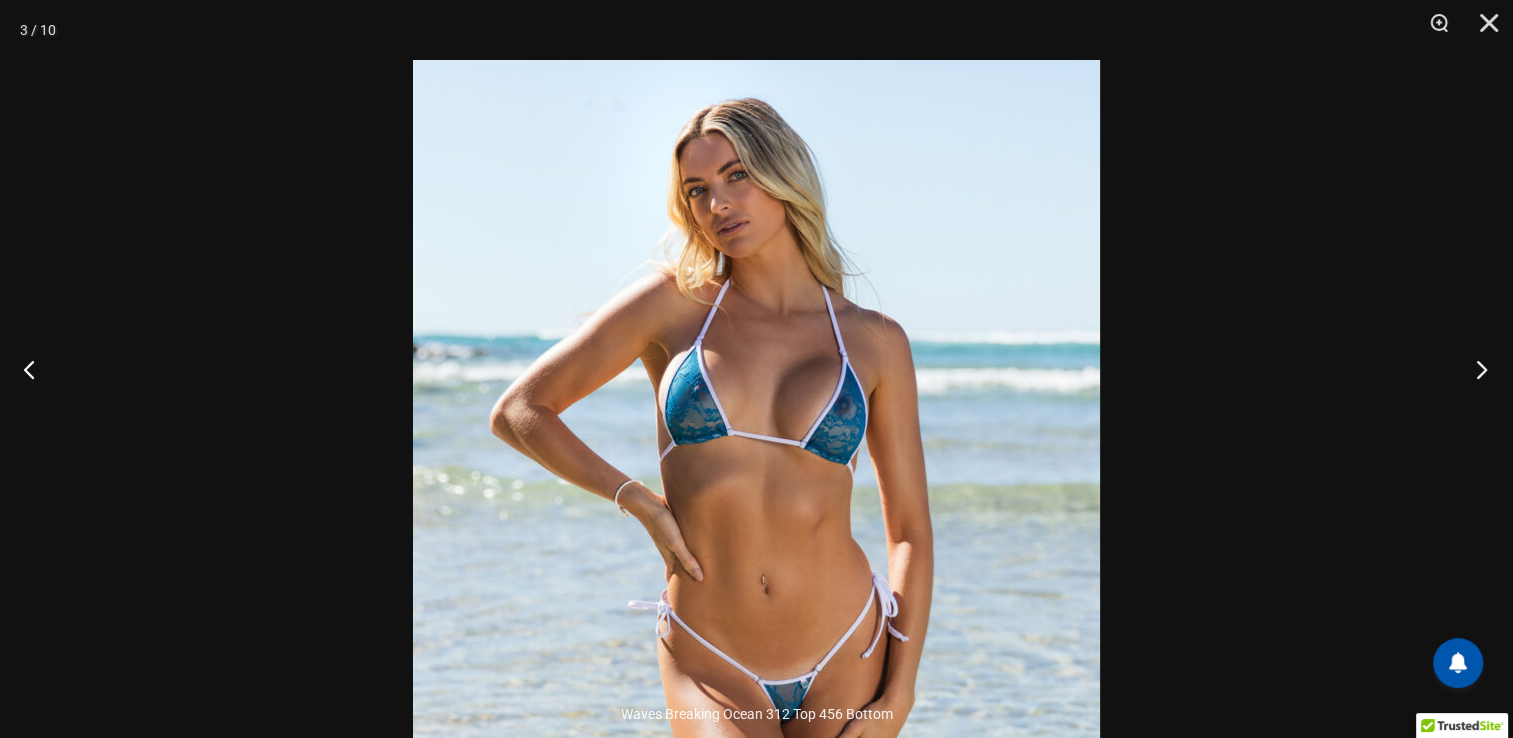 click at bounding box center (1475, 369) 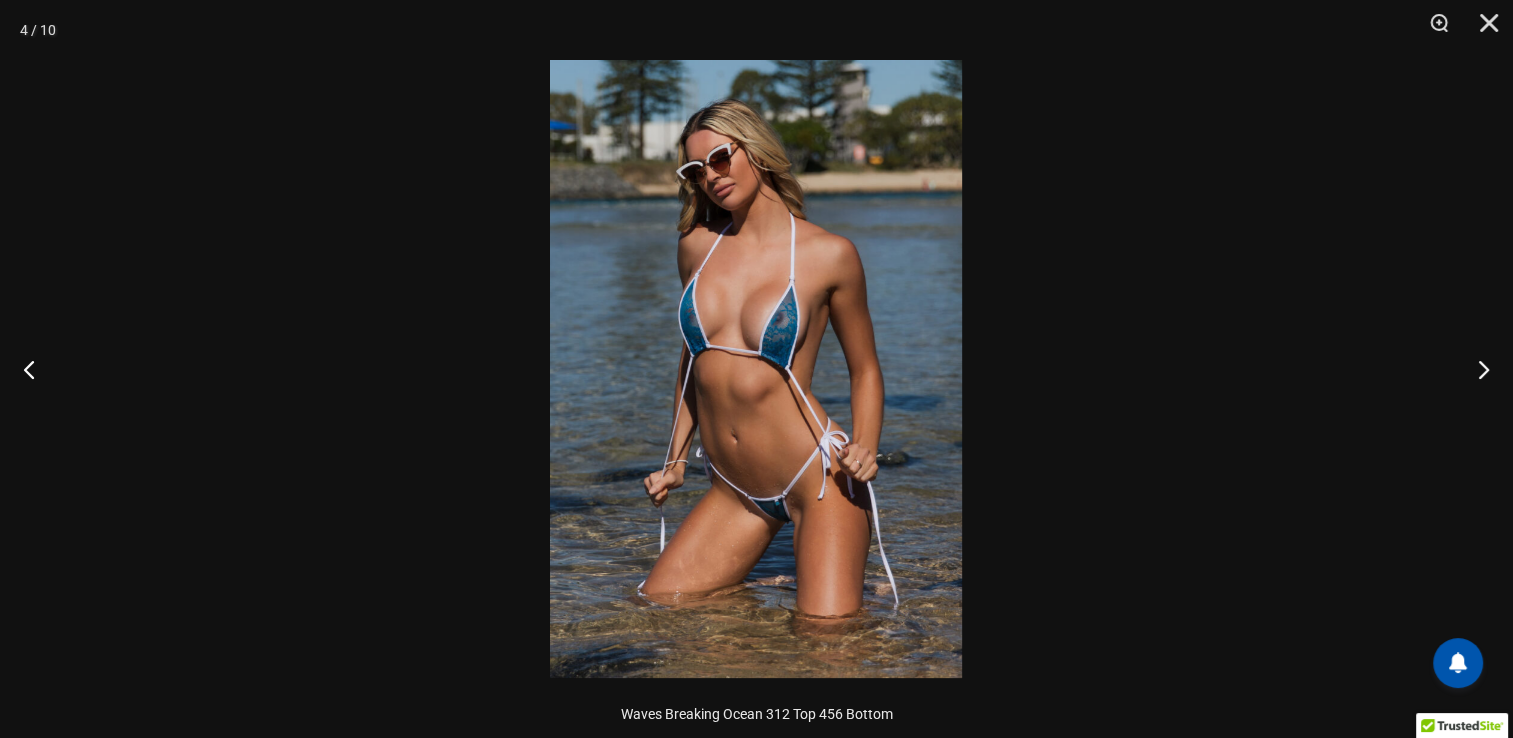 click at bounding box center [756, 369] 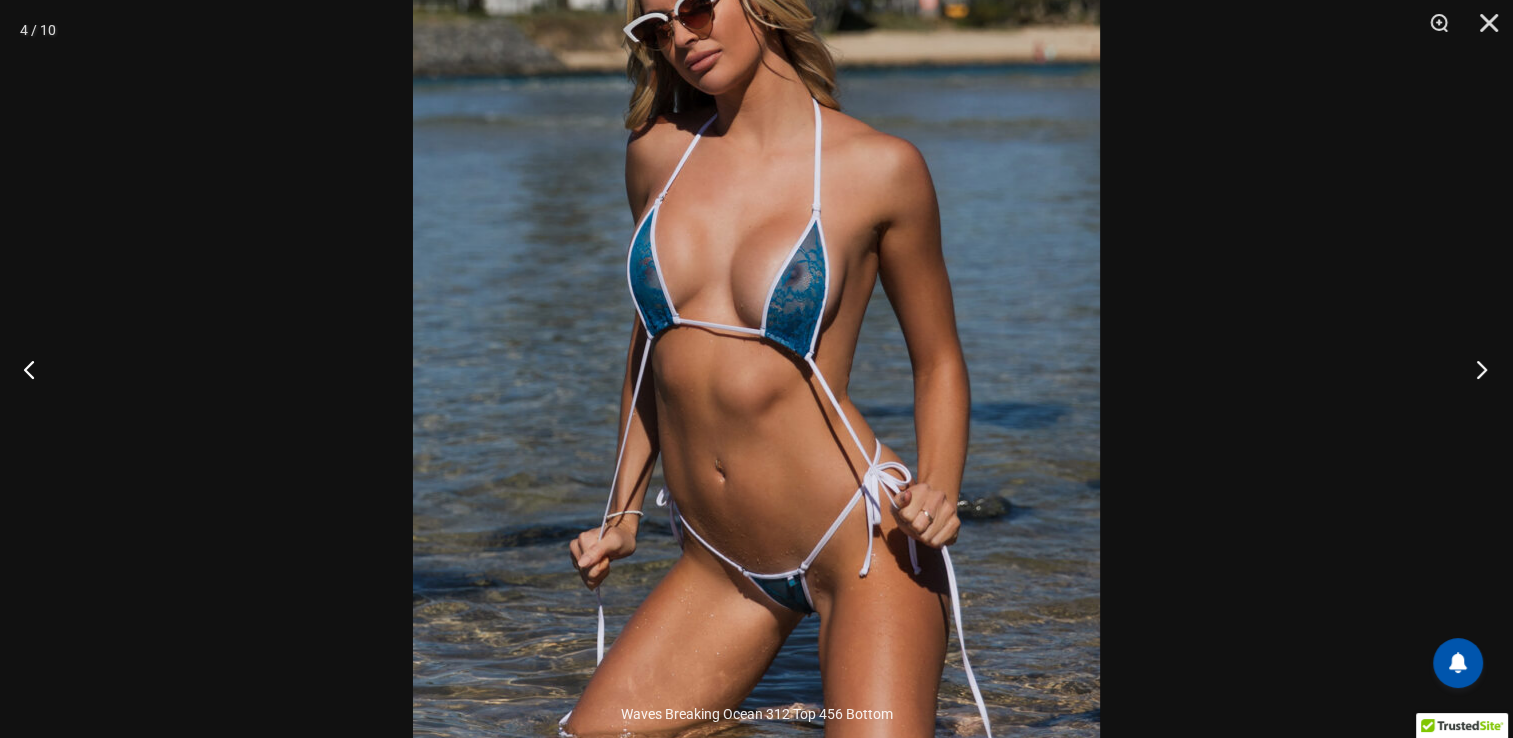 click at bounding box center [1475, 369] 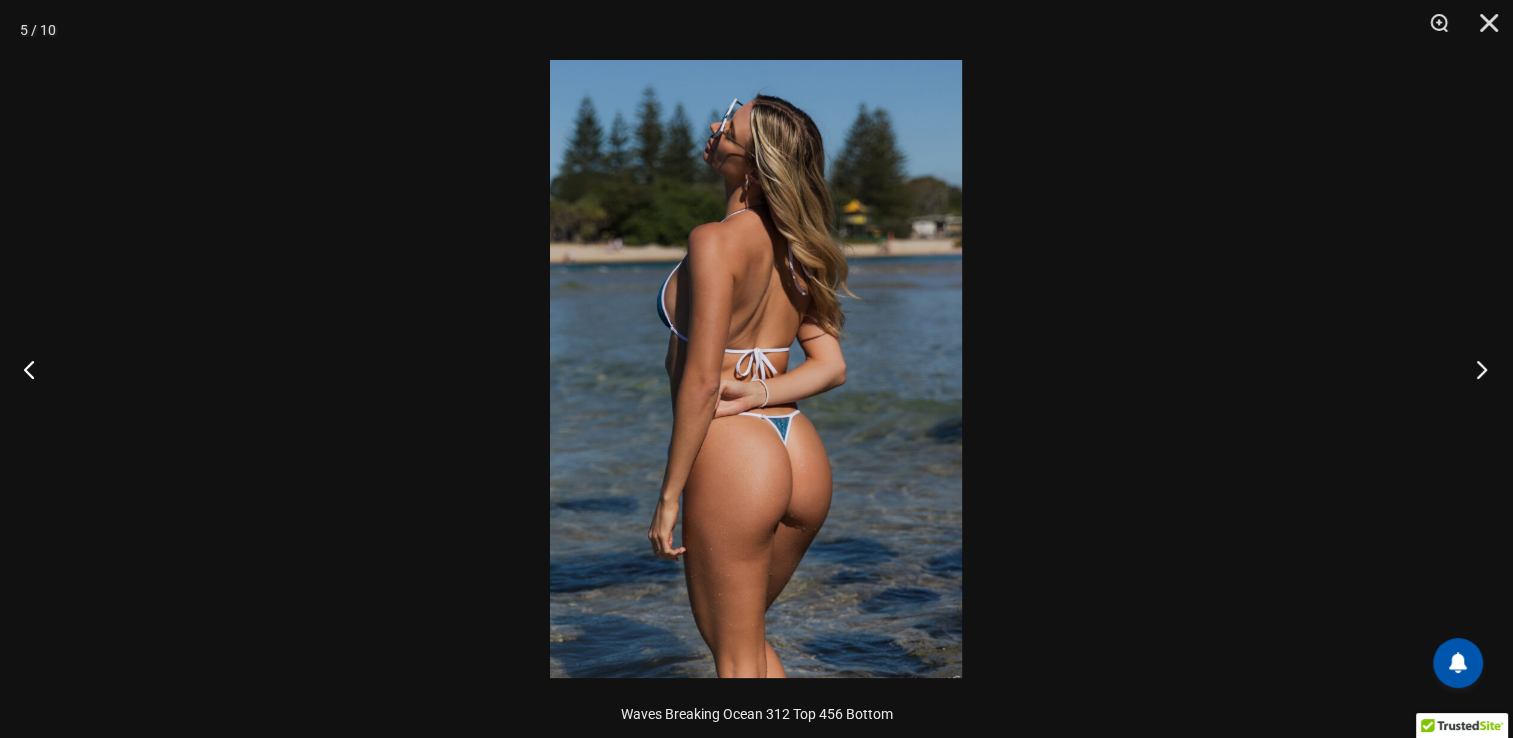 click at bounding box center (1475, 369) 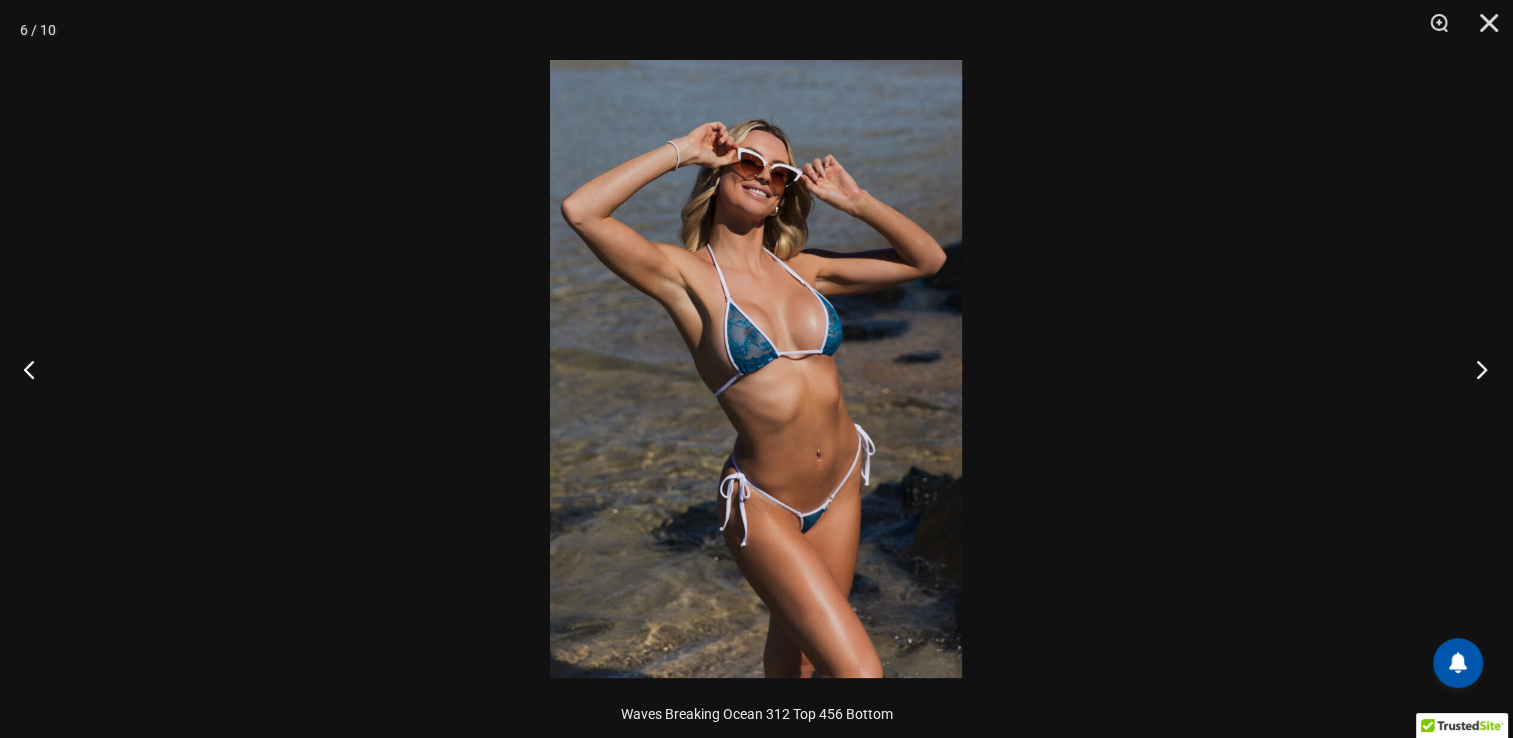 click at bounding box center (1475, 369) 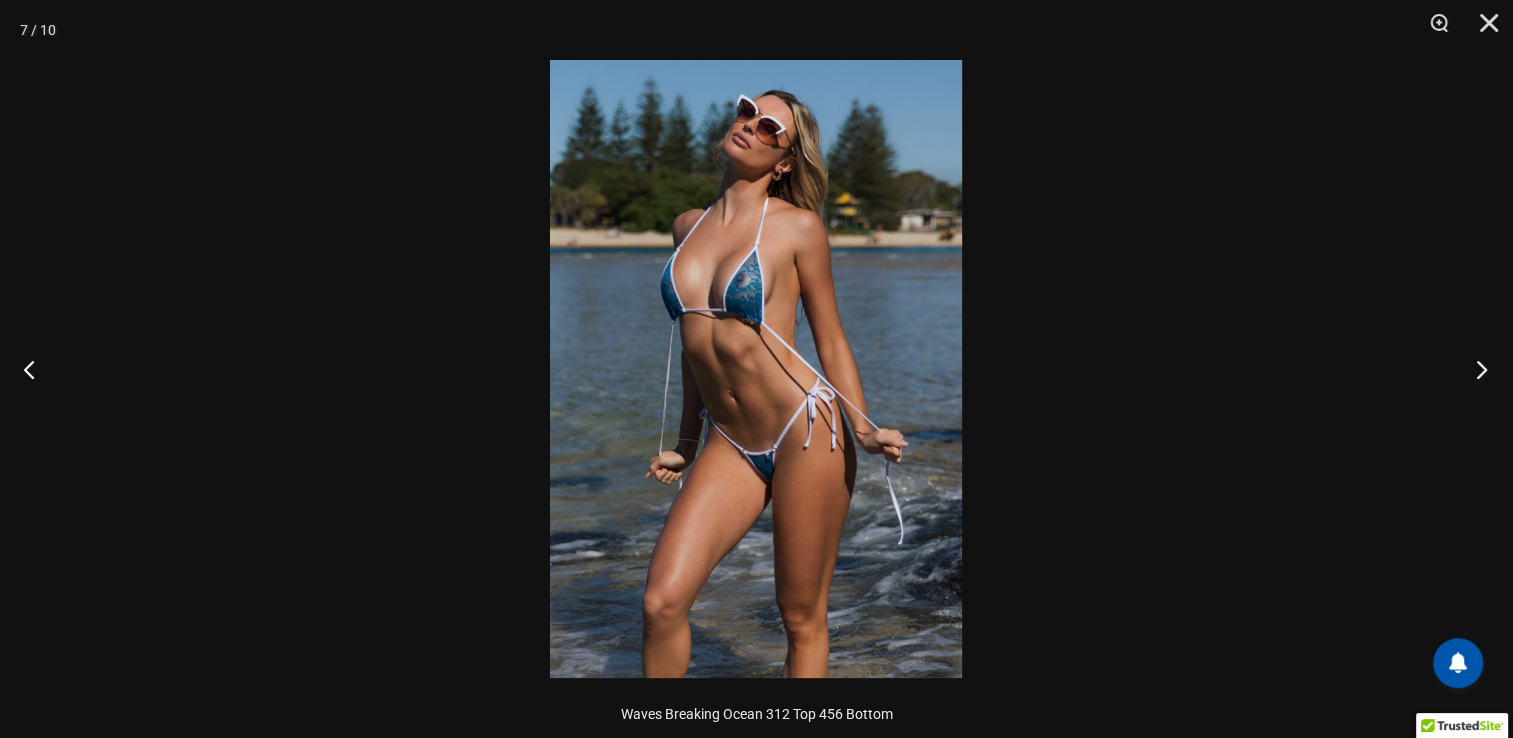 click at bounding box center [1475, 369] 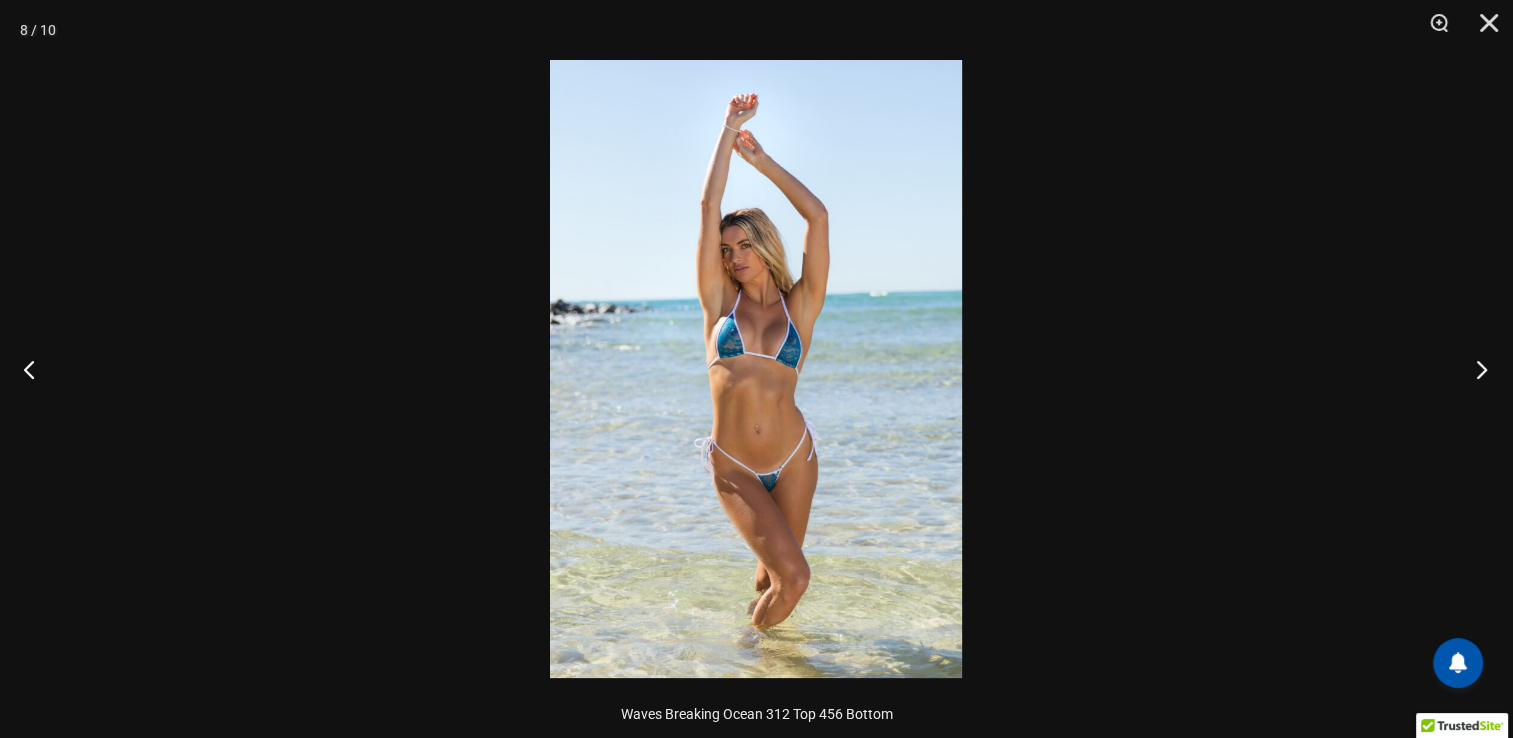 click at bounding box center [1475, 369] 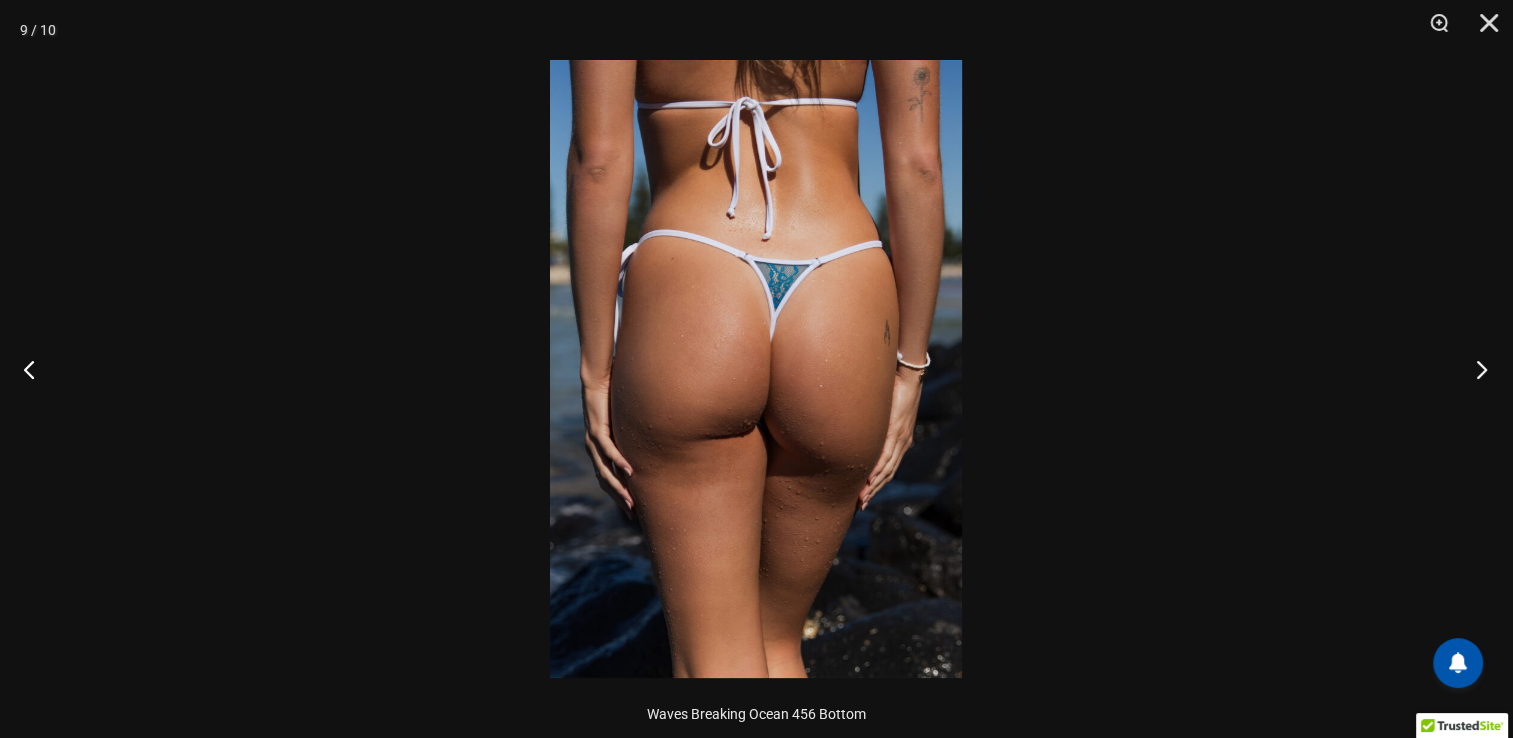 click at bounding box center [1475, 369] 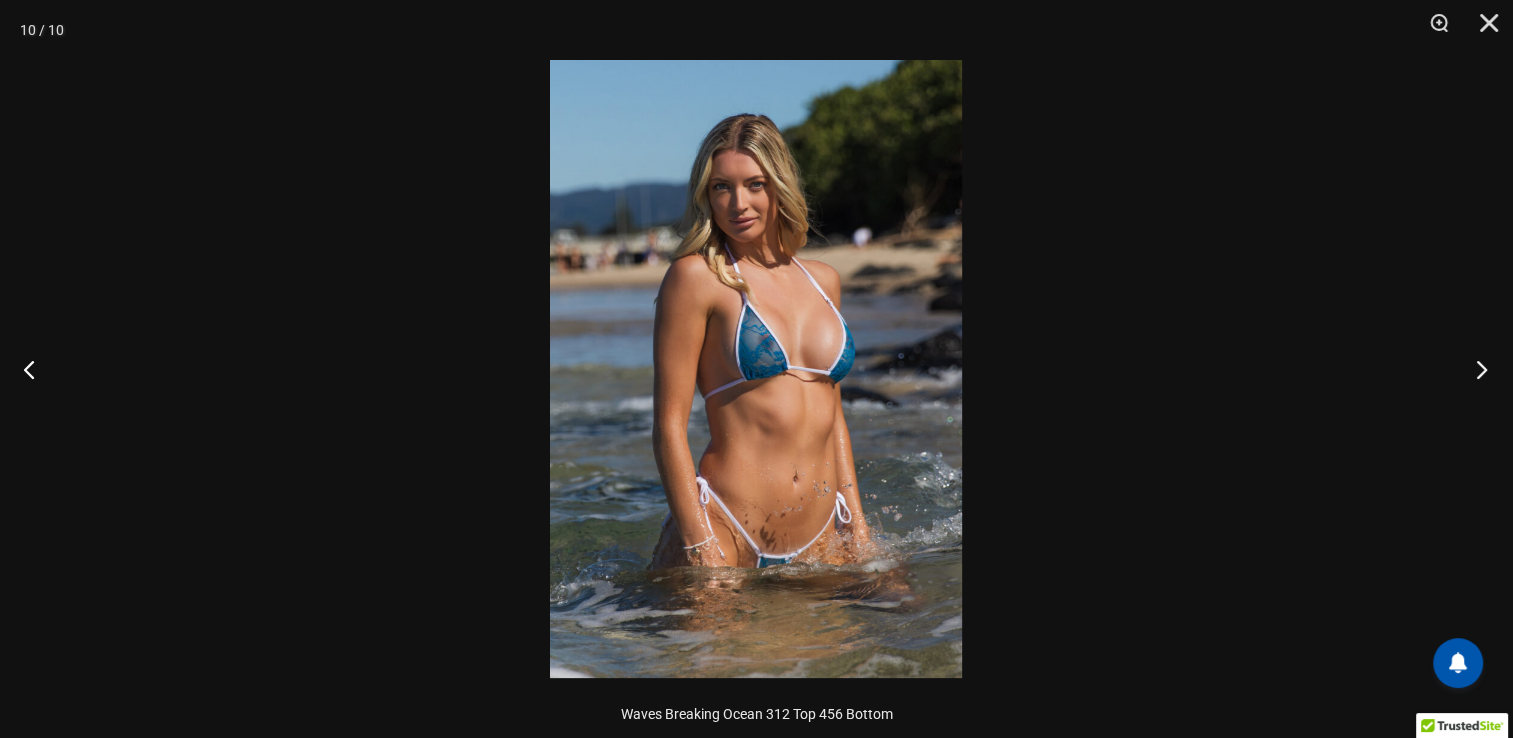 click at bounding box center (1475, 369) 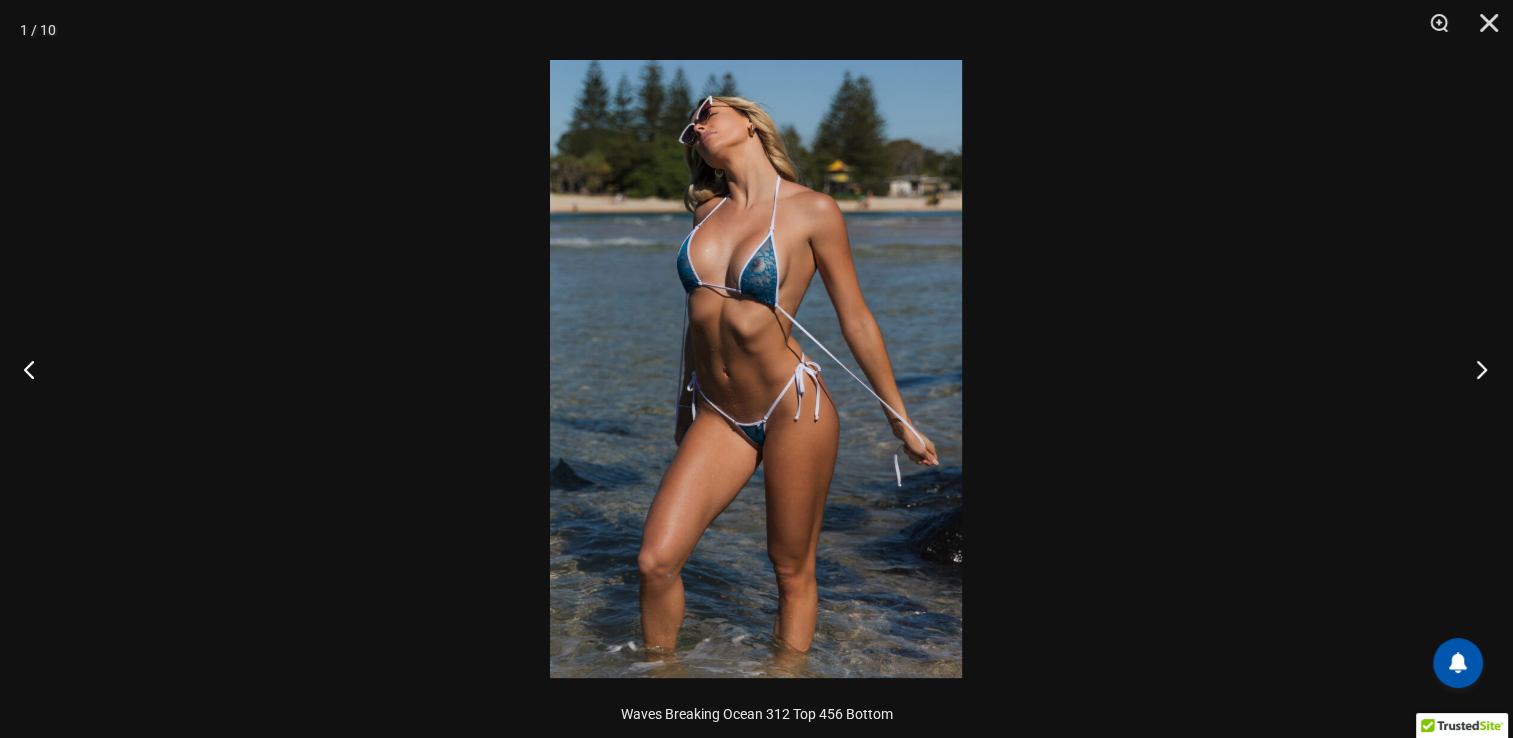 click at bounding box center (1475, 369) 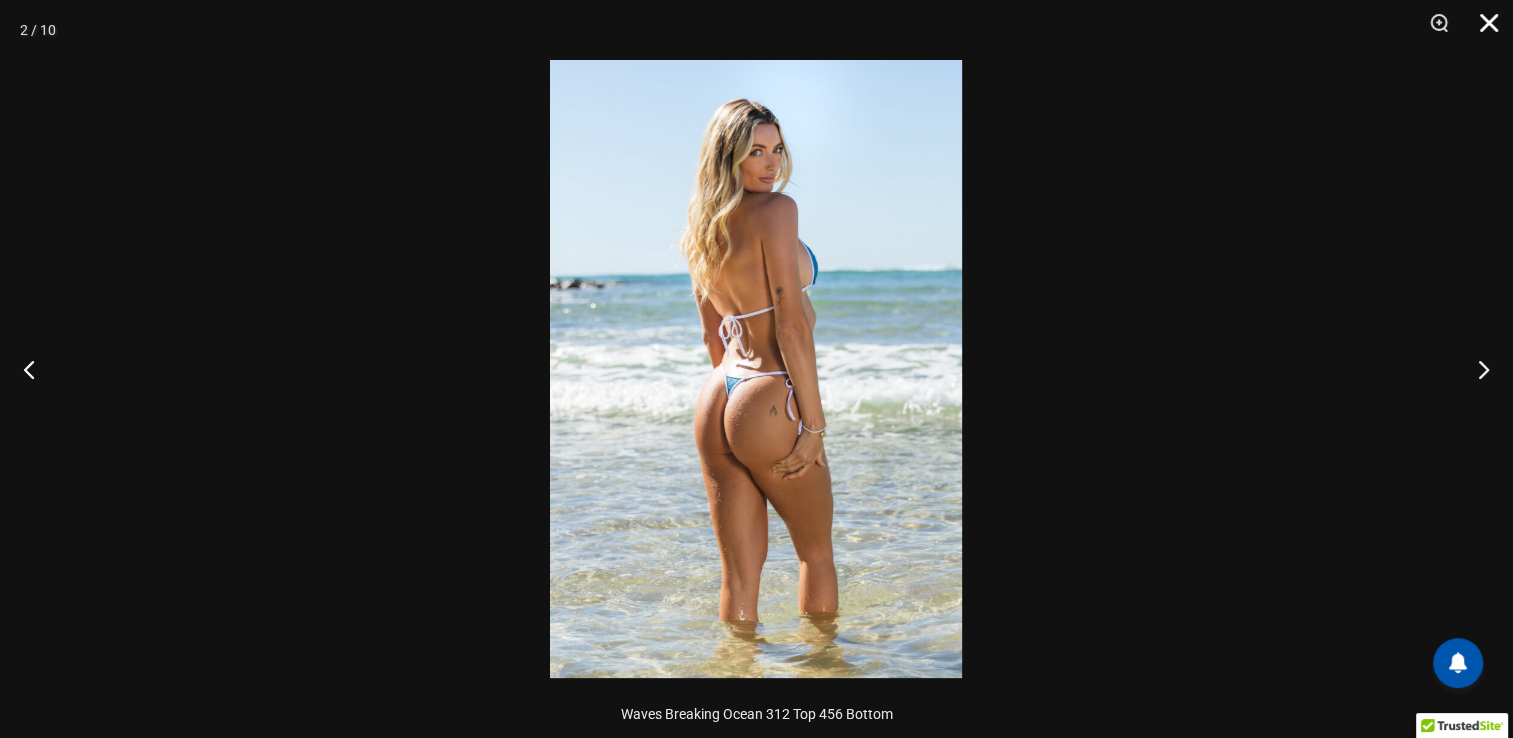 click at bounding box center [1482, 30] 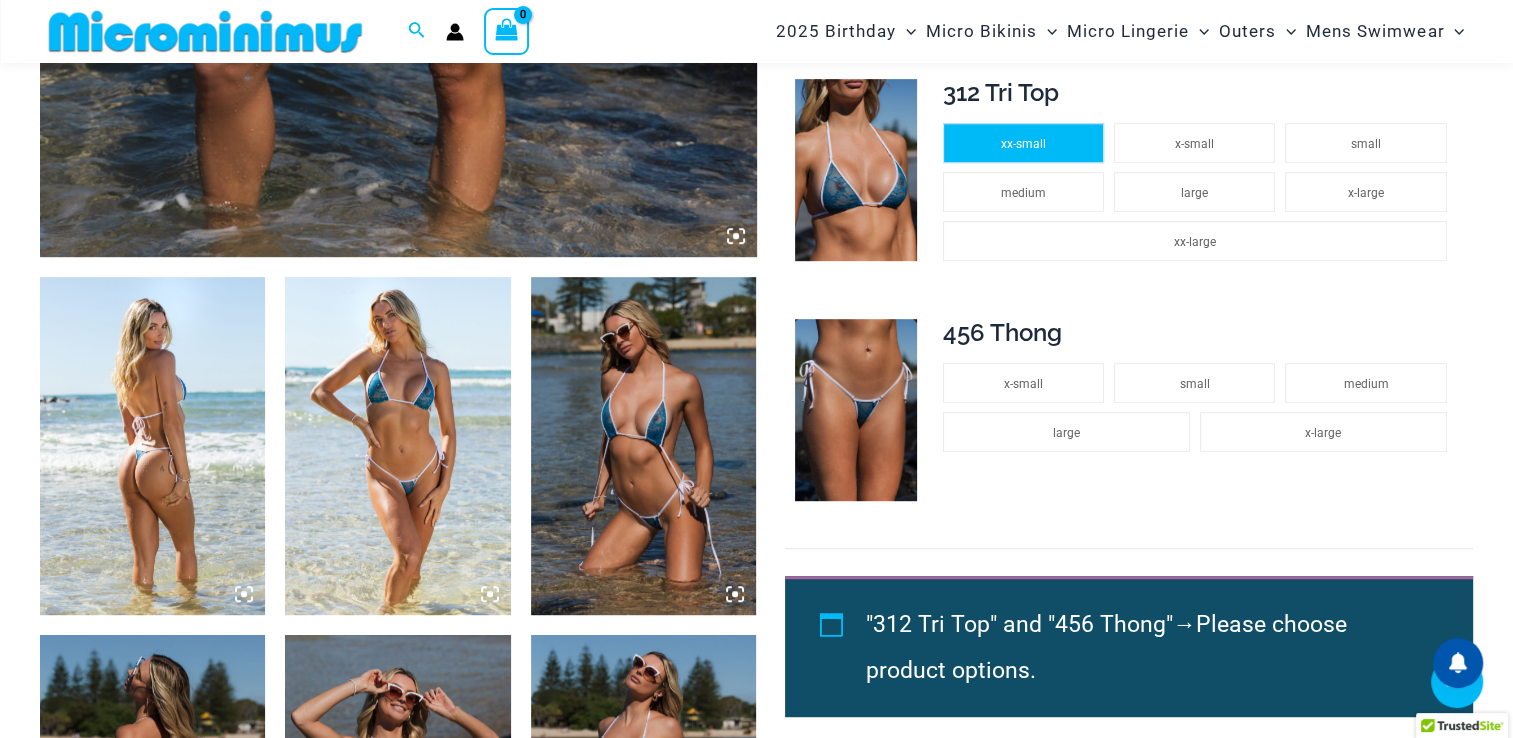 click on "xx-small" 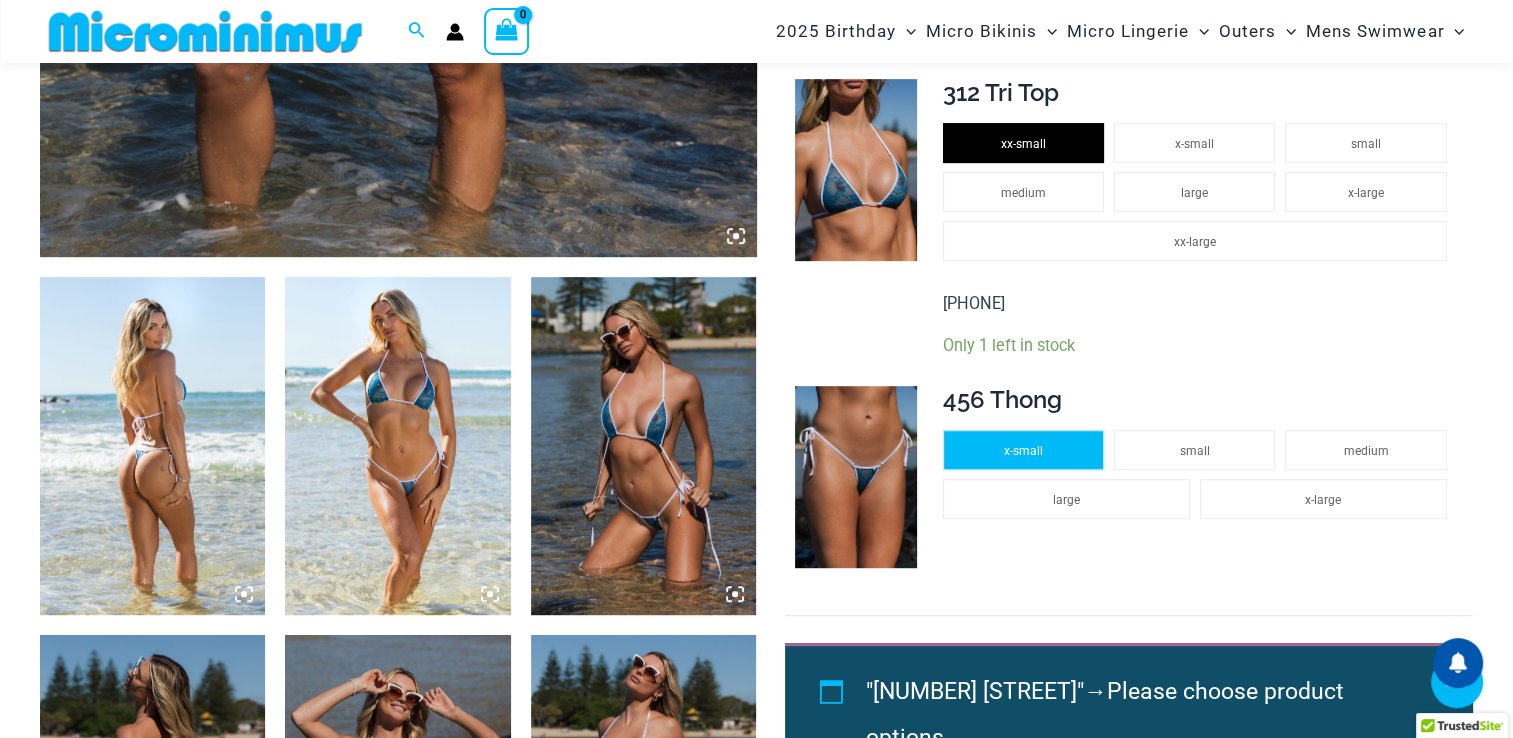 click on "x-small" 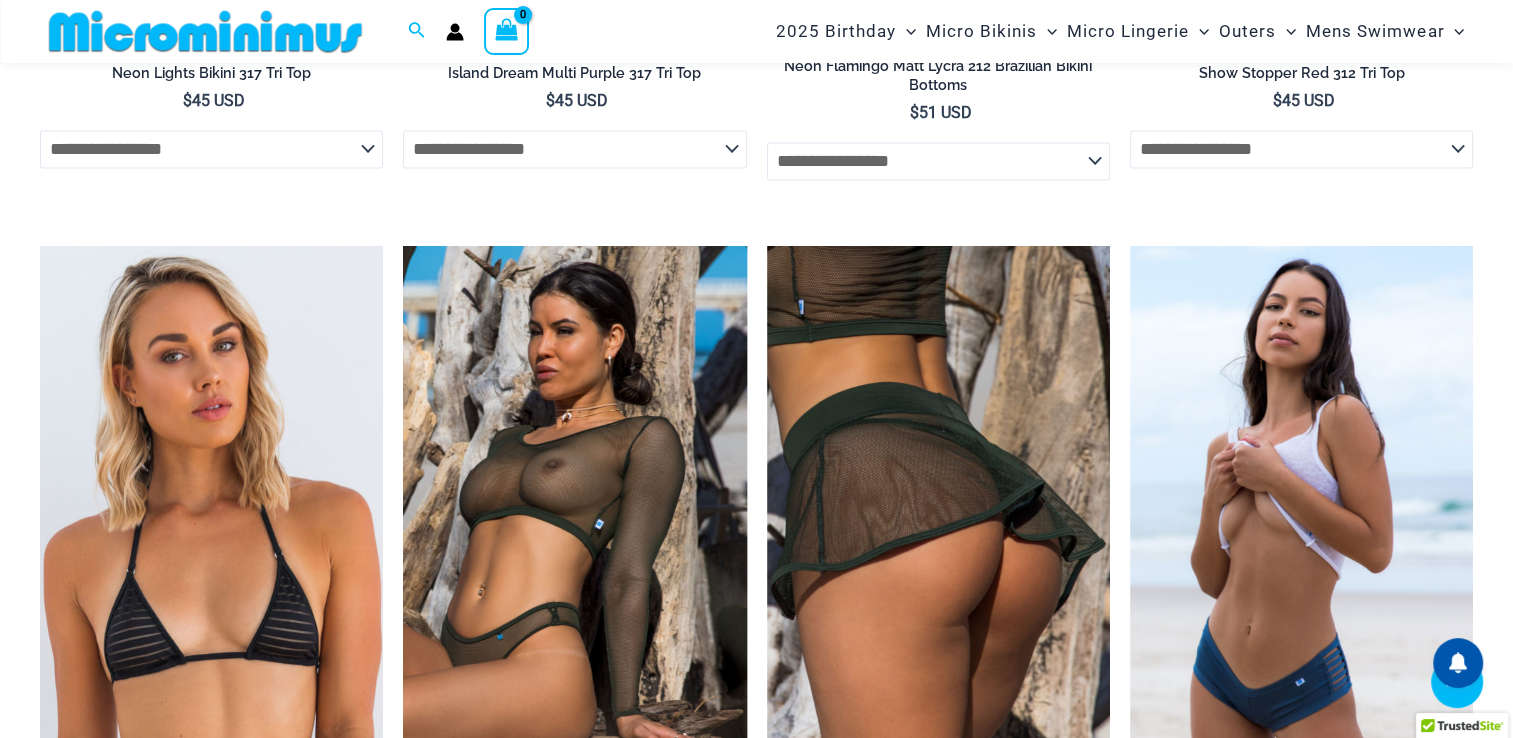 scroll, scrollTop: 2900, scrollLeft: 0, axis: vertical 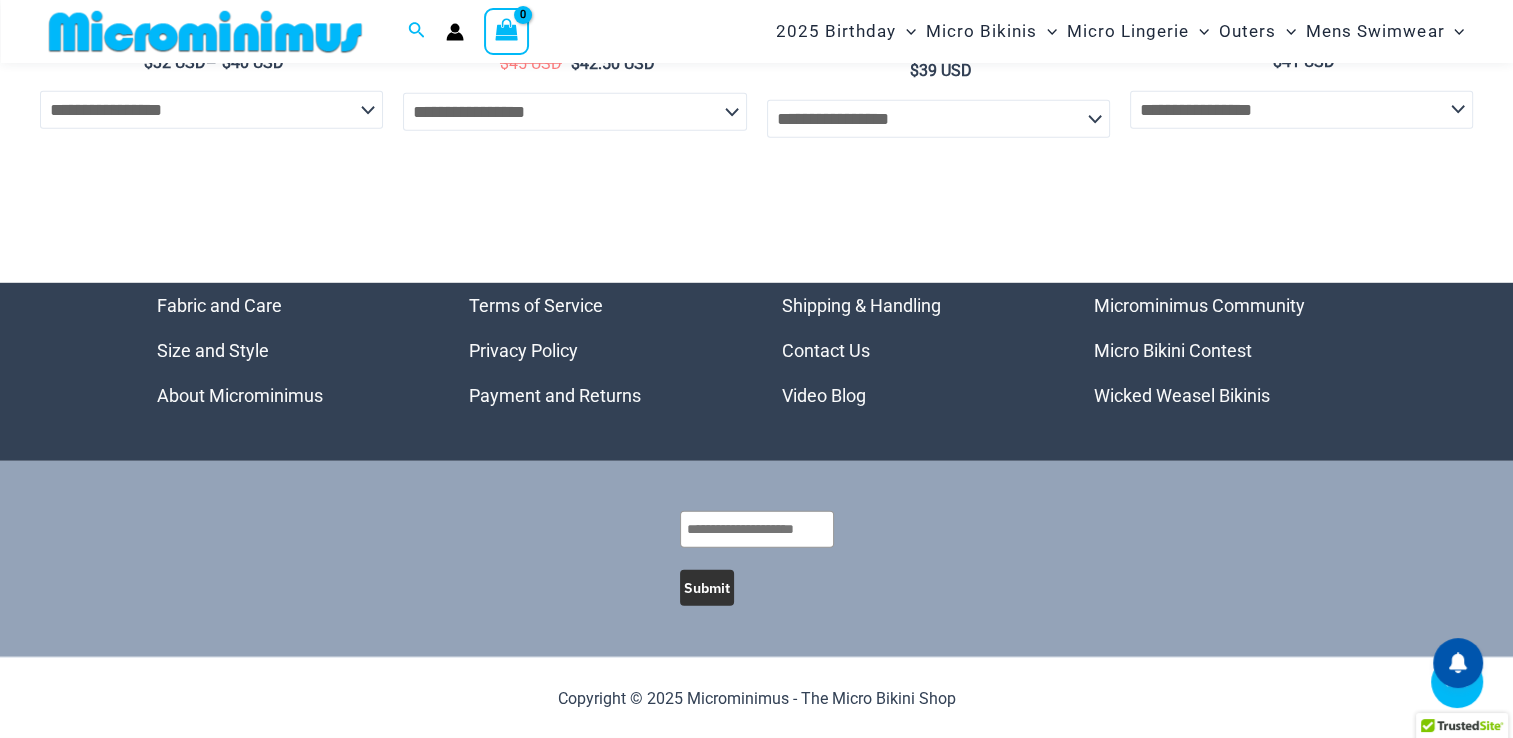 click on "Video Blog" at bounding box center (824, 395) 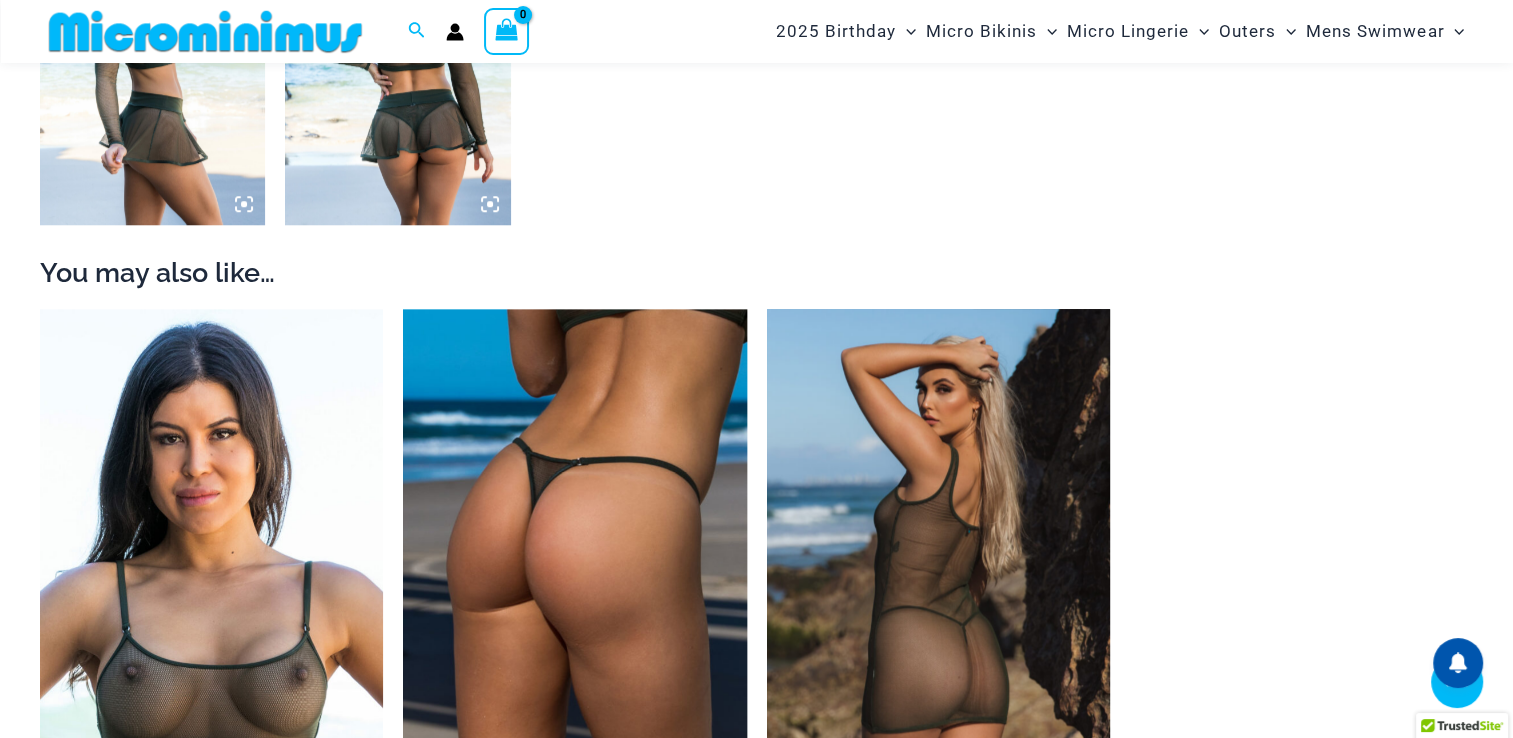 scroll, scrollTop: 1881, scrollLeft: 0, axis: vertical 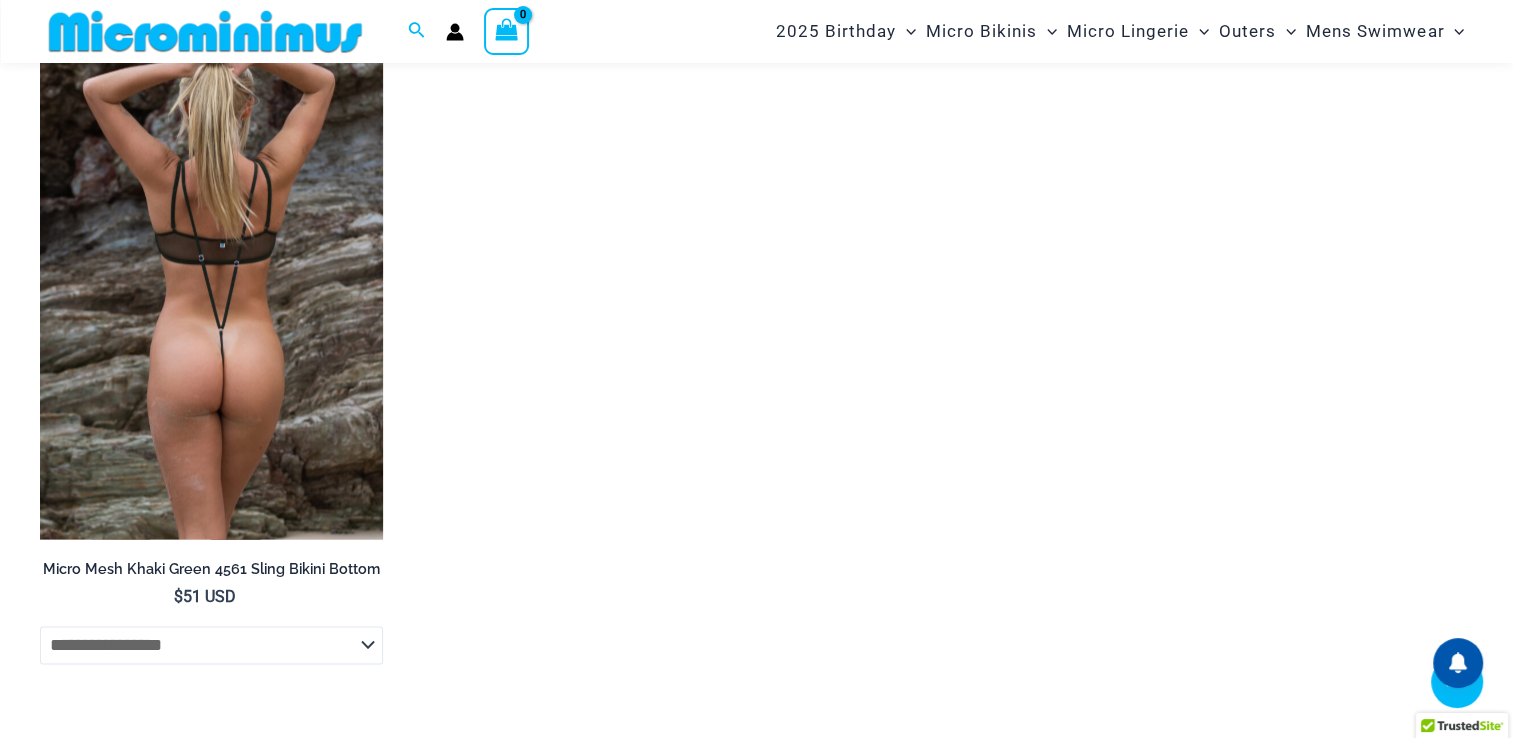 click at bounding box center [211, 281] 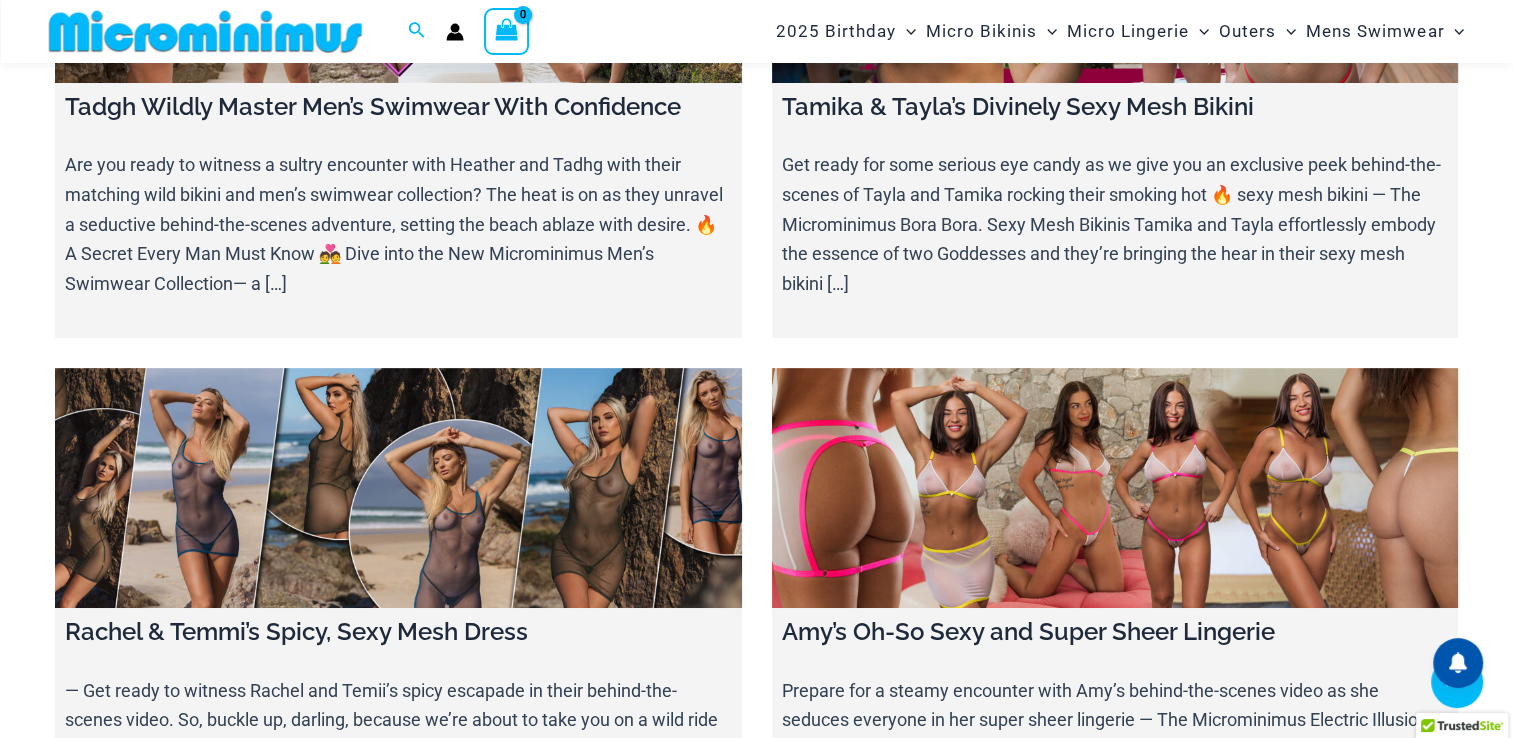 scroll, scrollTop: 8881, scrollLeft: 0, axis: vertical 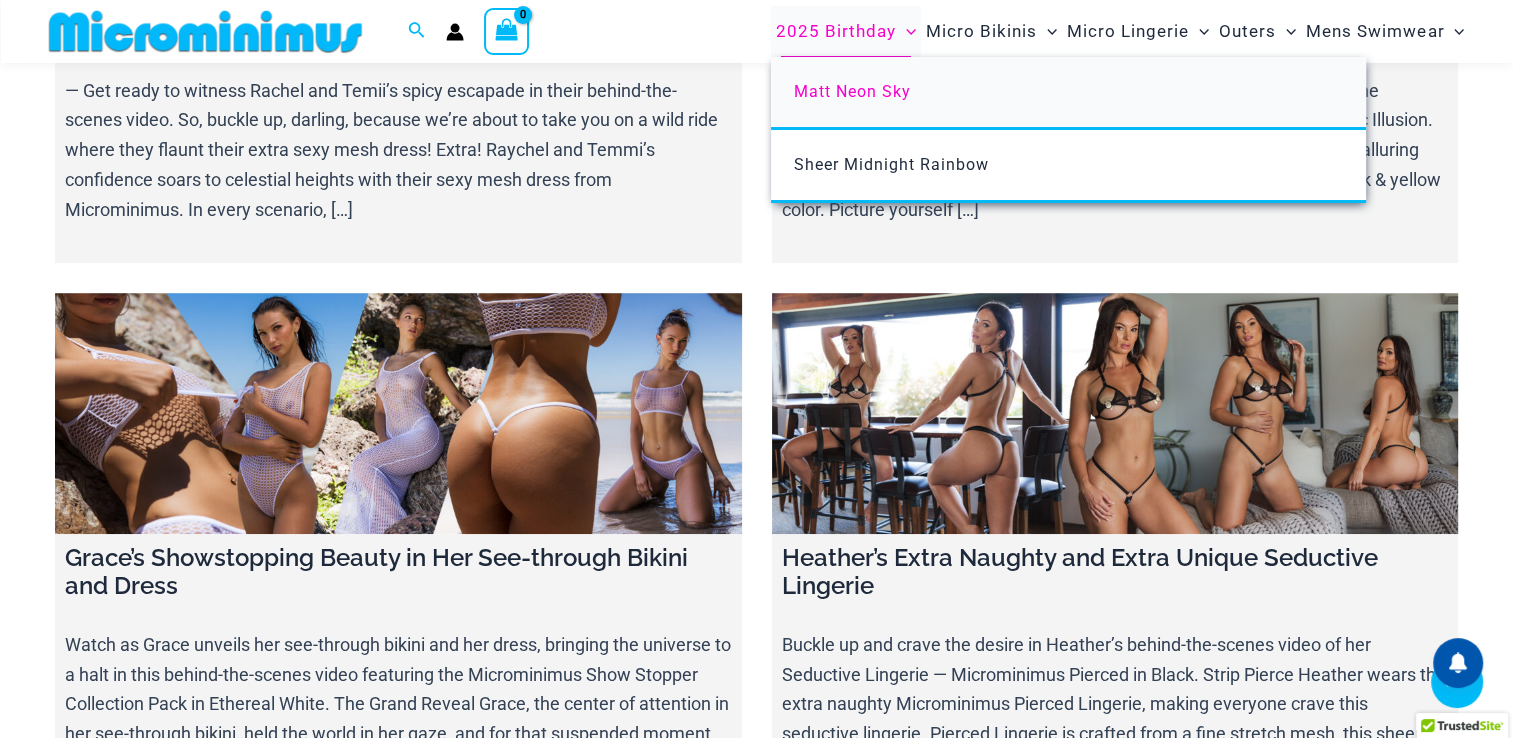 click on "Matt Neon Sky" at bounding box center [852, 91] 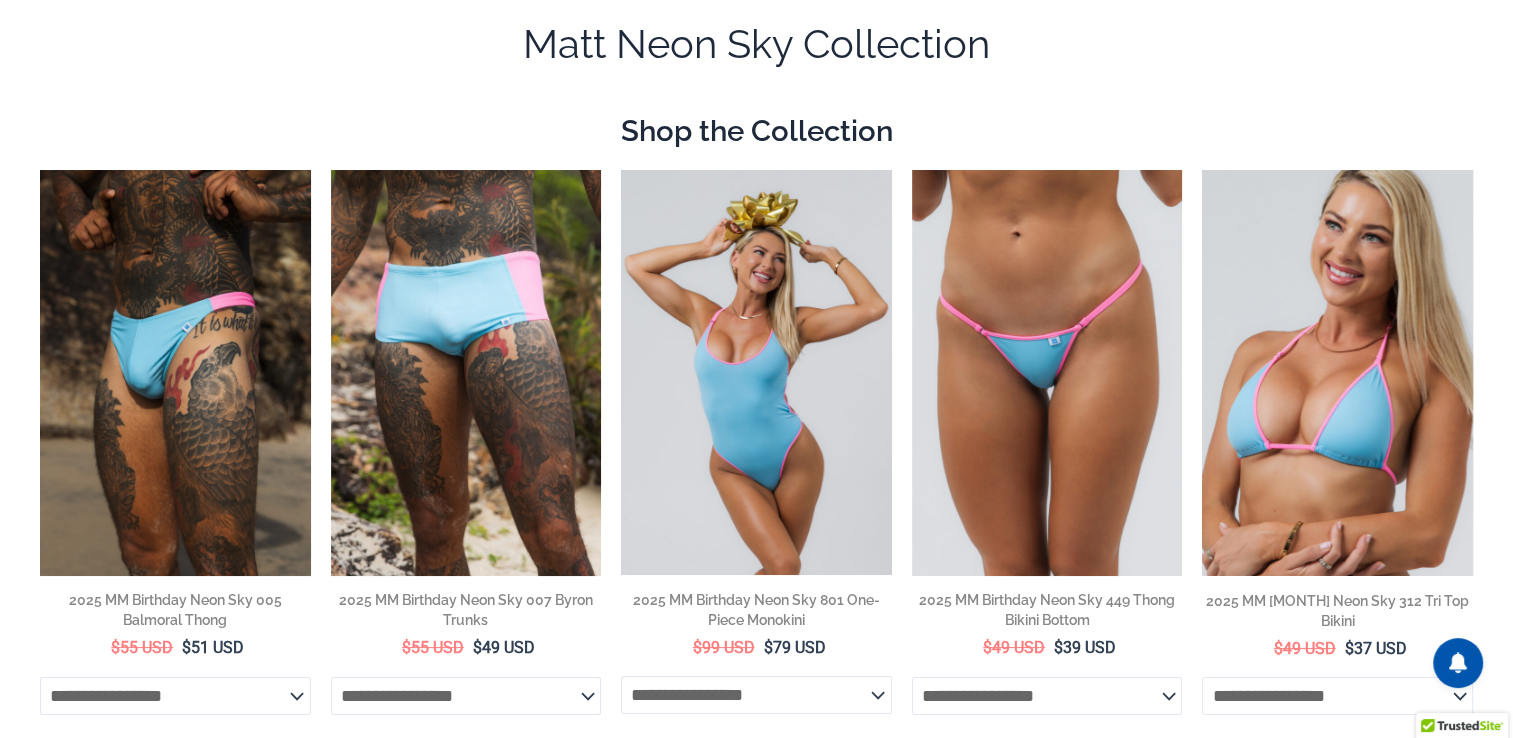 scroll, scrollTop: 0, scrollLeft: 0, axis: both 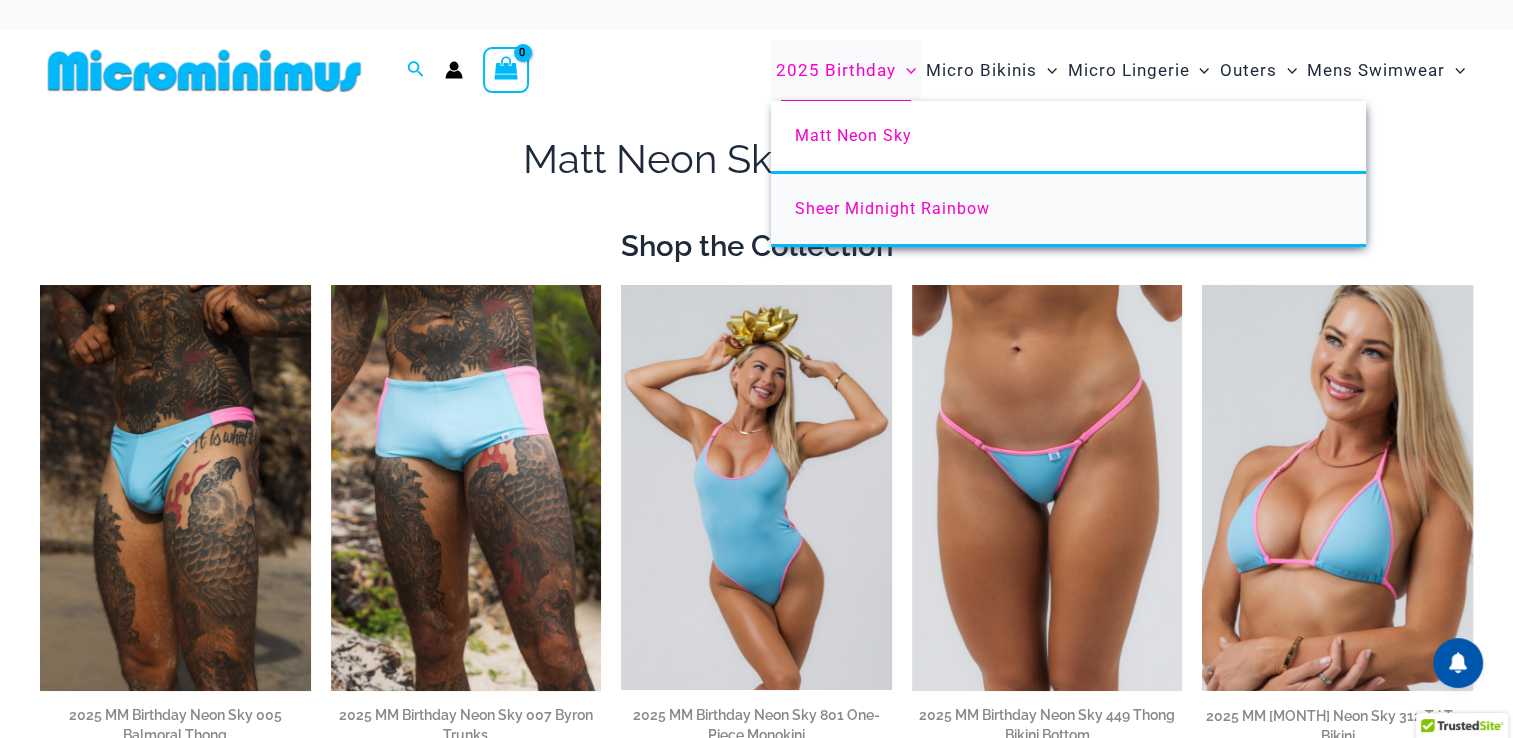 click on "Sheer Midnight Rainbow" at bounding box center (892, 208) 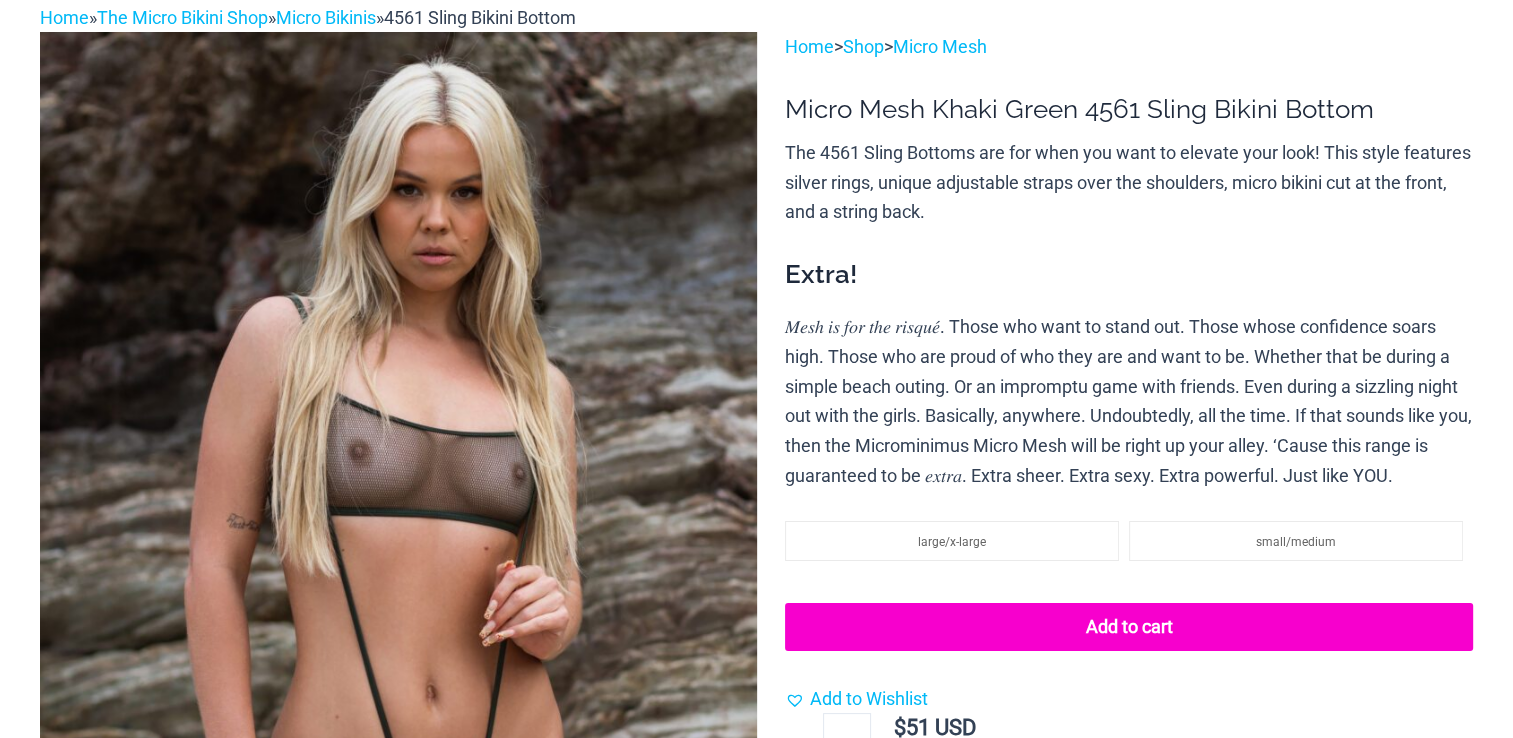 scroll, scrollTop: 400, scrollLeft: 0, axis: vertical 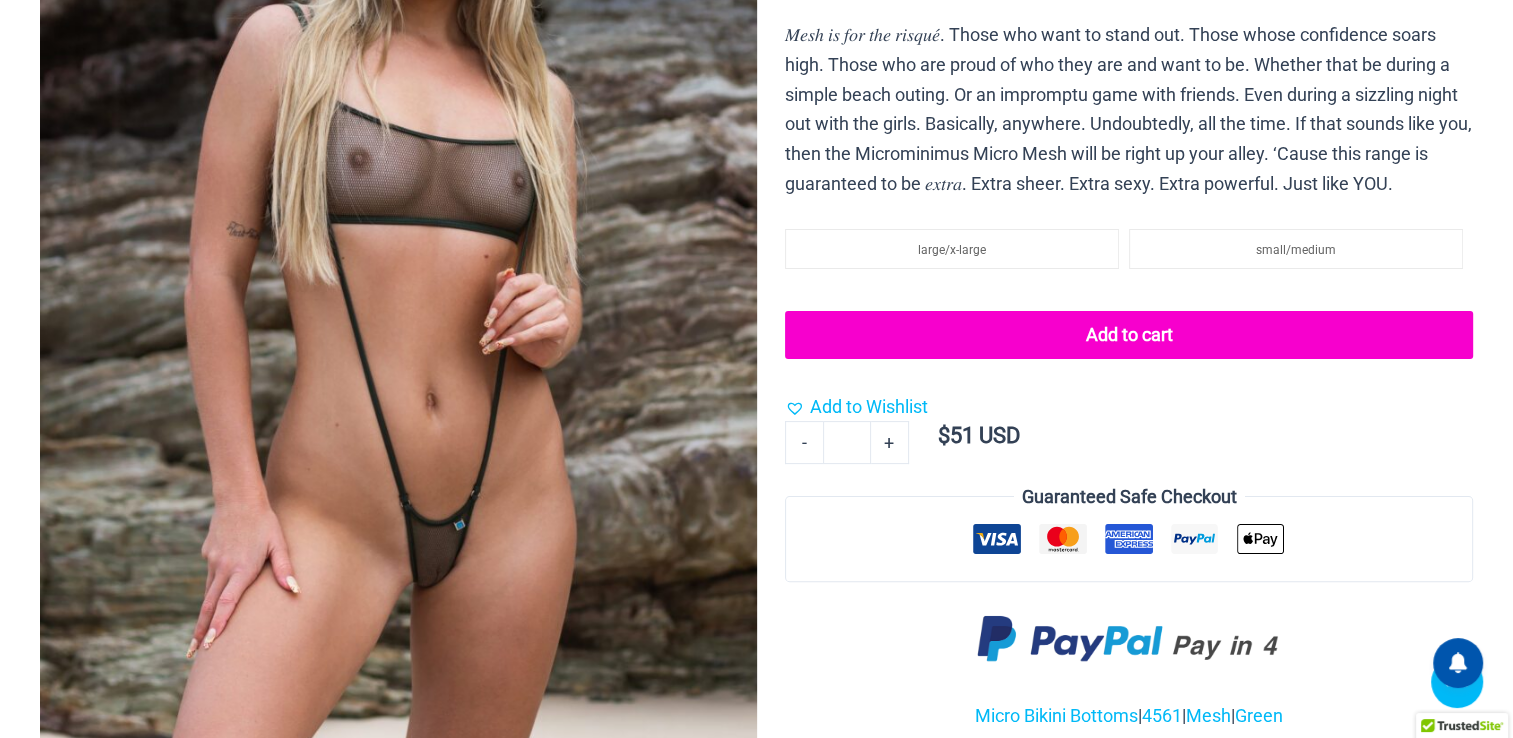 click at bounding box center [398, 277] 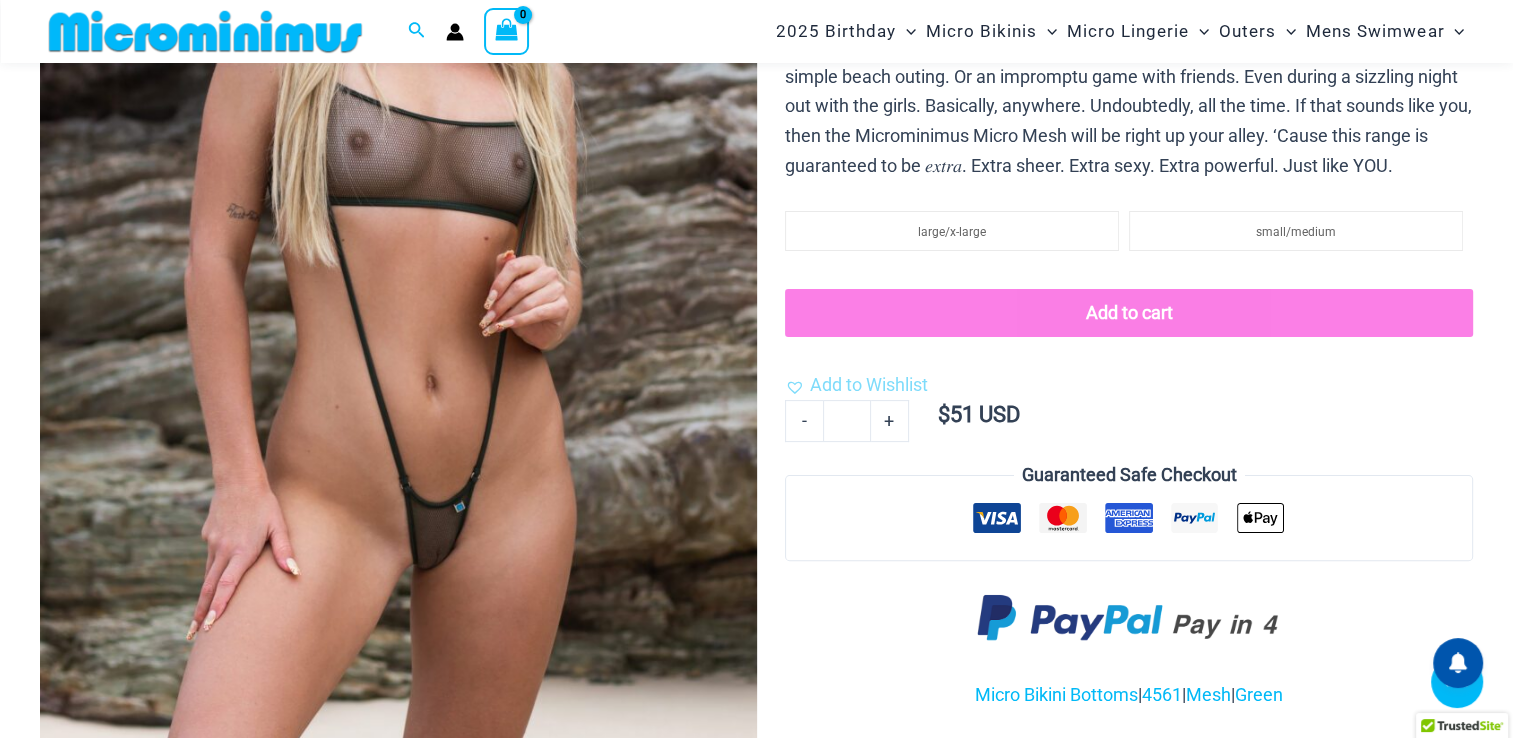 scroll, scrollTop: 700, scrollLeft: 0, axis: vertical 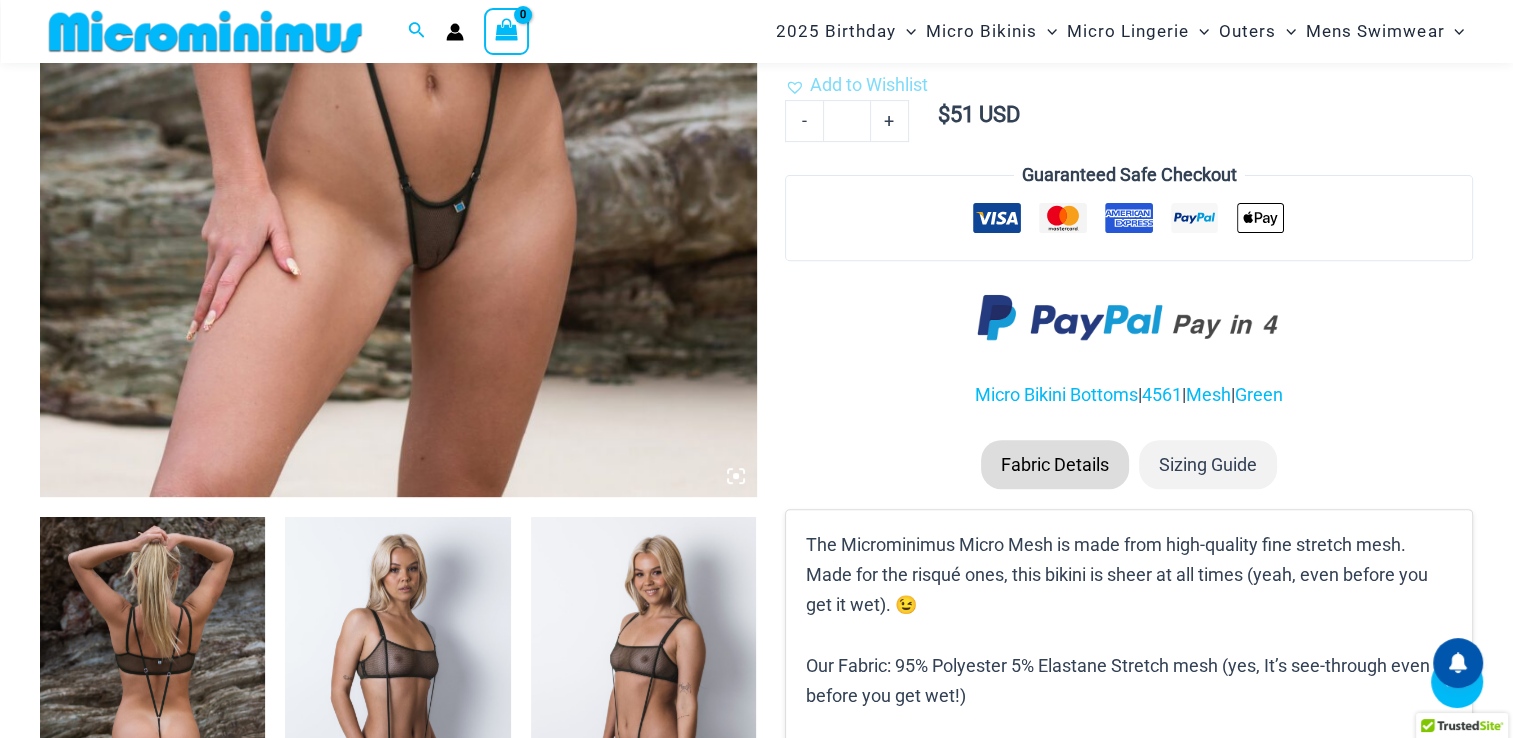 click 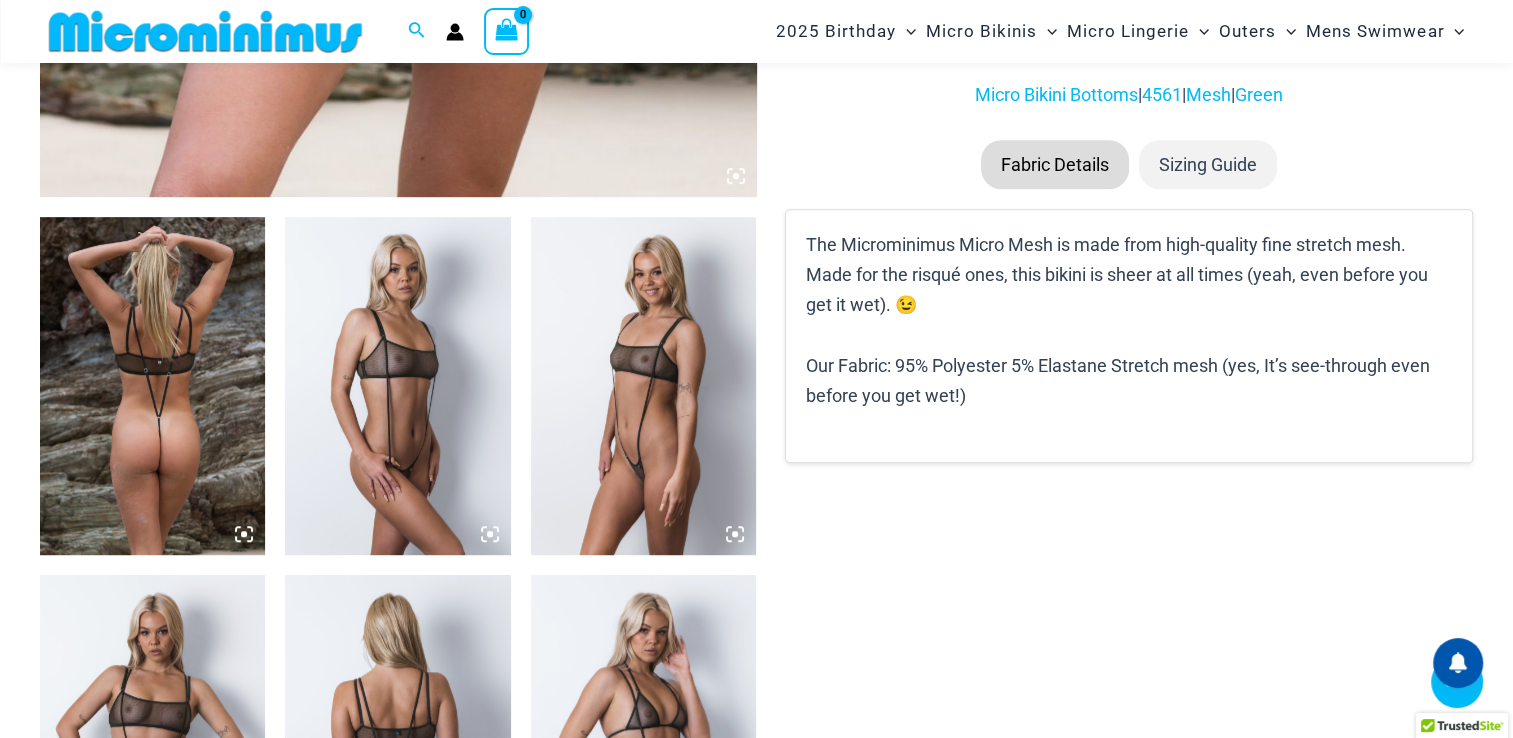click at bounding box center [152, 386] 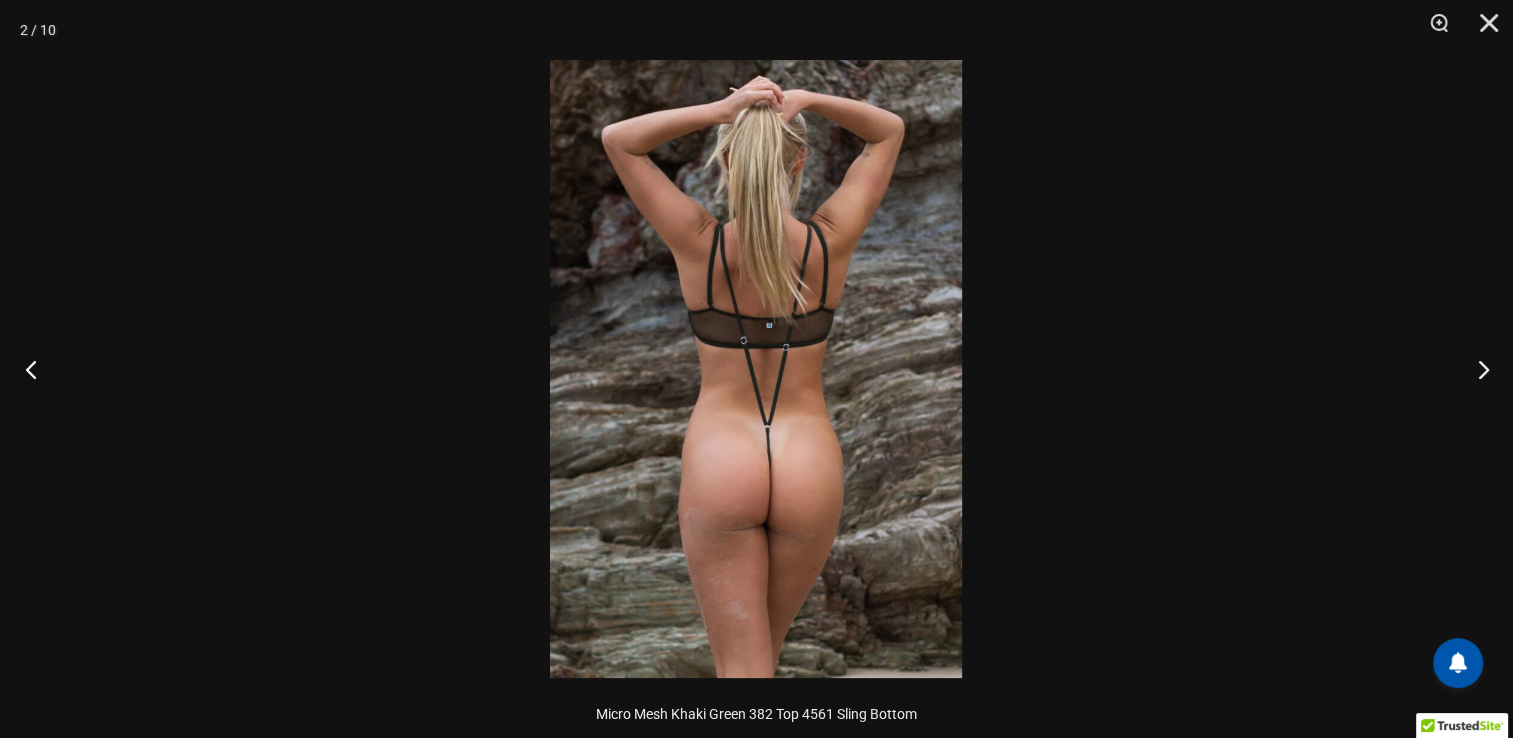 click at bounding box center (37, 369) 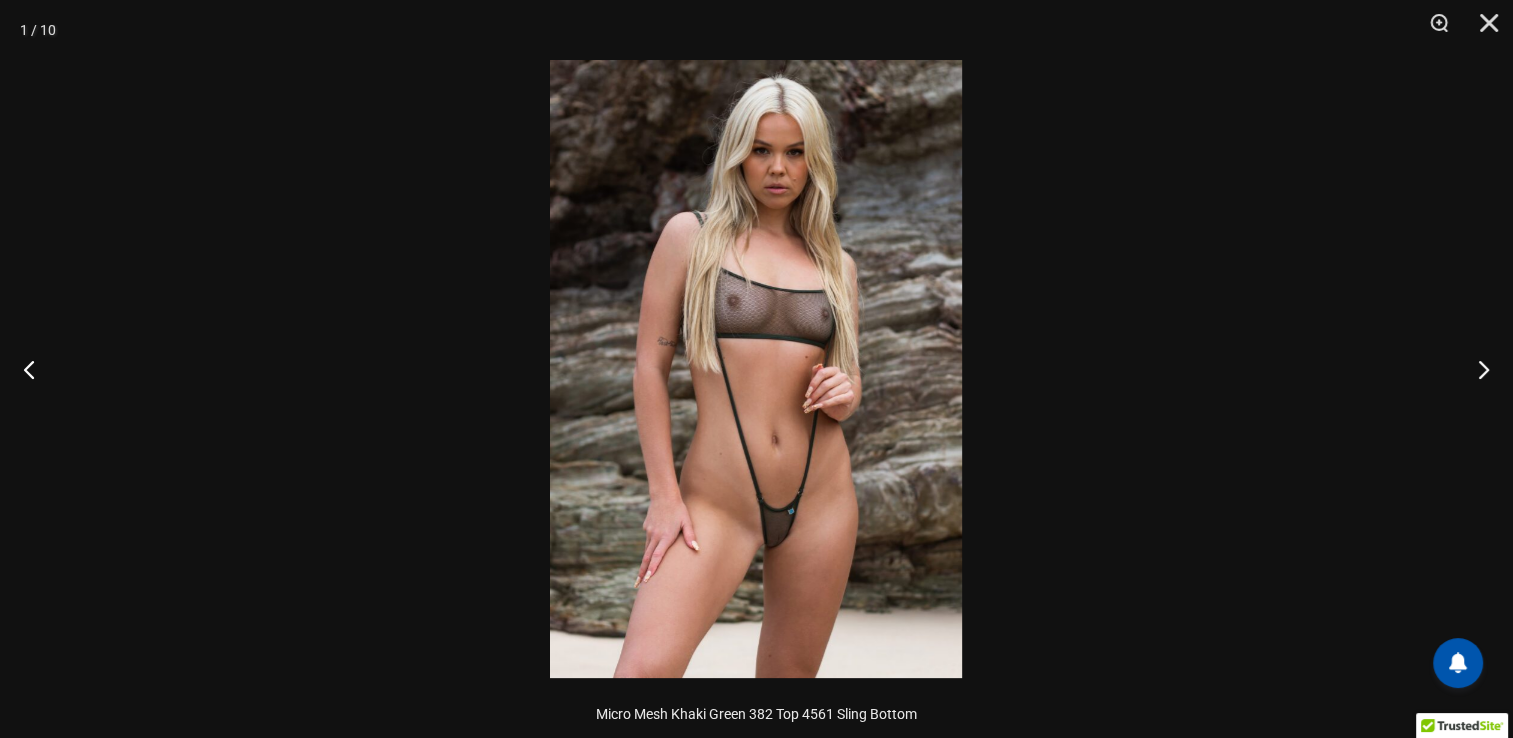 click at bounding box center [756, 369] 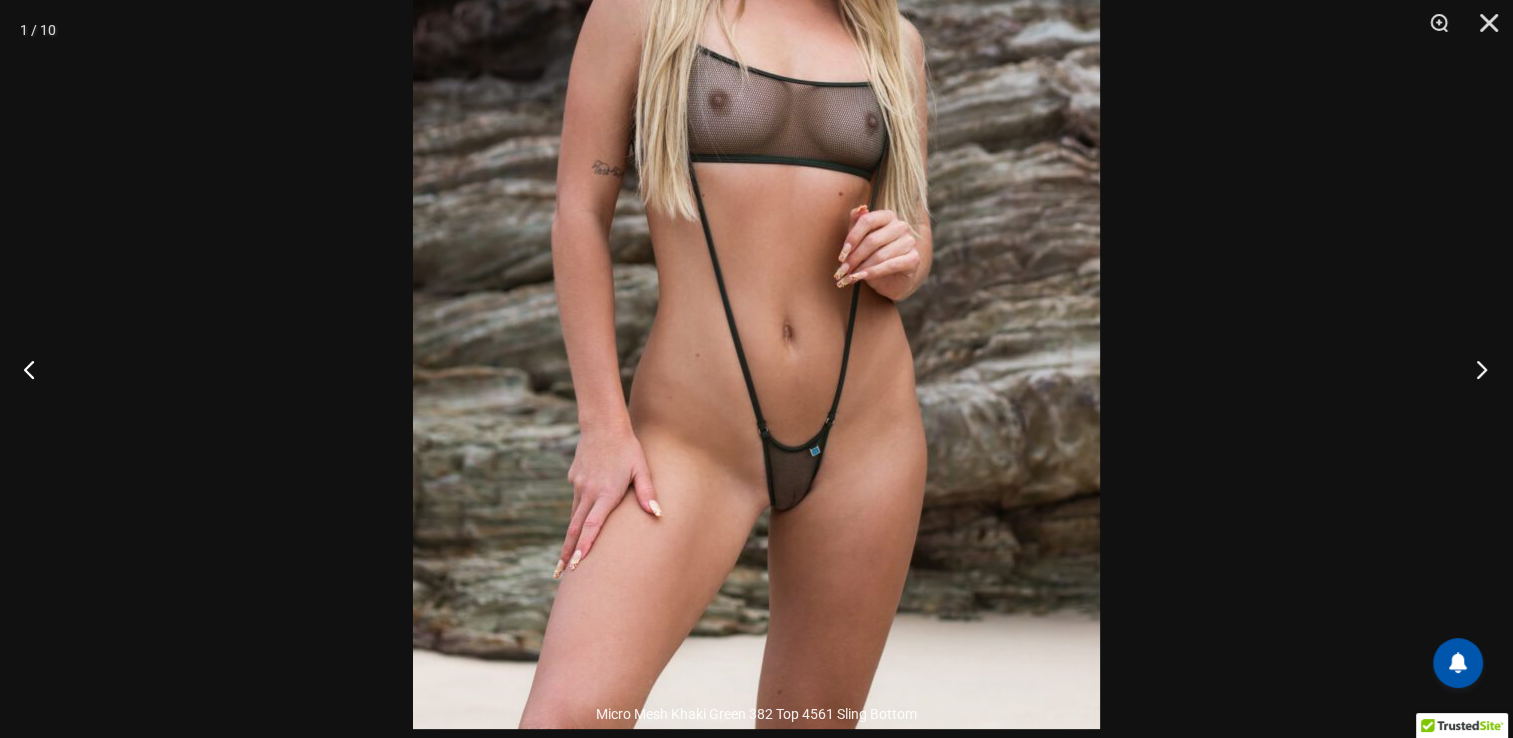 click at bounding box center (1475, 369) 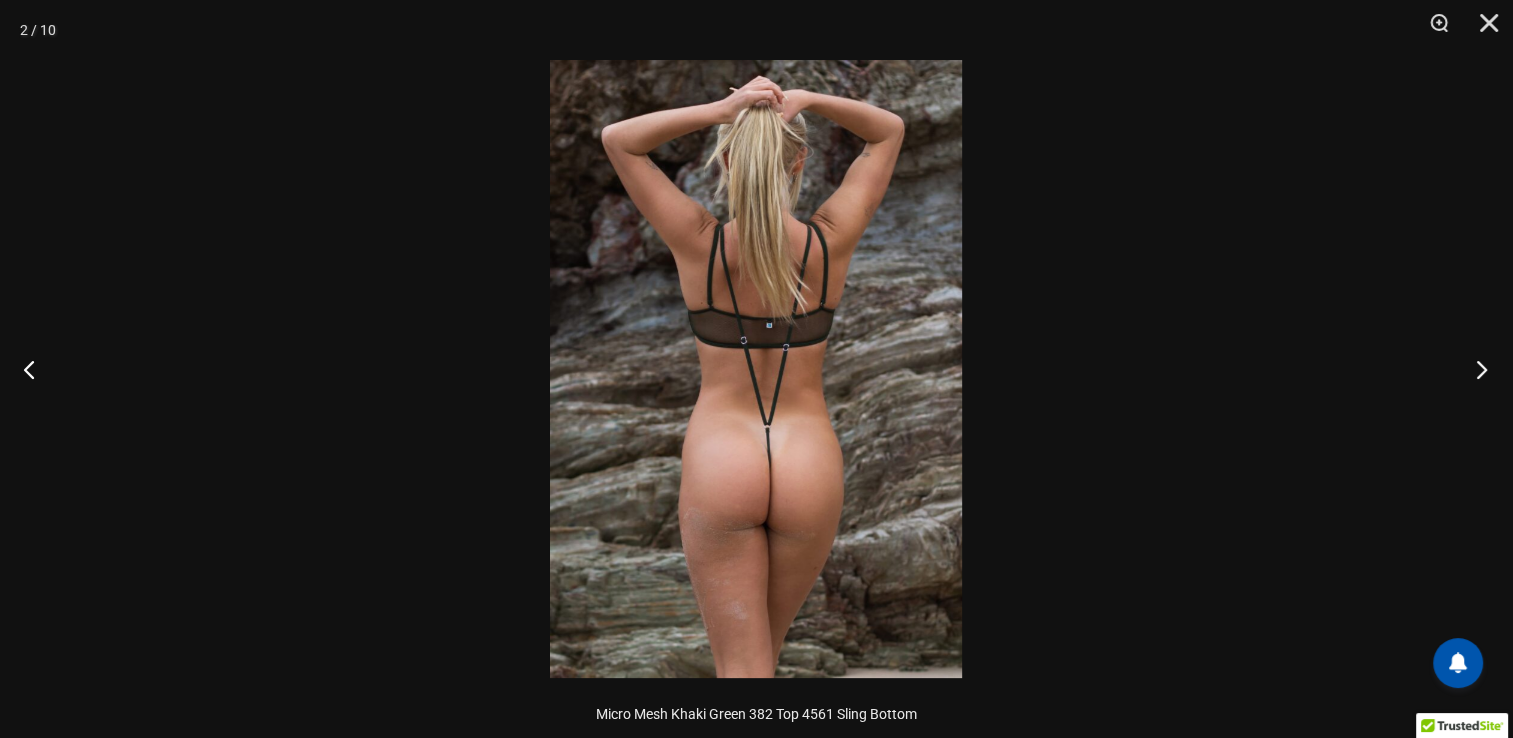 click at bounding box center [1475, 369] 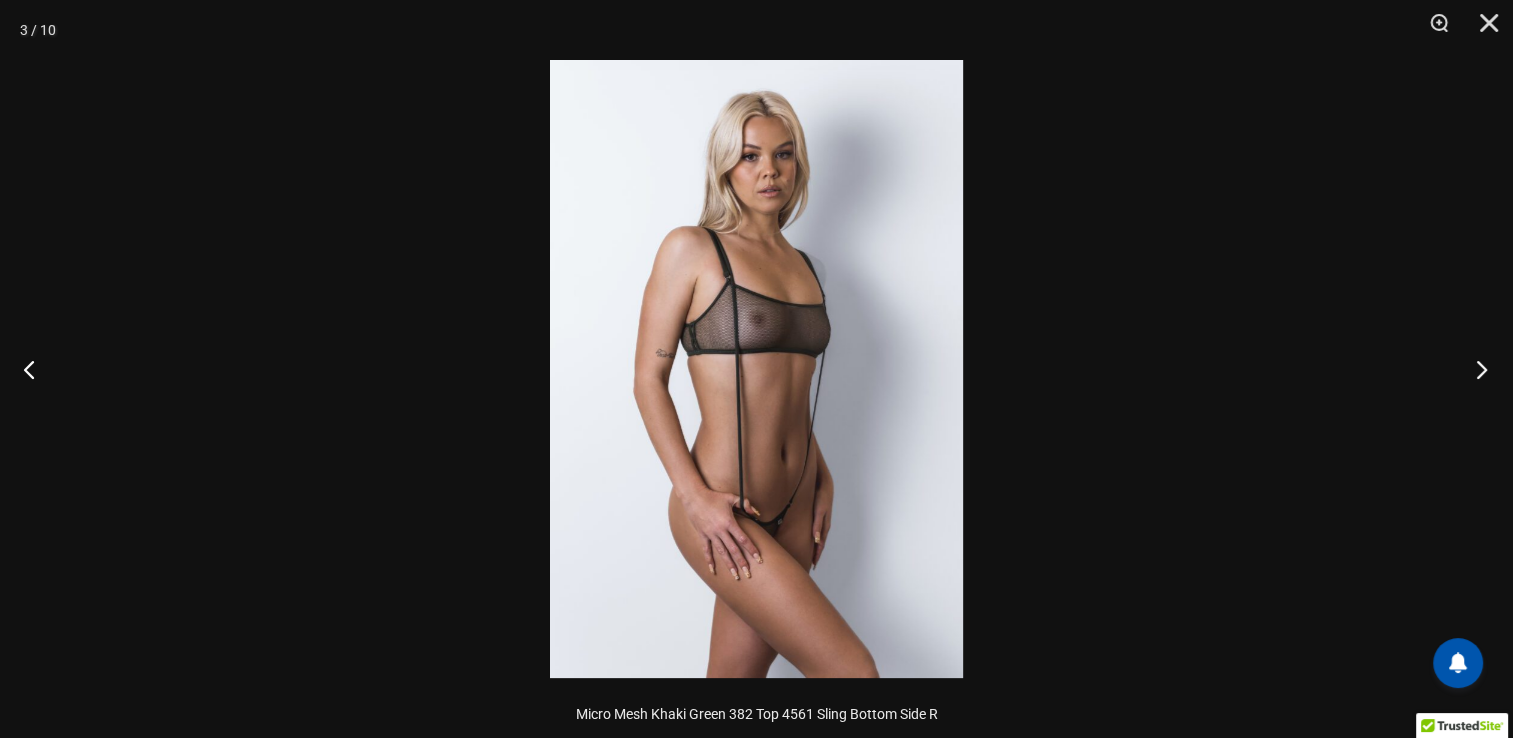 click at bounding box center (1475, 369) 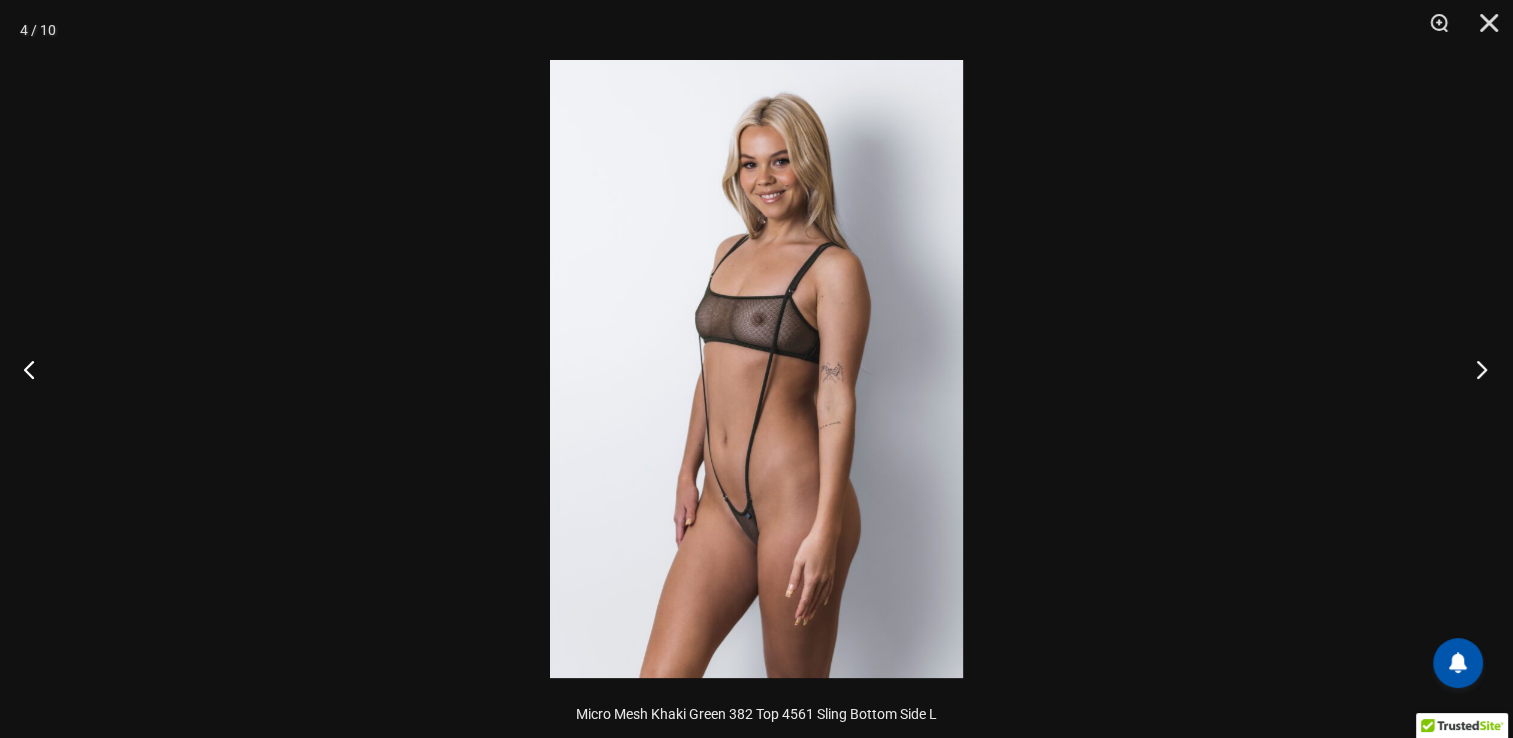 click at bounding box center (1475, 369) 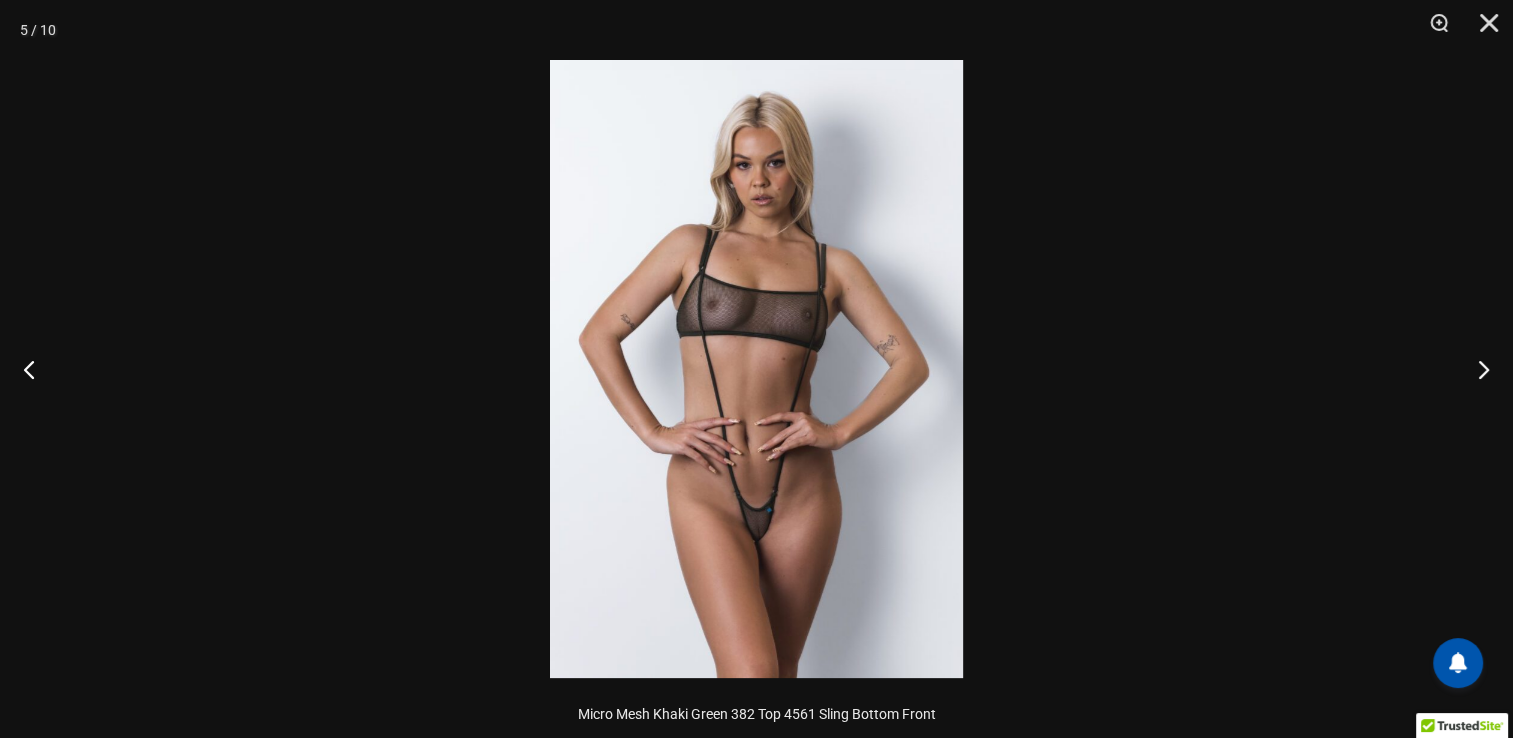click at bounding box center (756, 369) 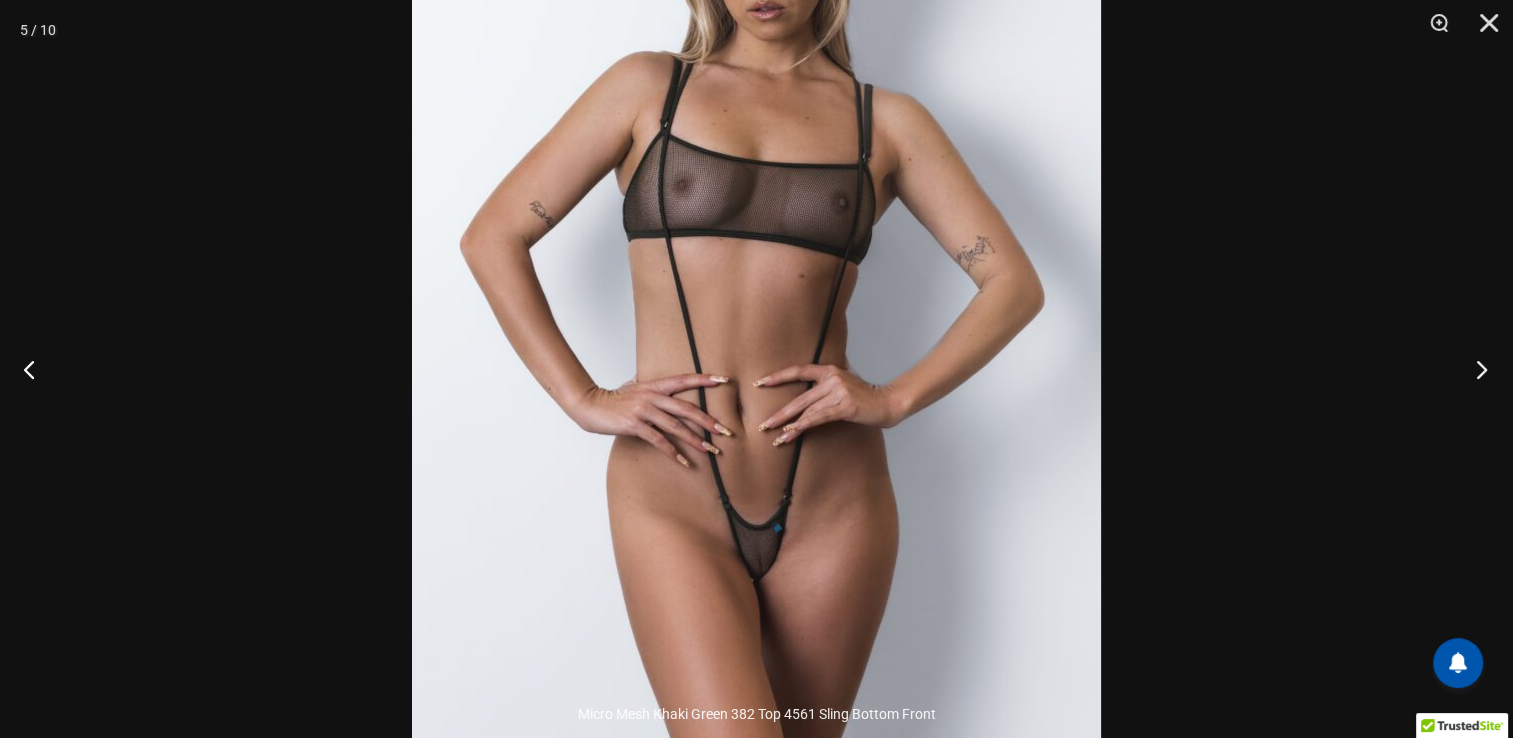 click at bounding box center (1475, 369) 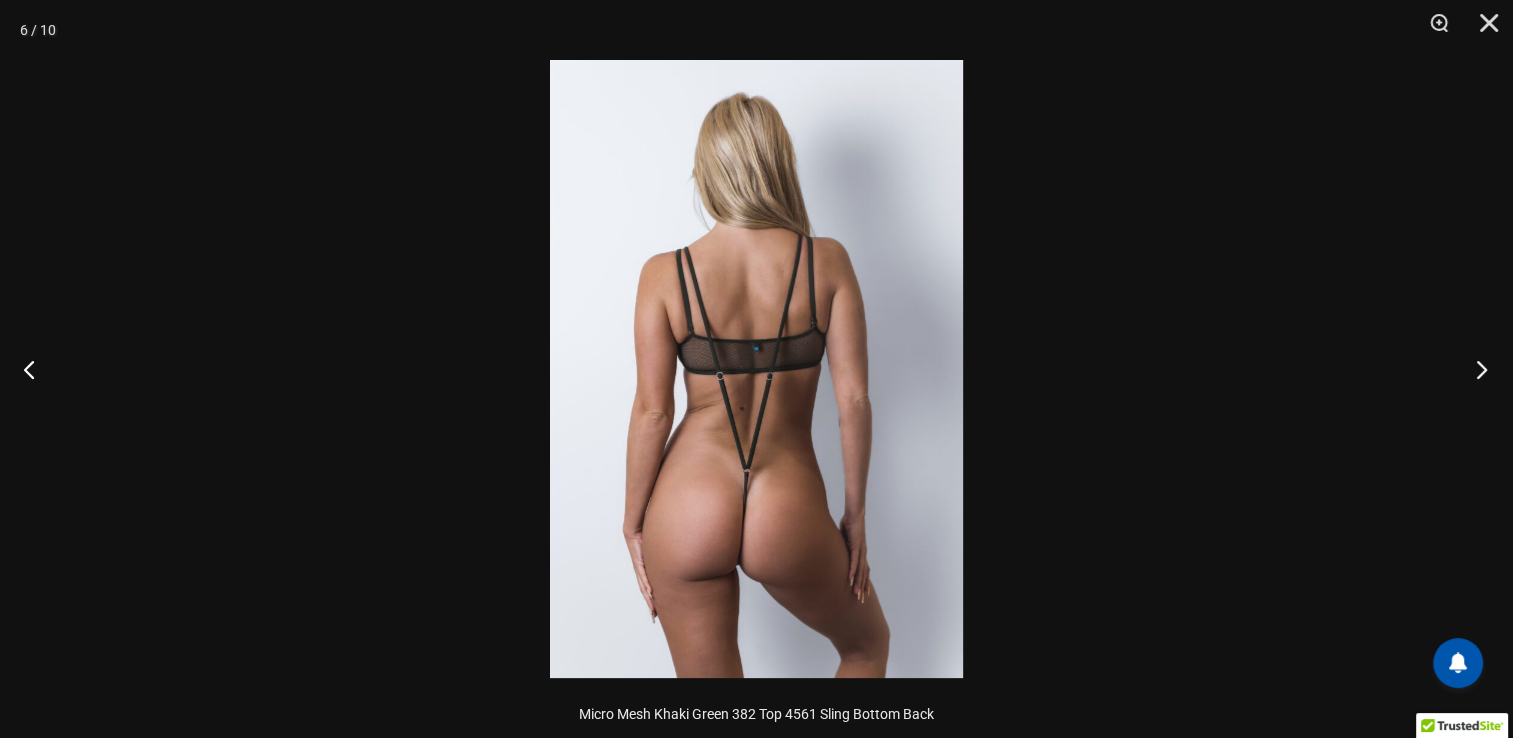 click at bounding box center (1475, 369) 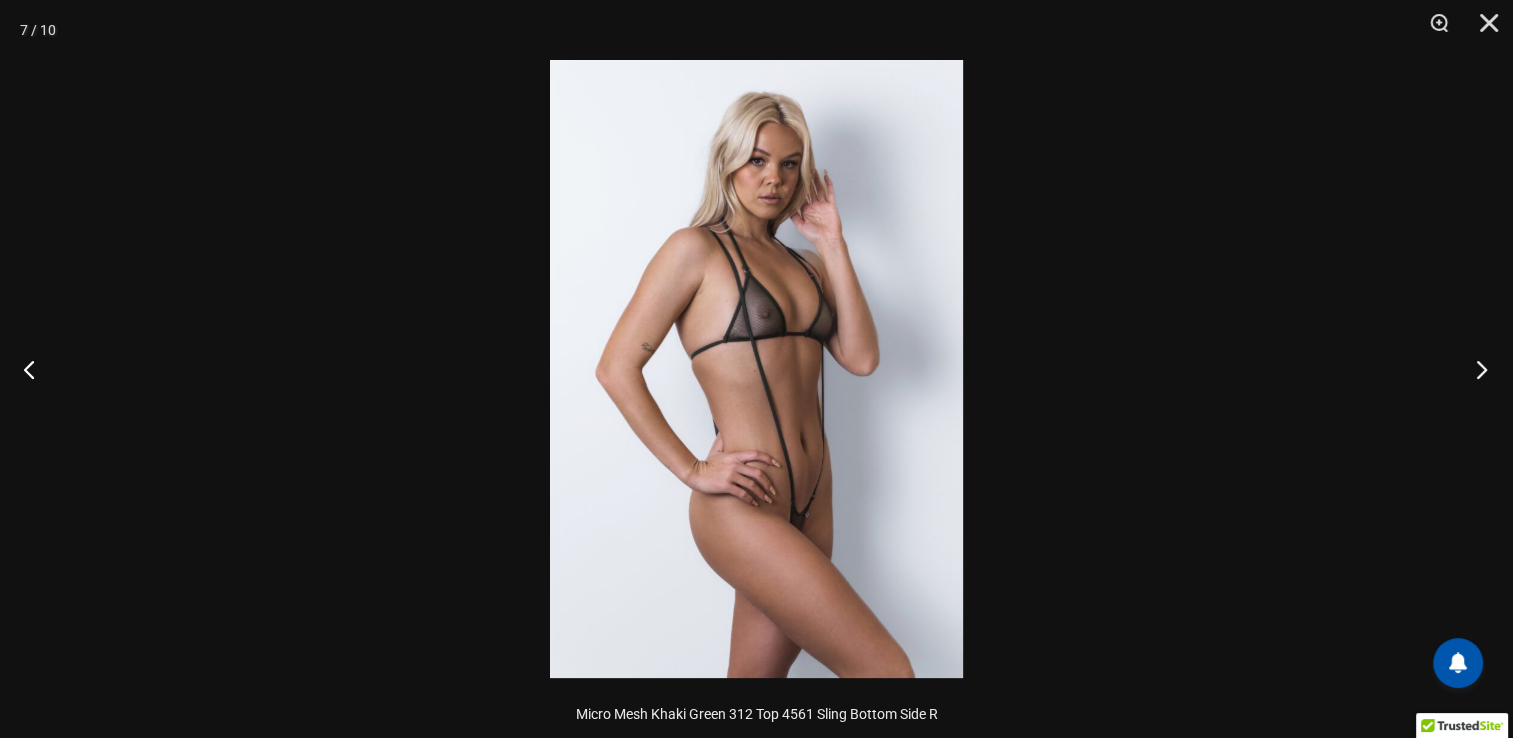 click at bounding box center [1475, 369] 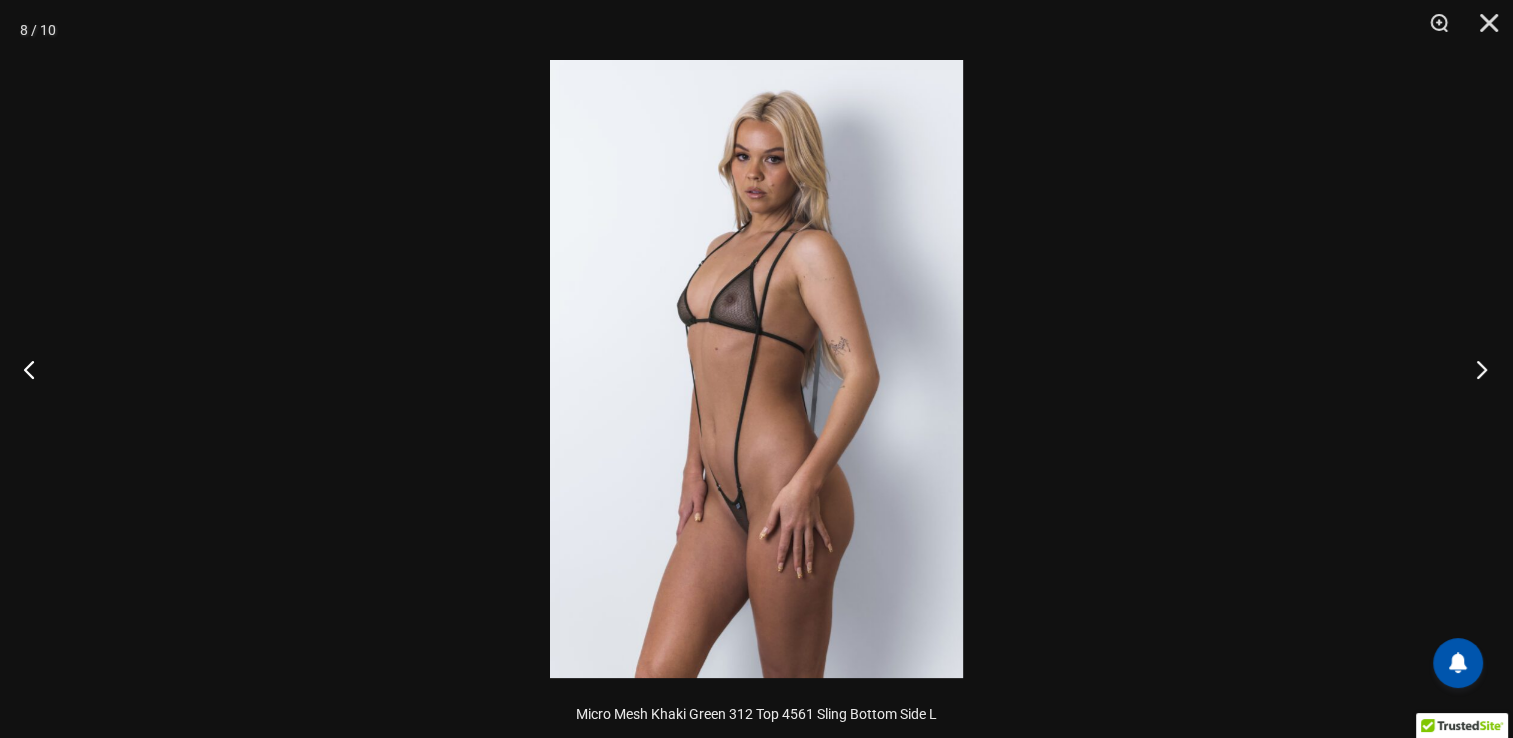 click at bounding box center [1475, 369] 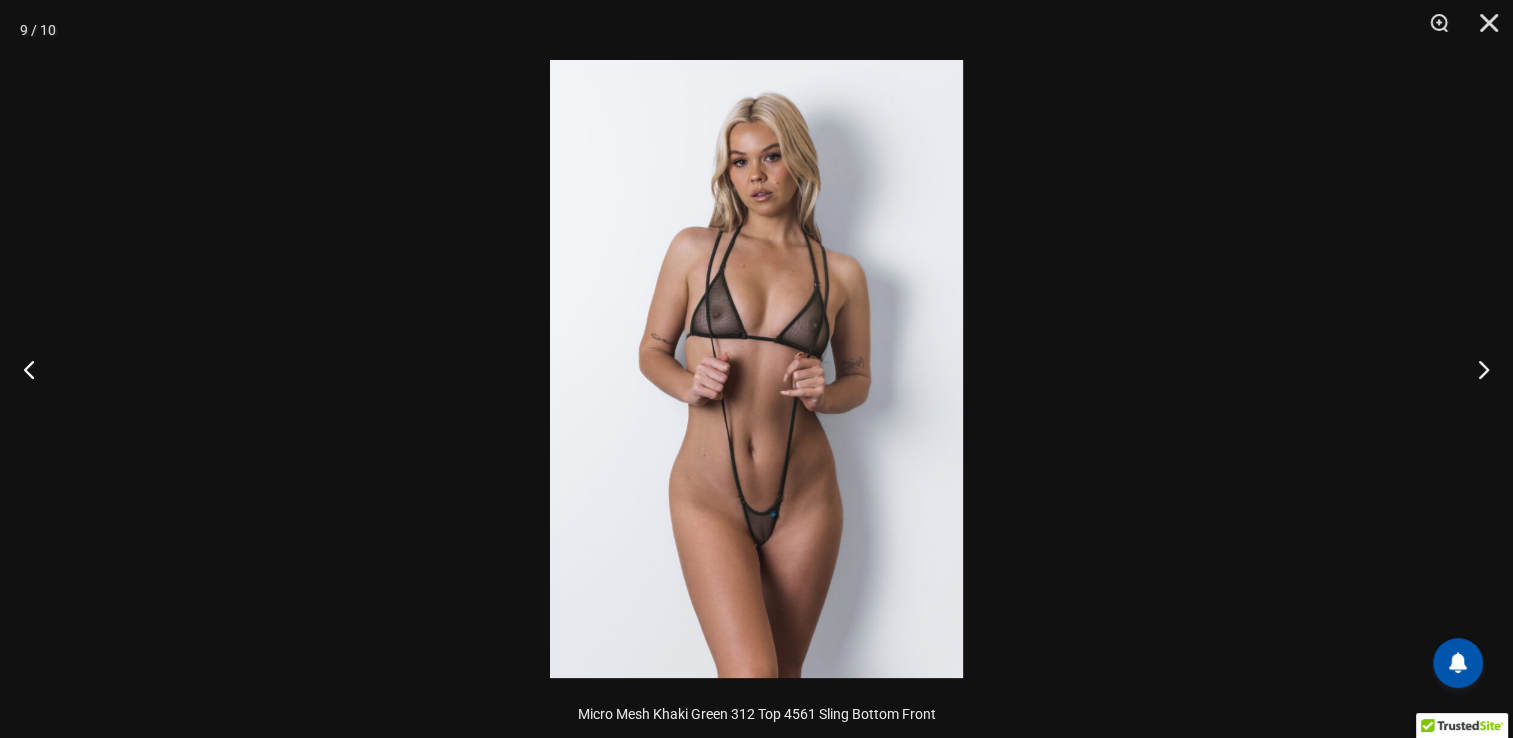 click at bounding box center [756, 369] 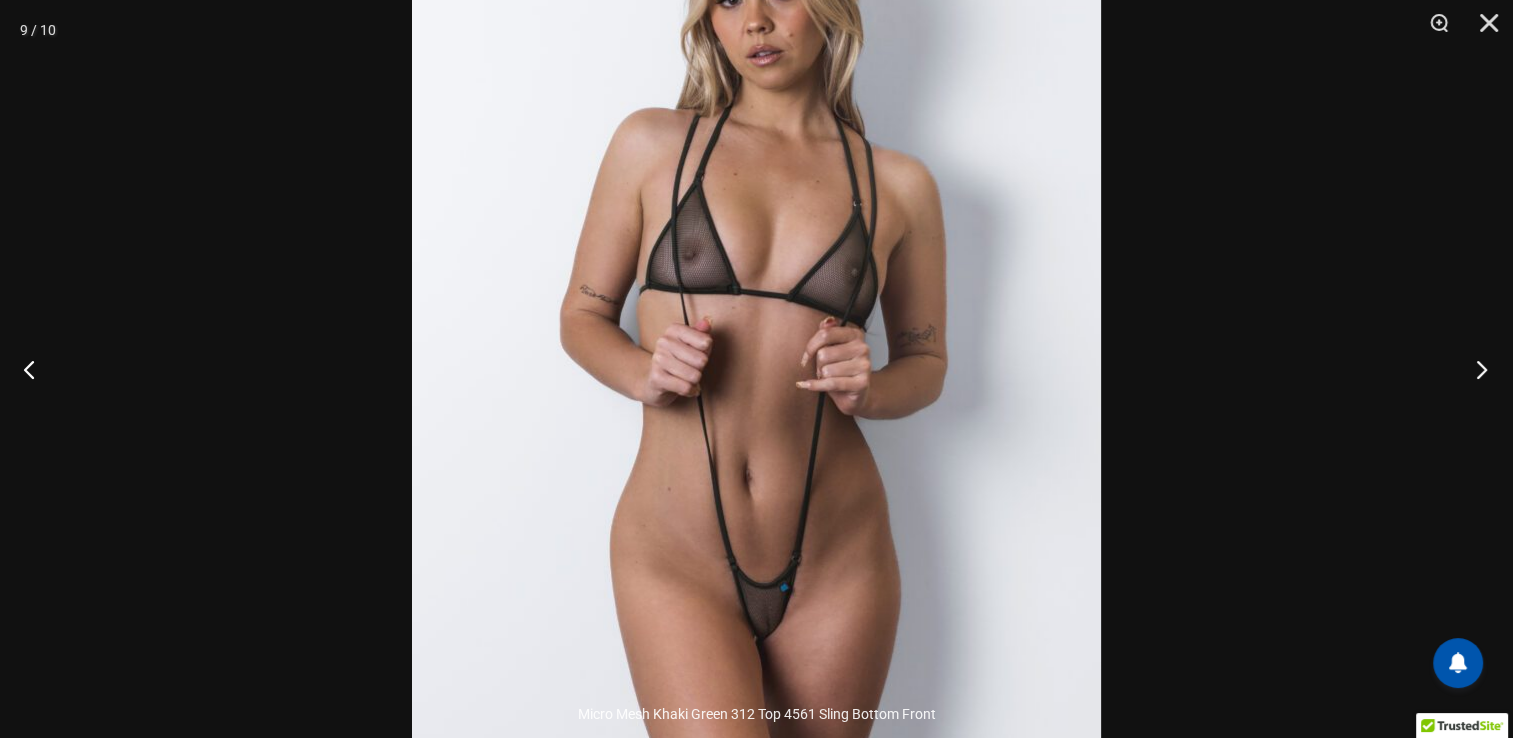 click at bounding box center (1475, 369) 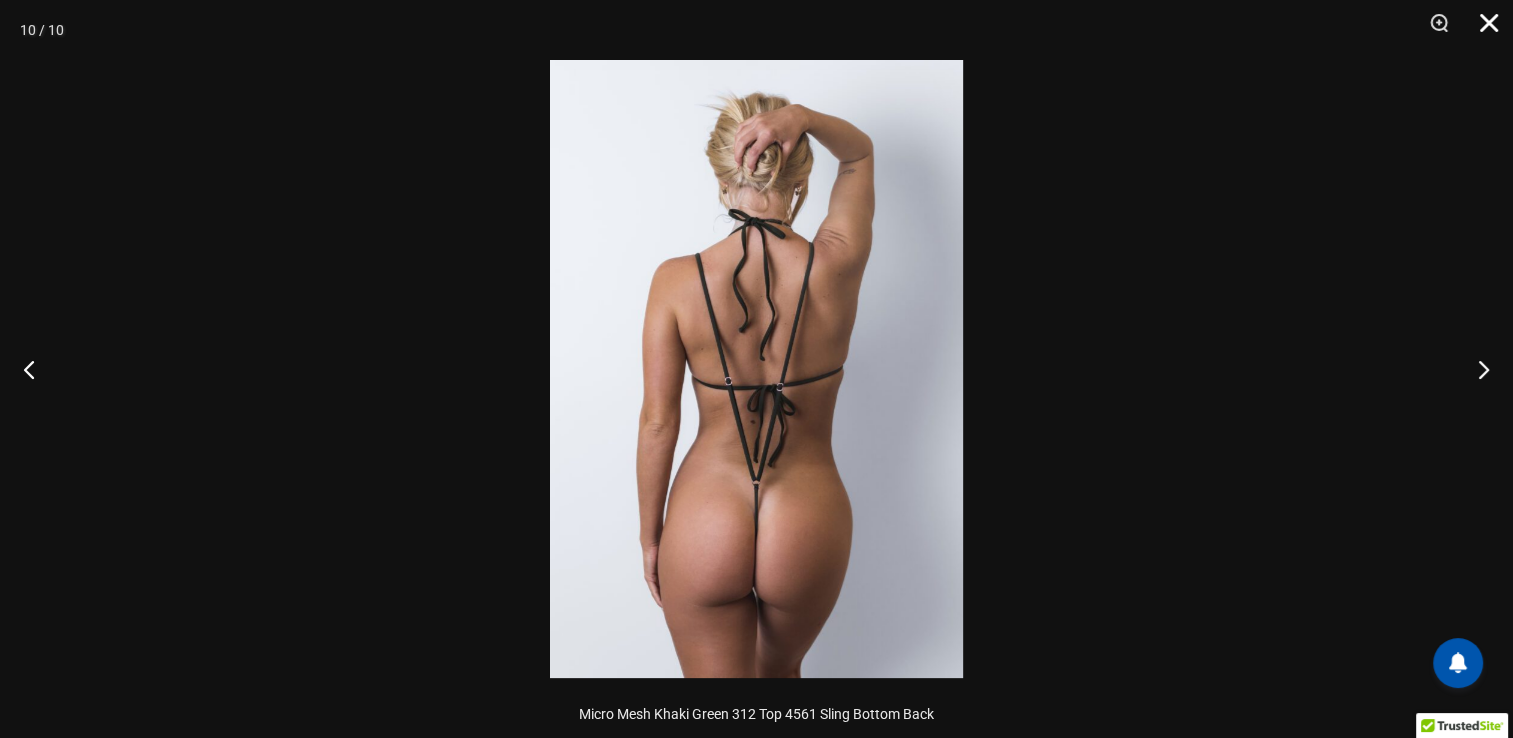 click at bounding box center [1482, 30] 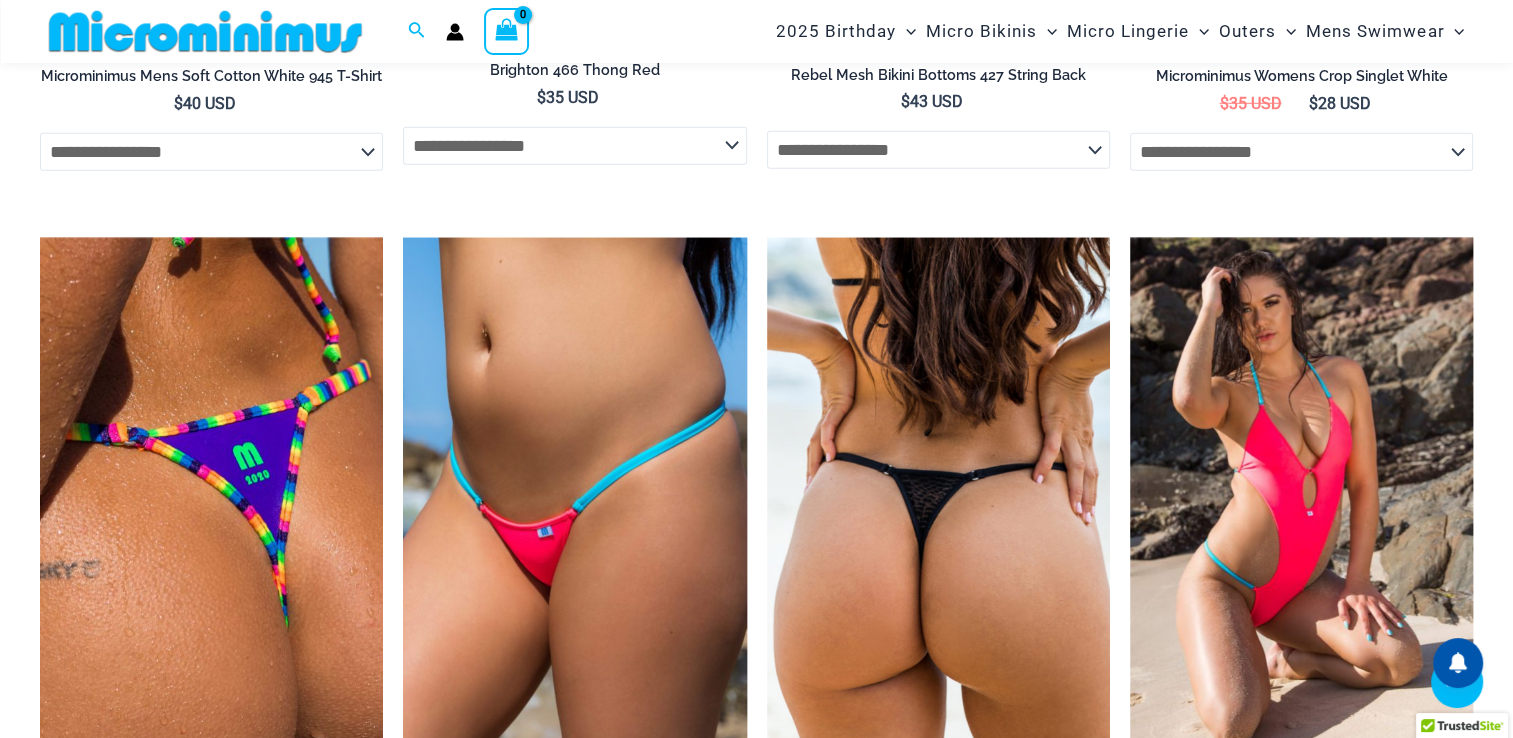 scroll, scrollTop: 5400, scrollLeft: 0, axis: vertical 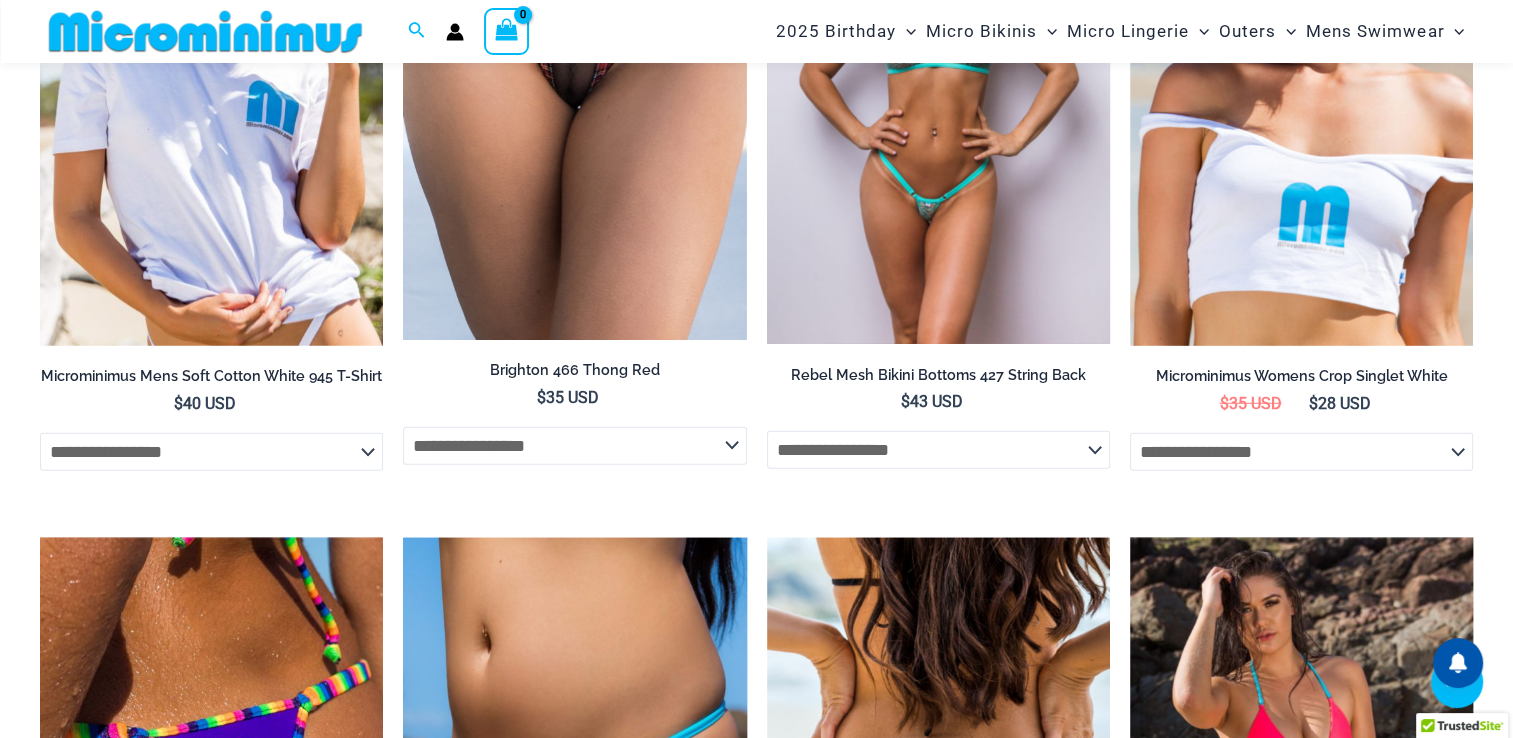click at bounding box center [938, 87] 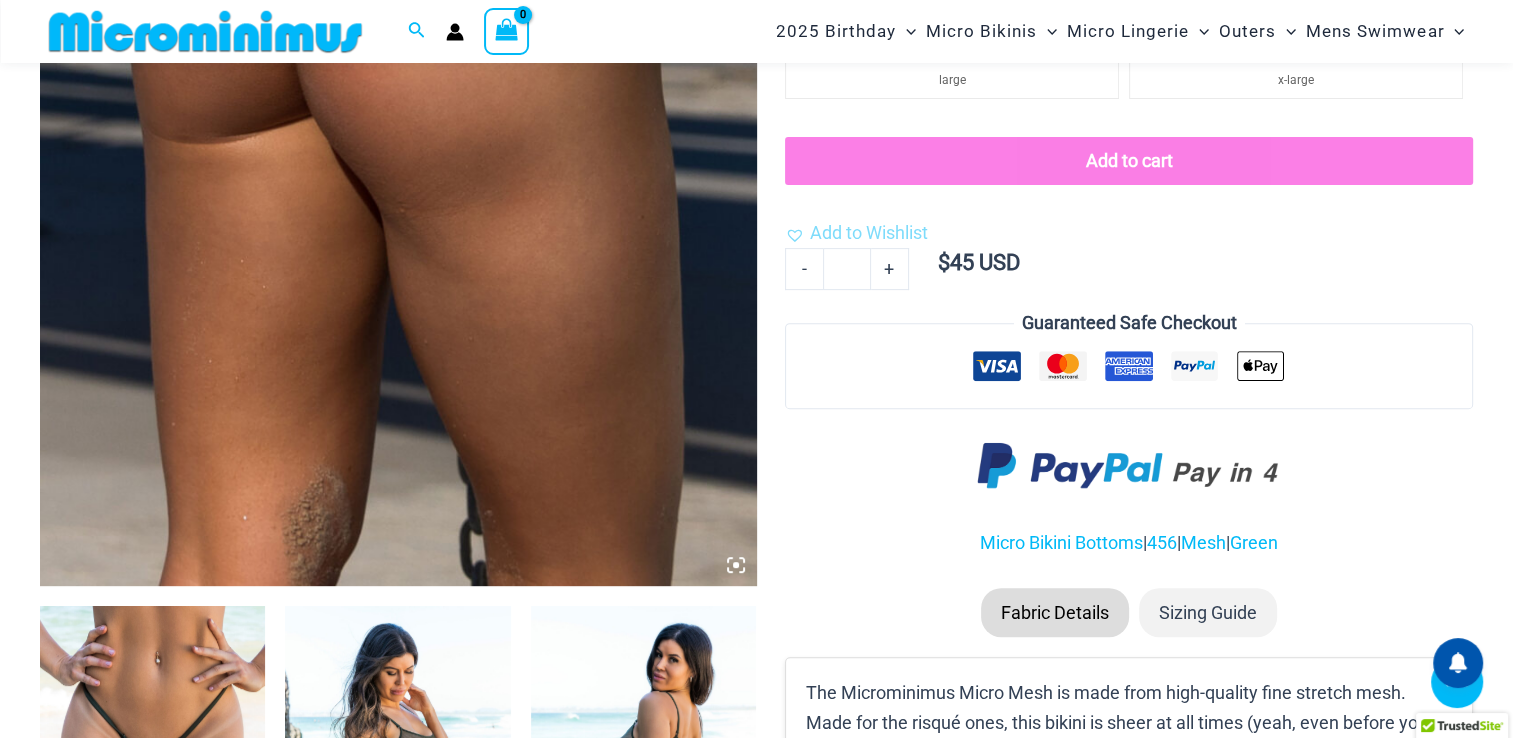 scroll, scrollTop: 782, scrollLeft: 0, axis: vertical 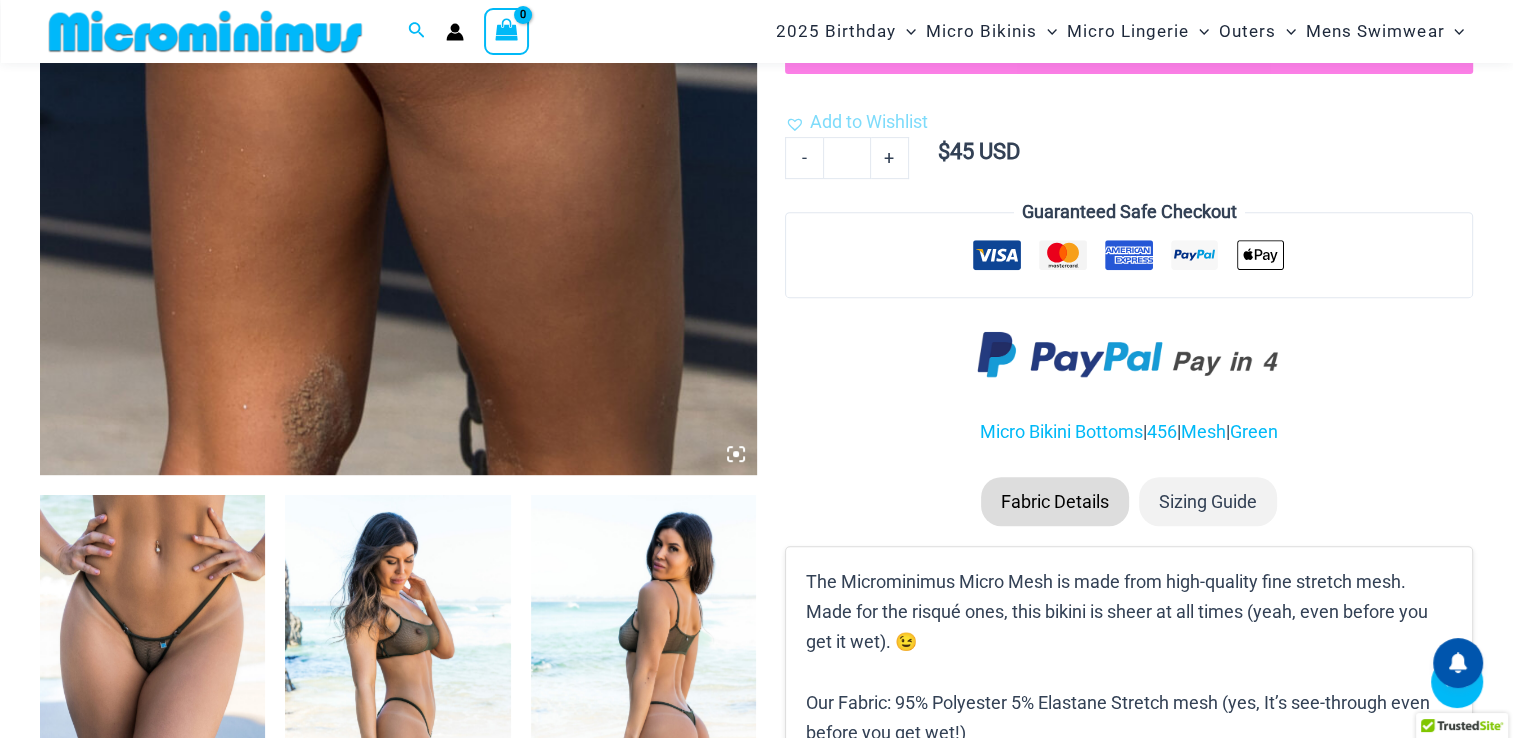 click at bounding box center [152, 656] 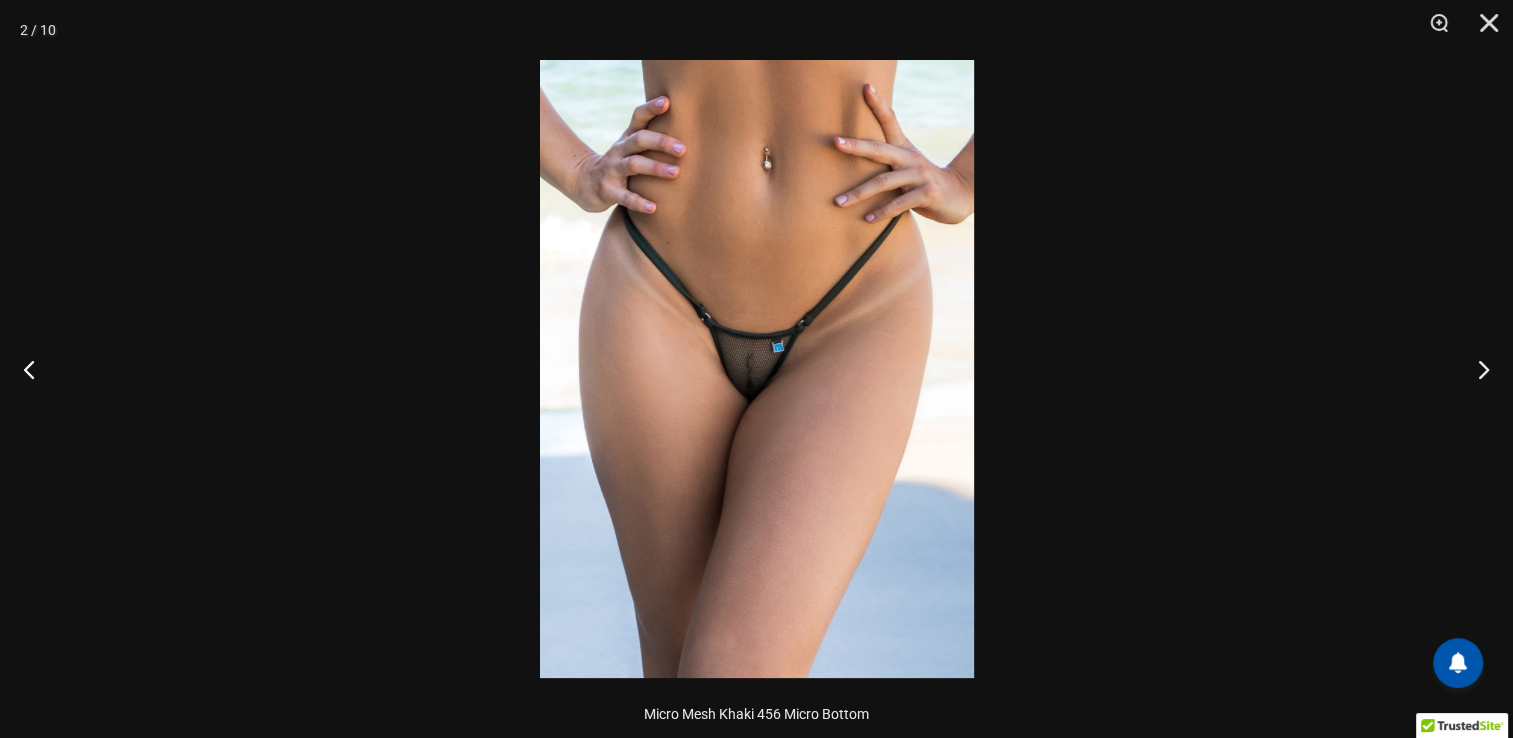 click at bounding box center [757, 369] 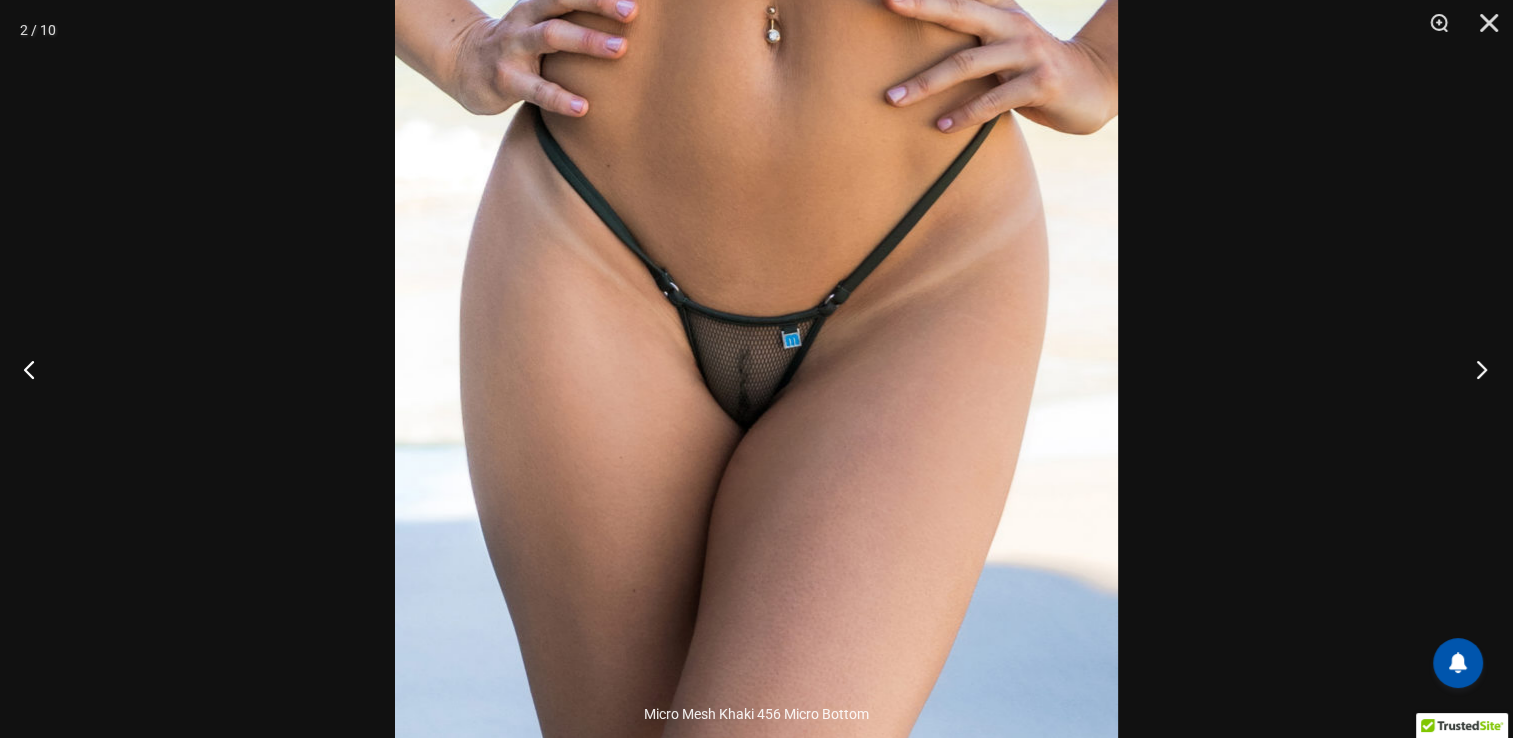click at bounding box center (1475, 369) 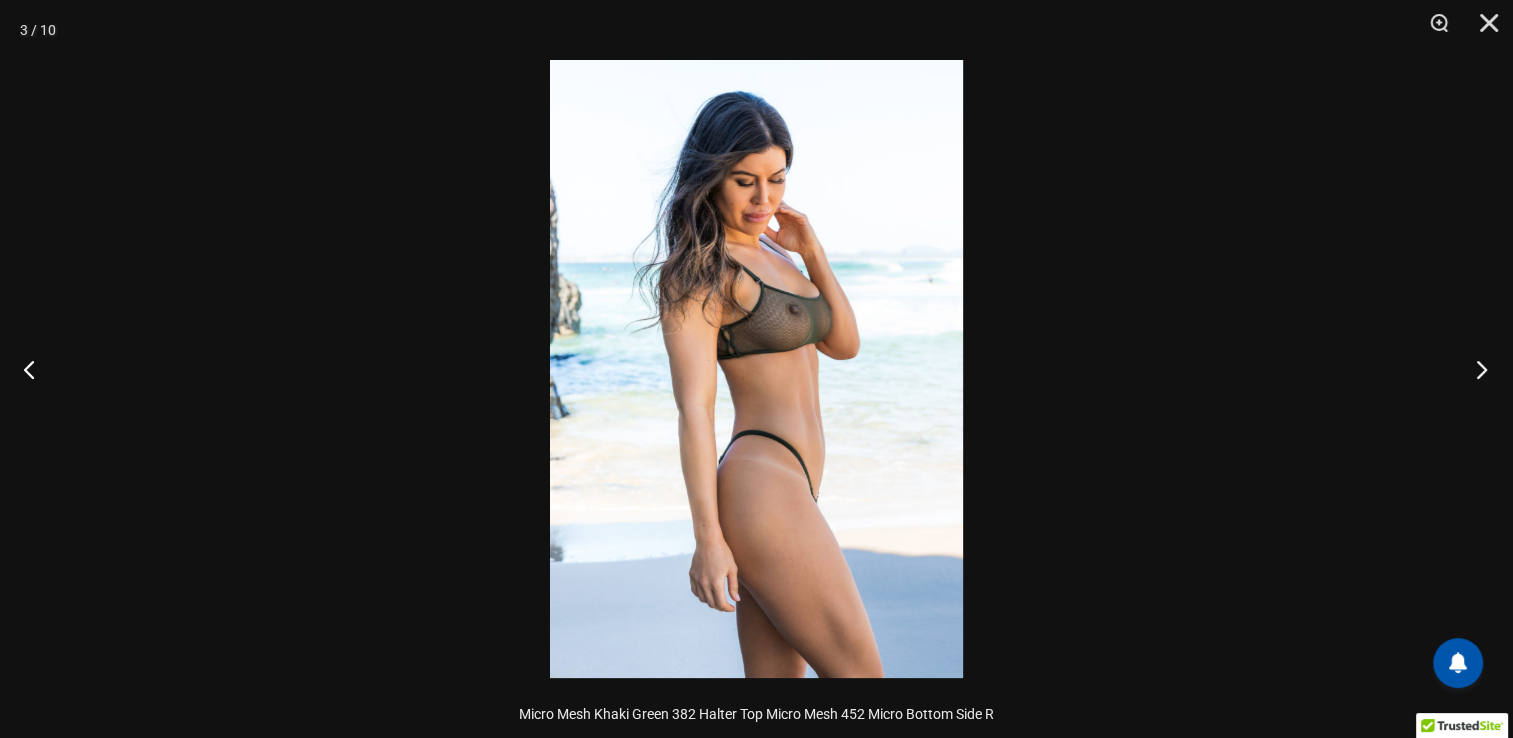 click at bounding box center (1475, 369) 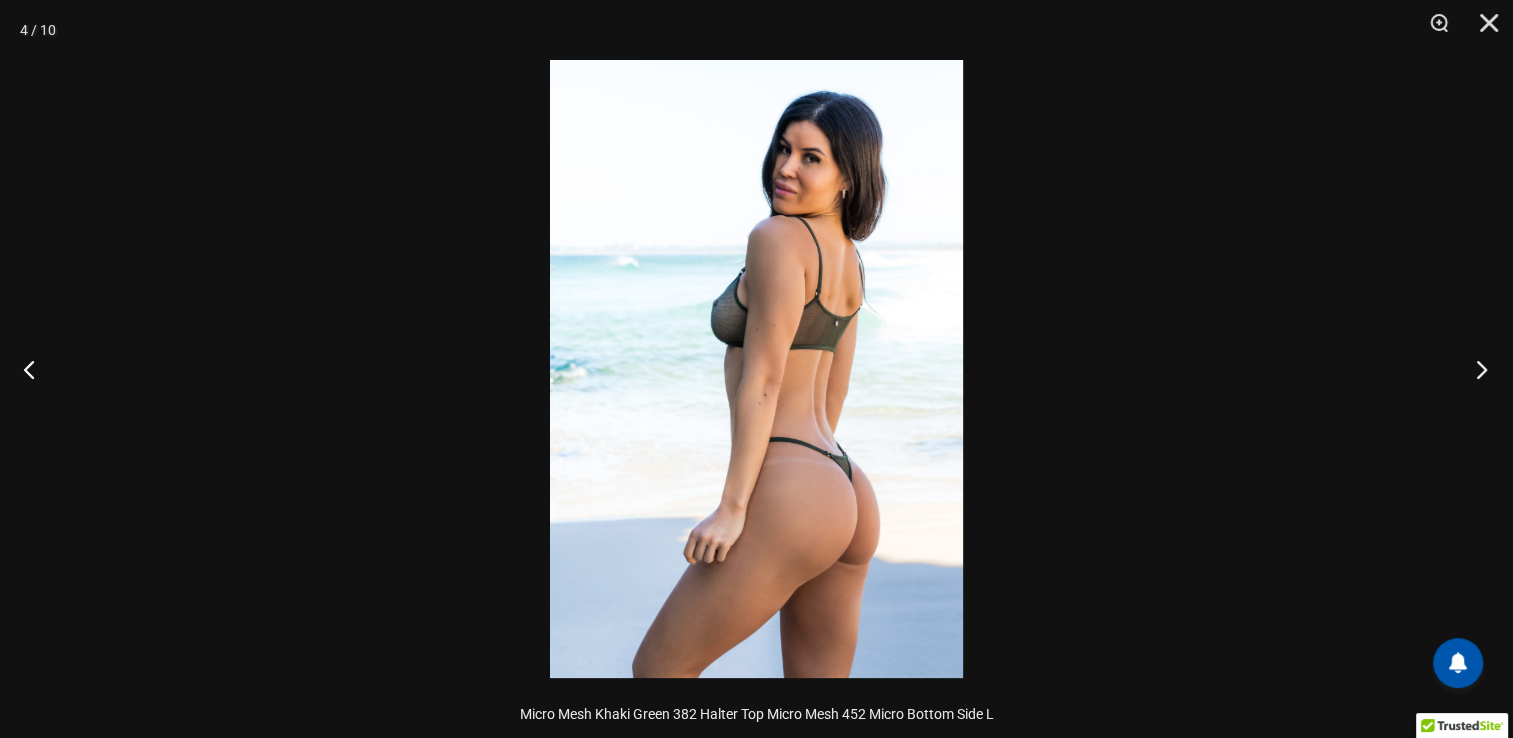 click at bounding box center (1475, 369) 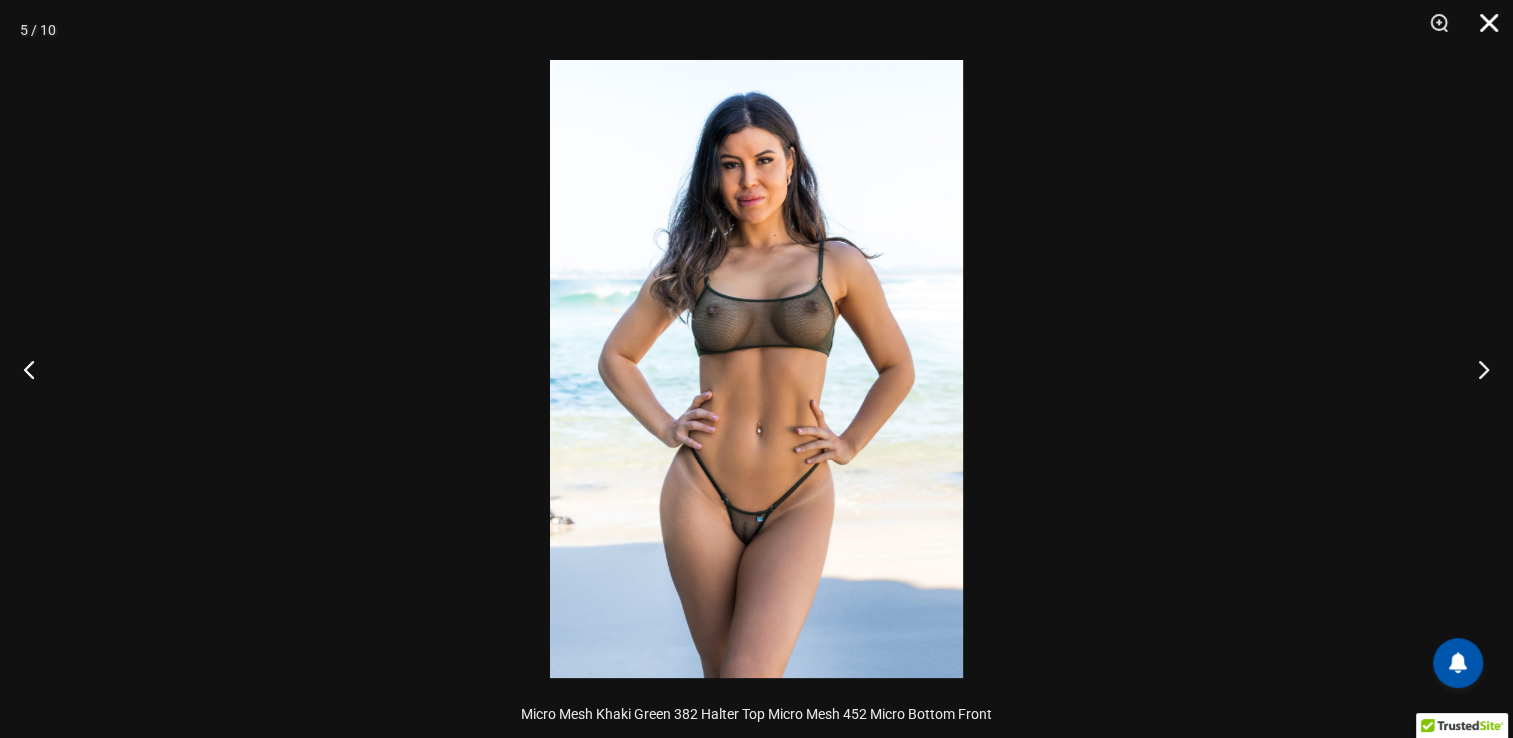 click at bounding box center [1482, 30] 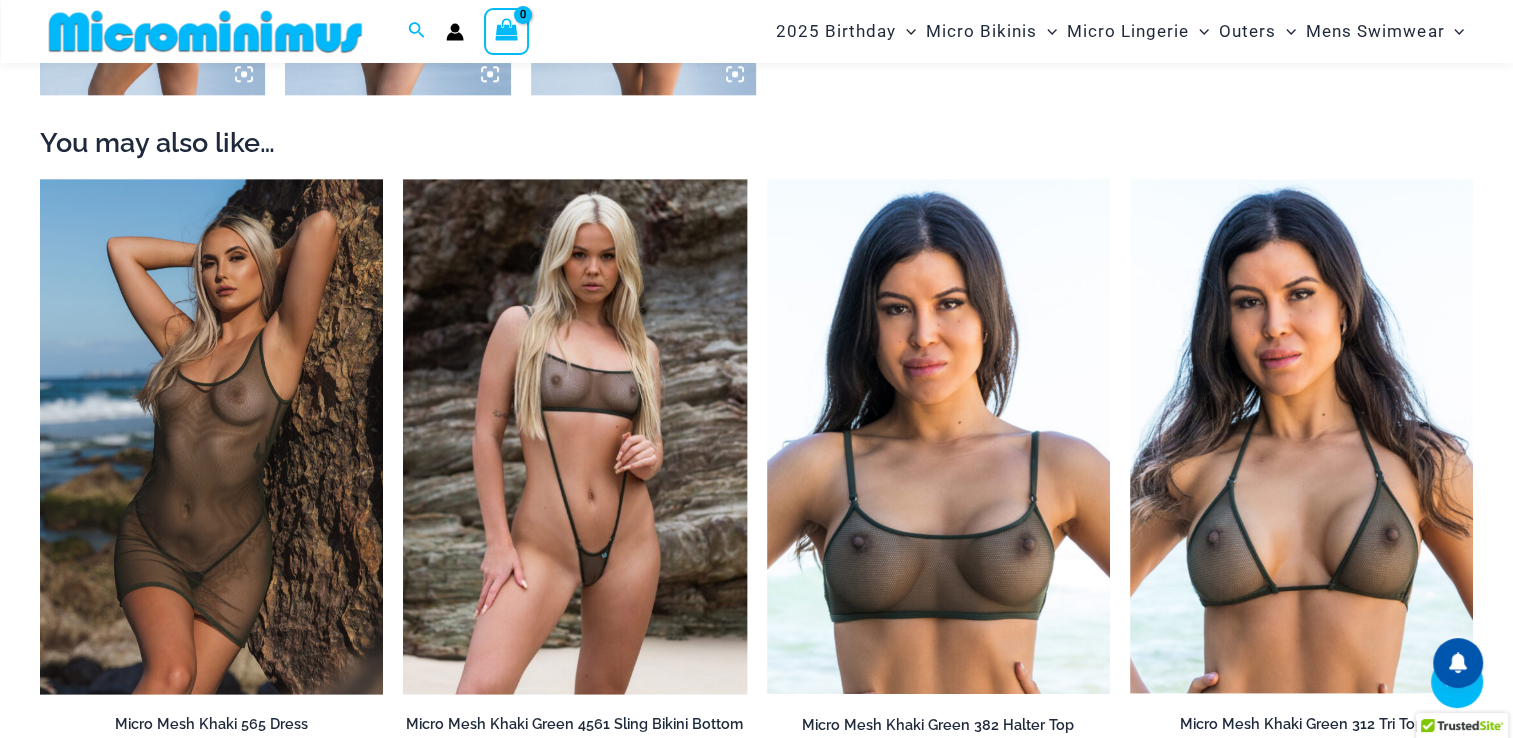 scroll, scrollTop: 2282, scrollLeft: 0, axis: vertical 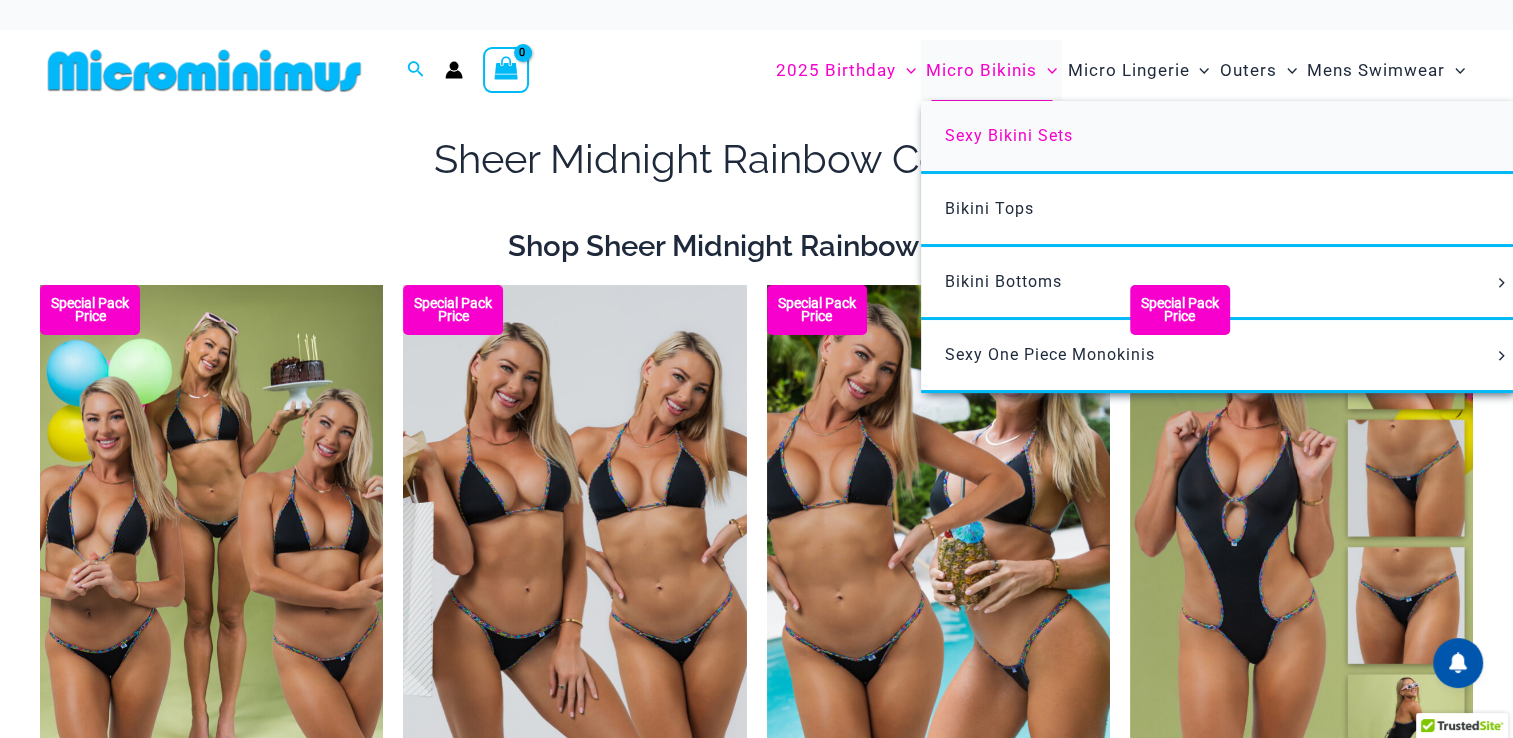 click on "Sexy Bikini Sets" at bounding box center (1009, 135) 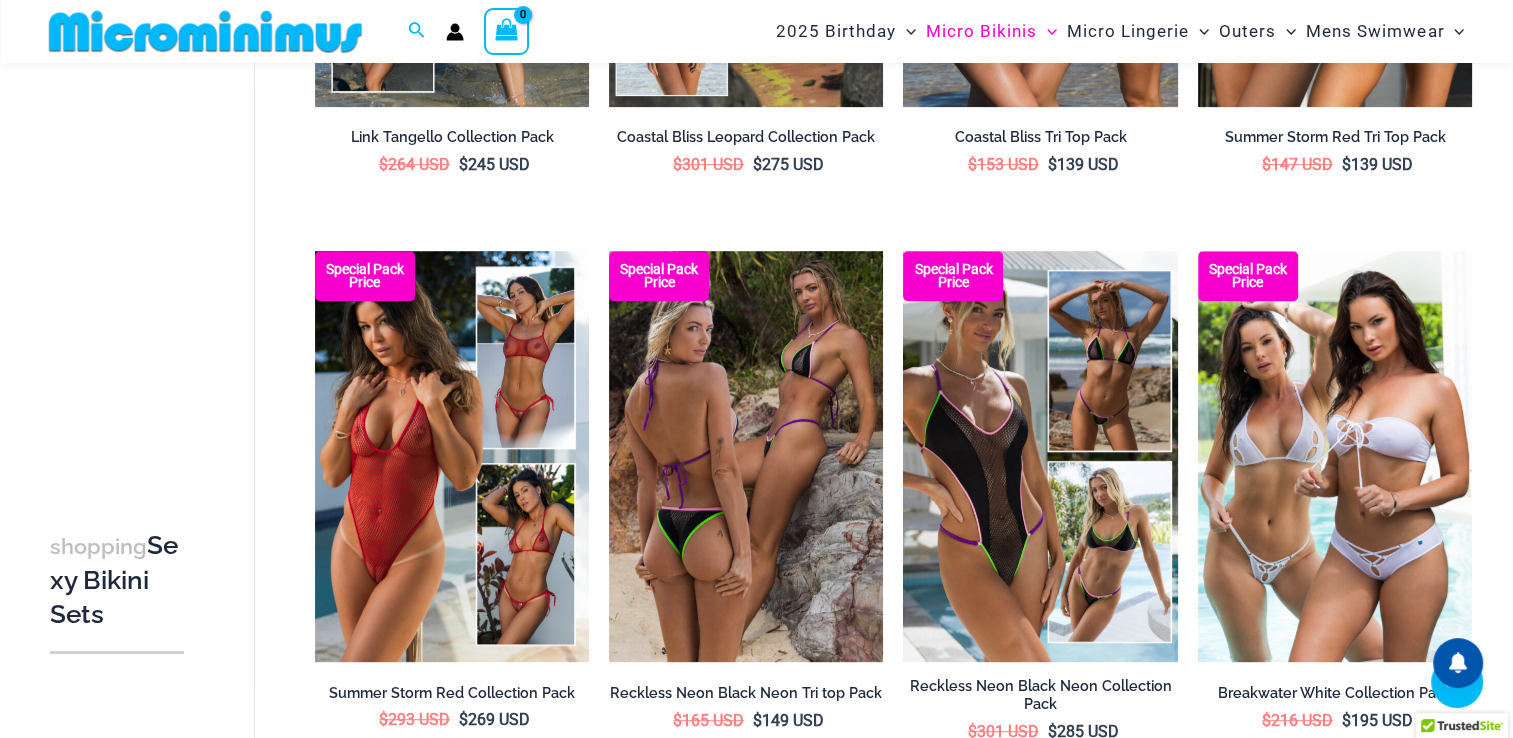 scroll, scrollTop: 1281, scrollLeft: 0, axis: vertical 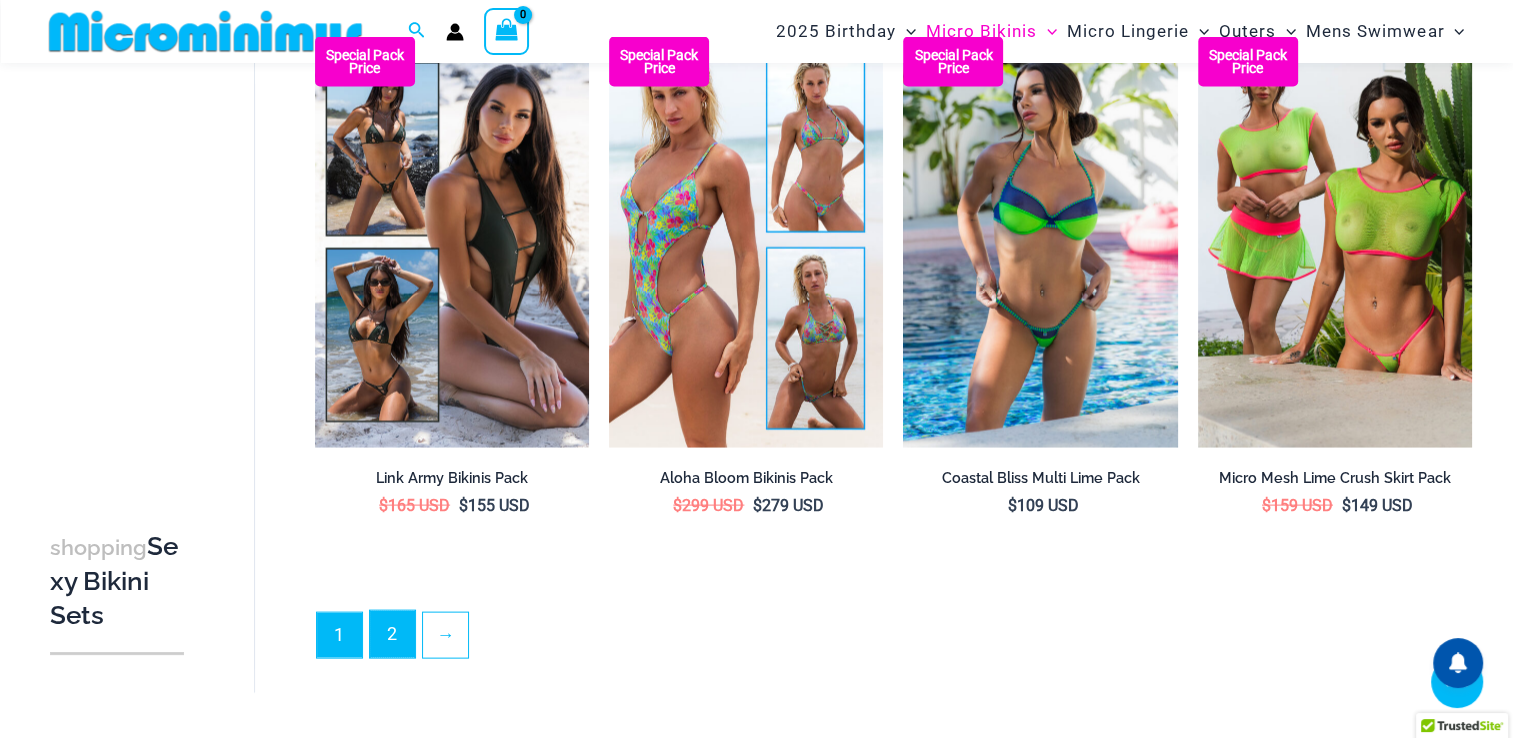 click on "2" at bounding box center (392, 634) 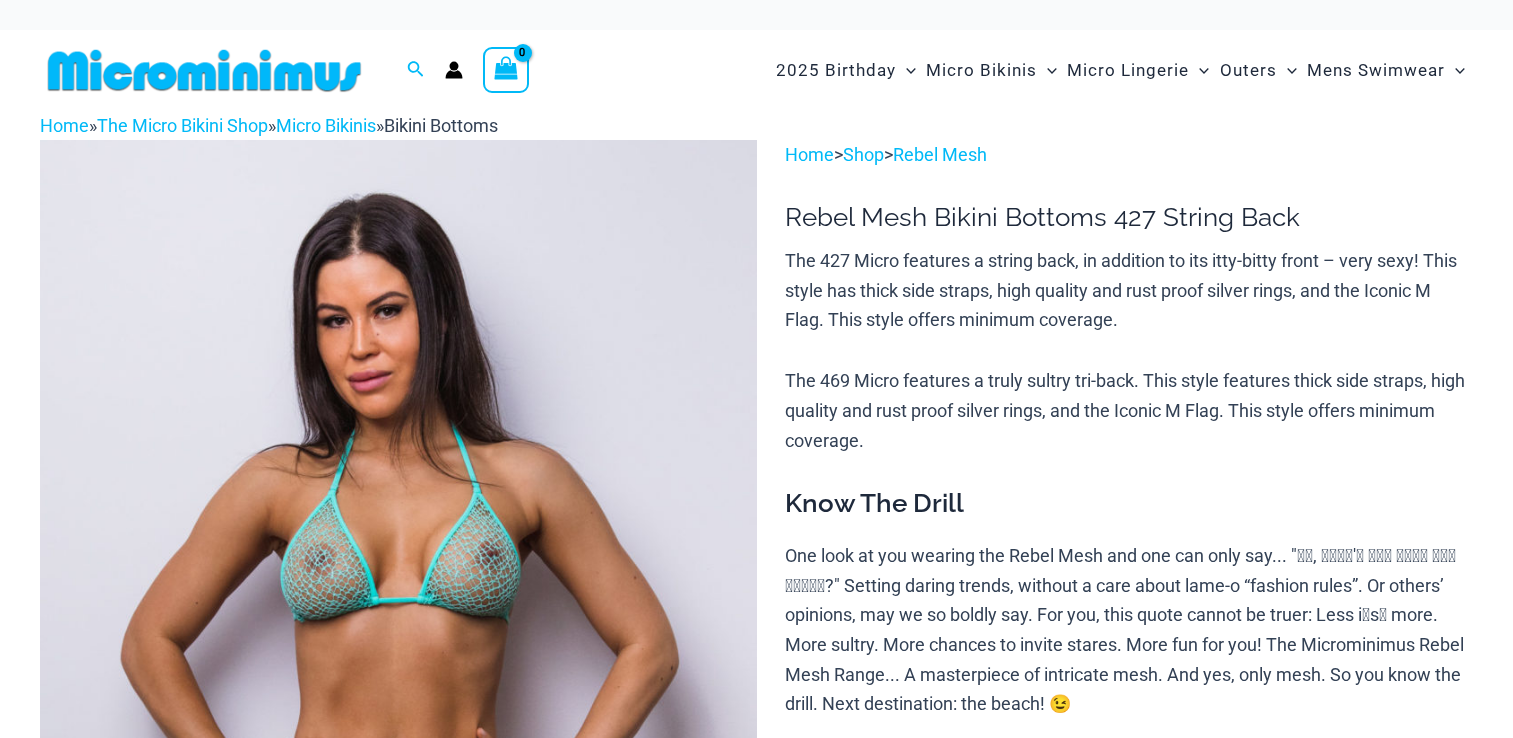 scroll, scrollTop: 0, scrollLeft: 0, axis: both 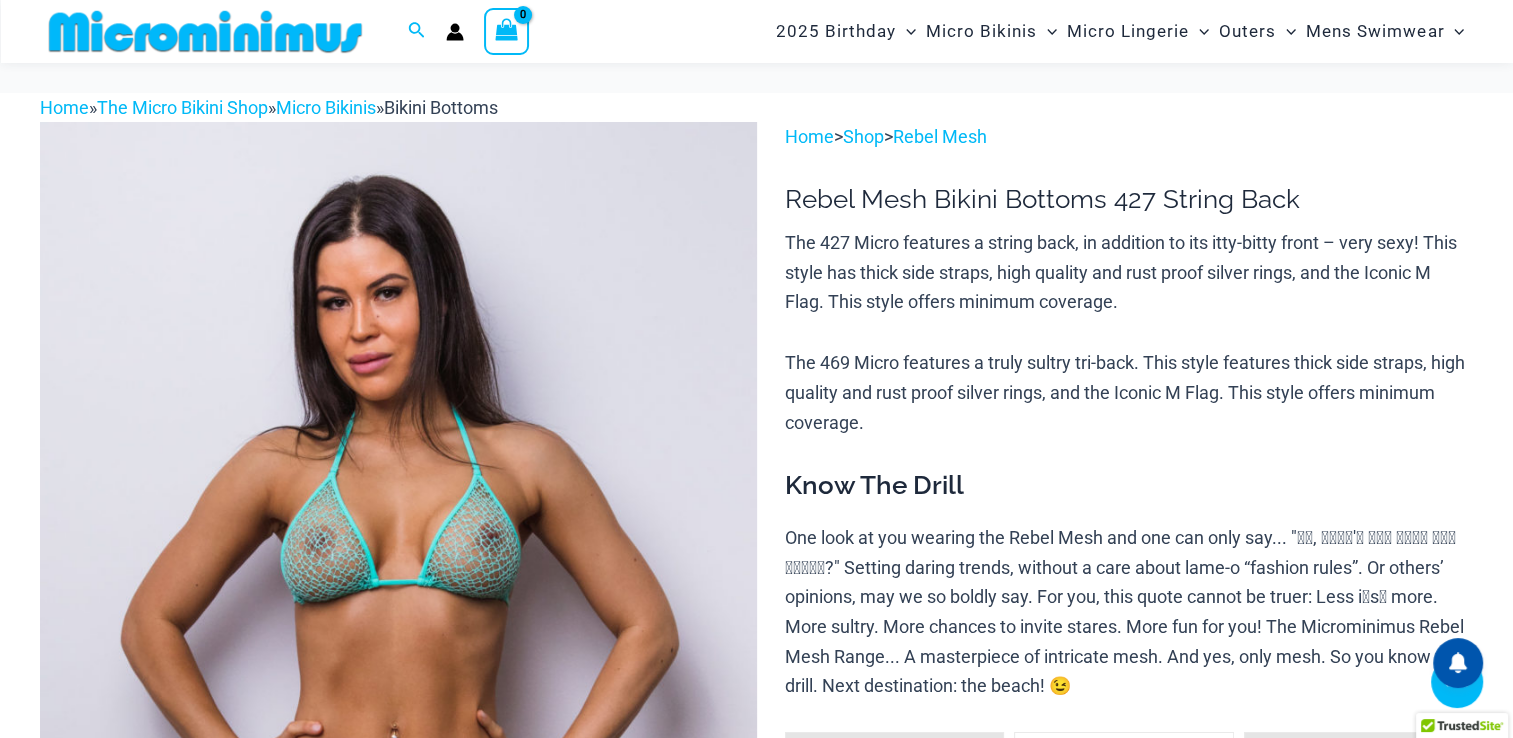 click at bounding box center [398, 659] 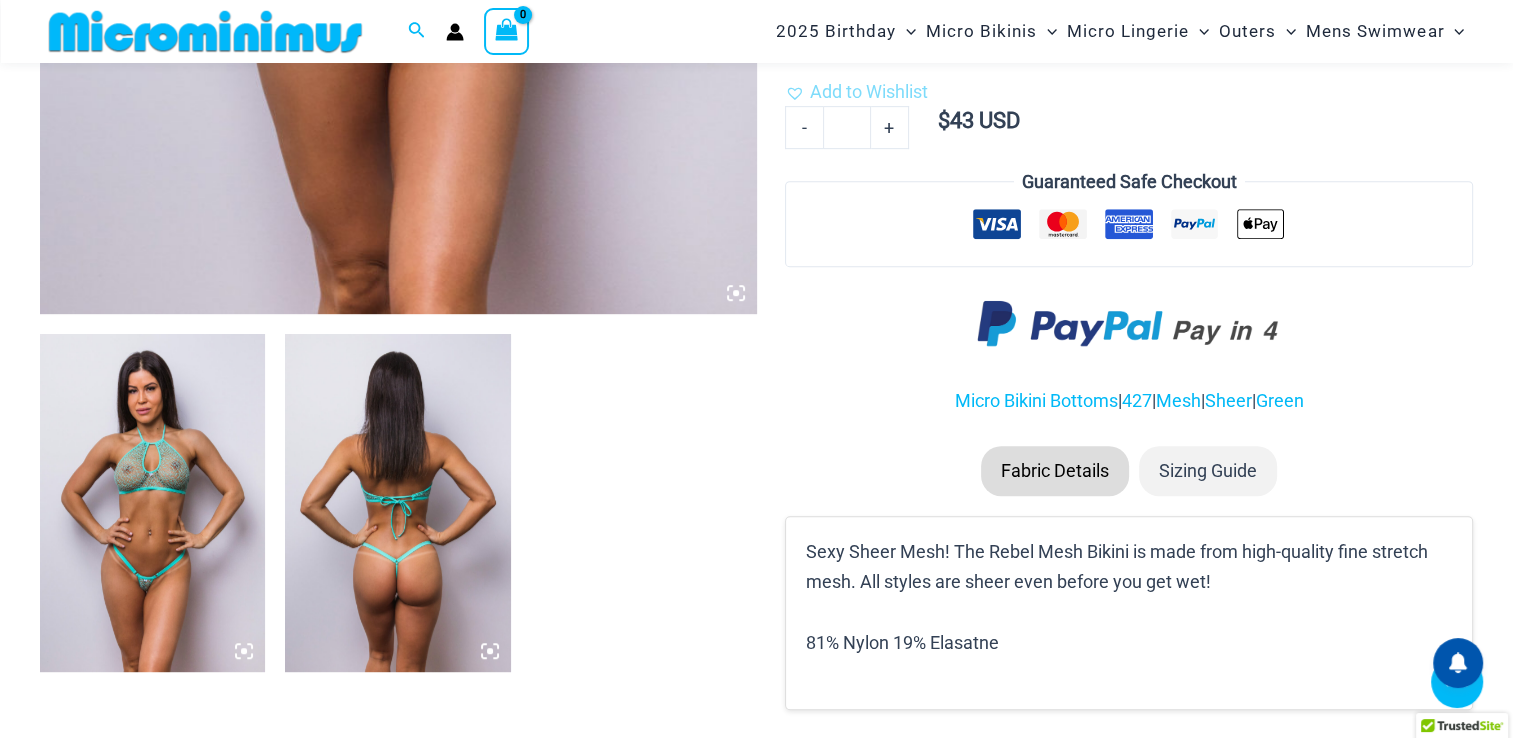 drag, startPoint x: 214, startPoint y: 459, endPoint x: 144, endPoint y: 476, distance: 72.03471 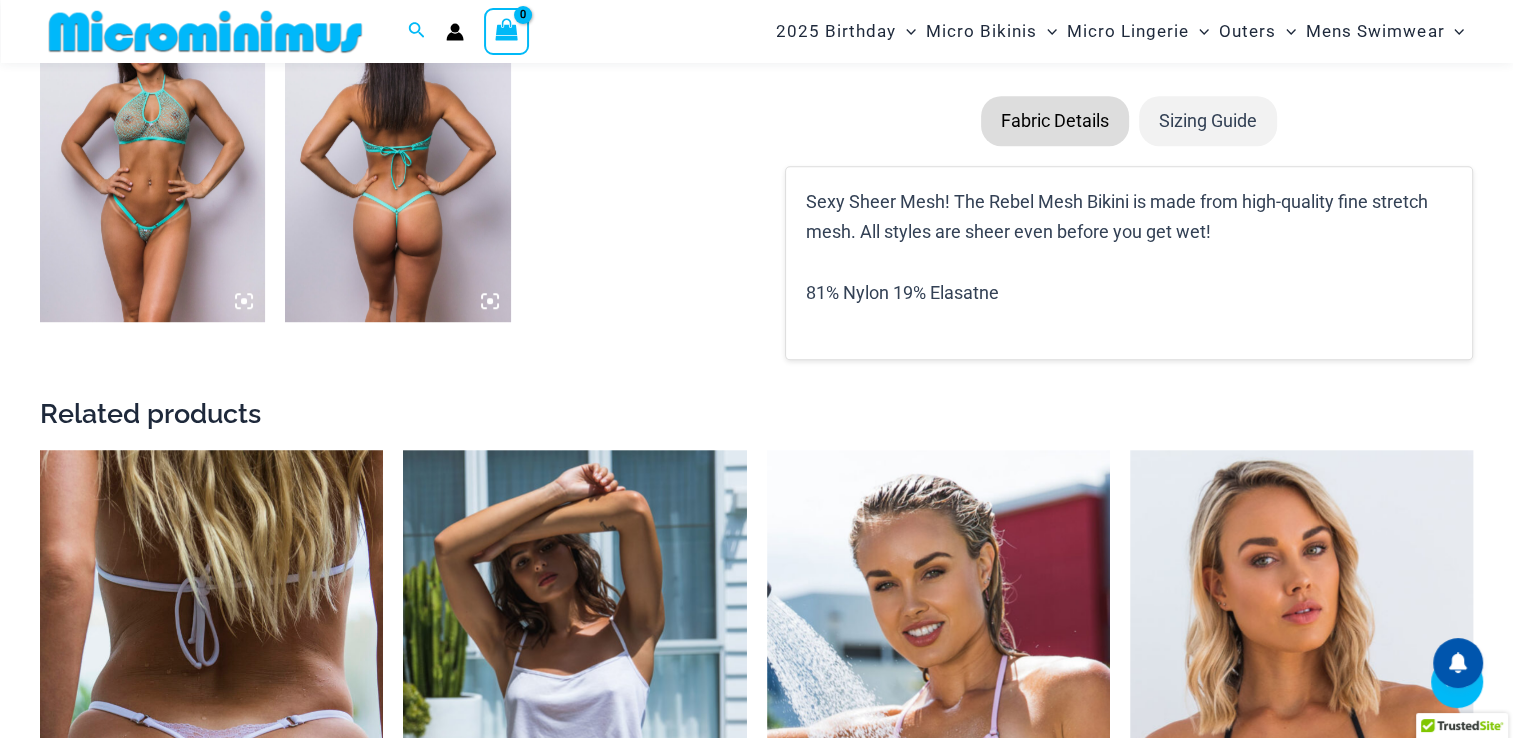 scroll, scrollTop: 1283, scrollLeft: 0, axis: vertical 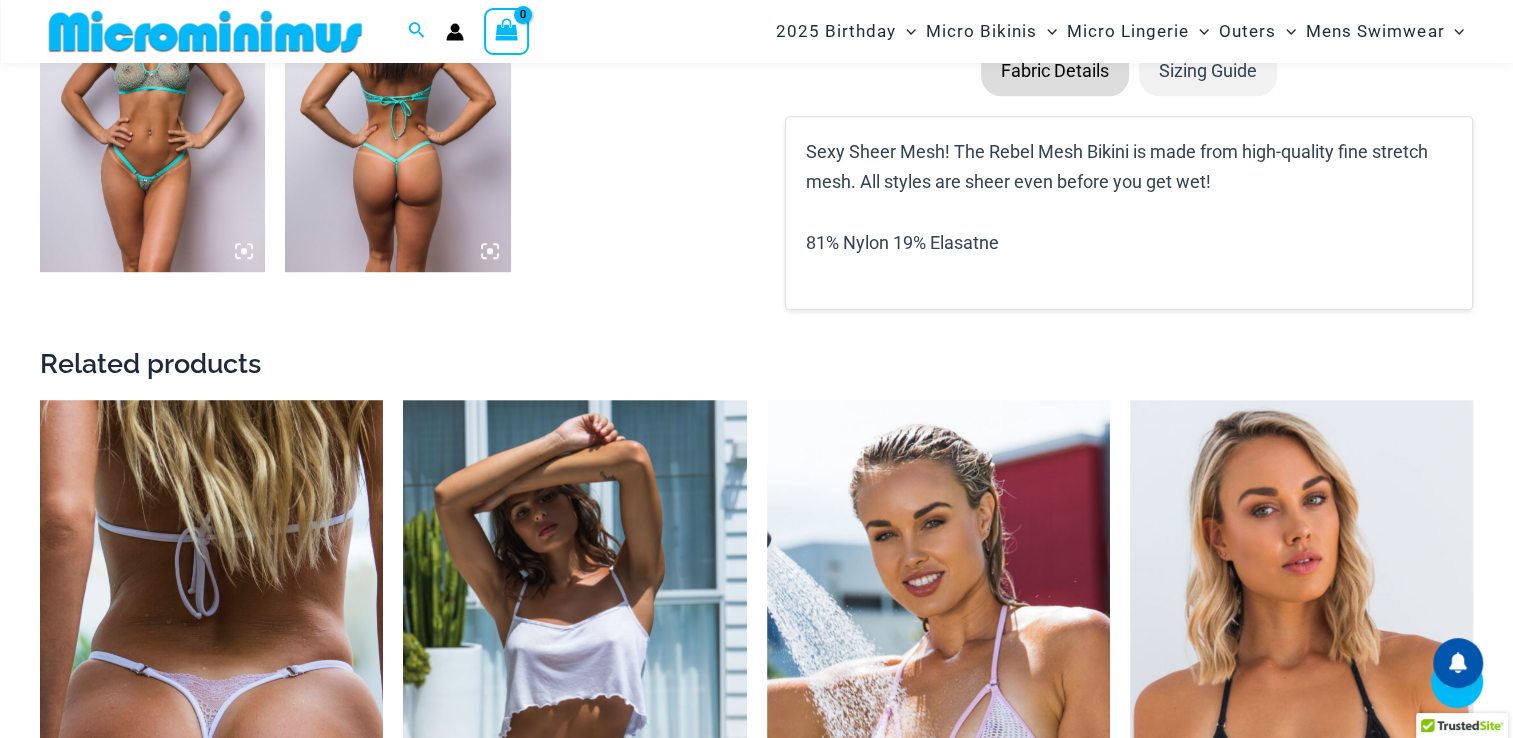 click 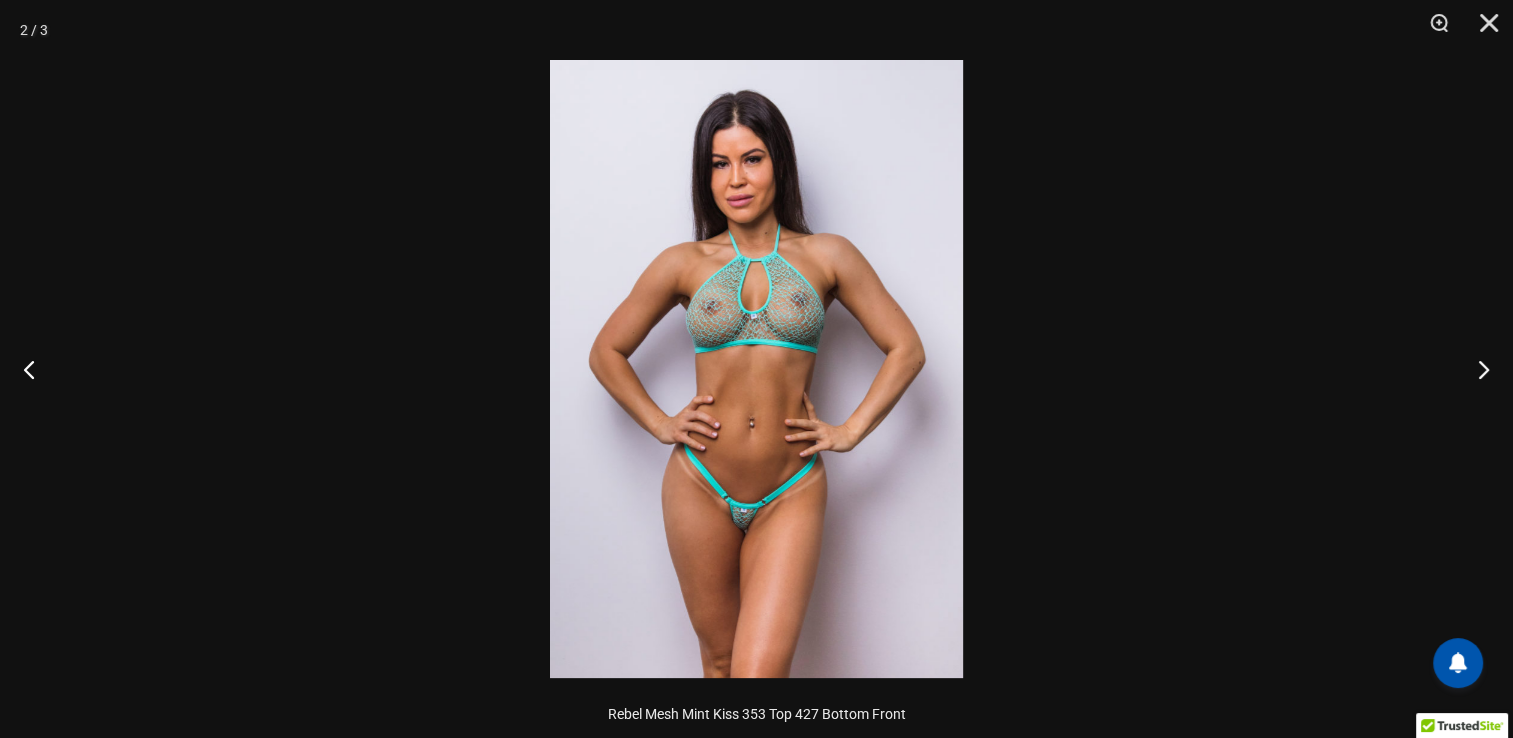 click at bounding box center [756, 369] 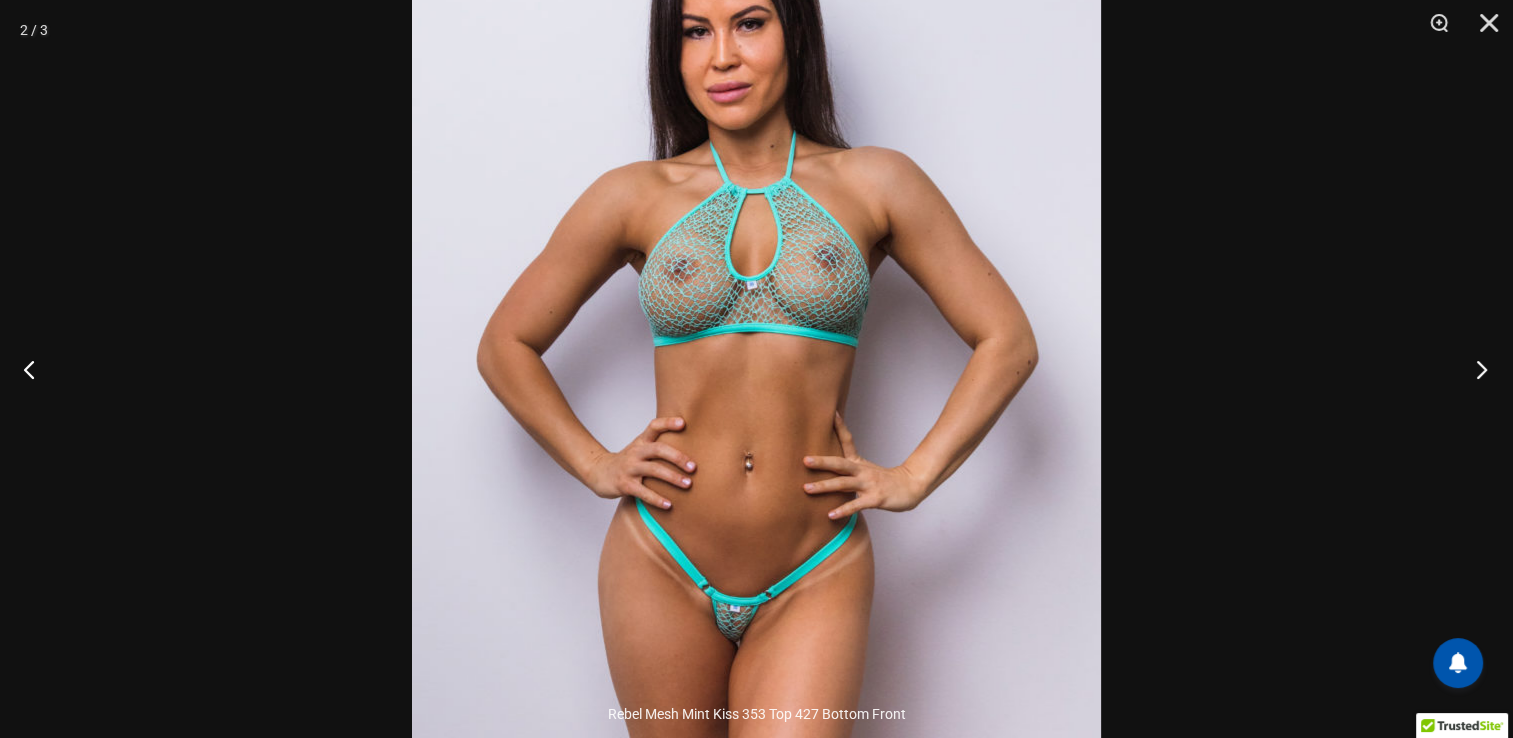 click at bounding box center (1475, 369) 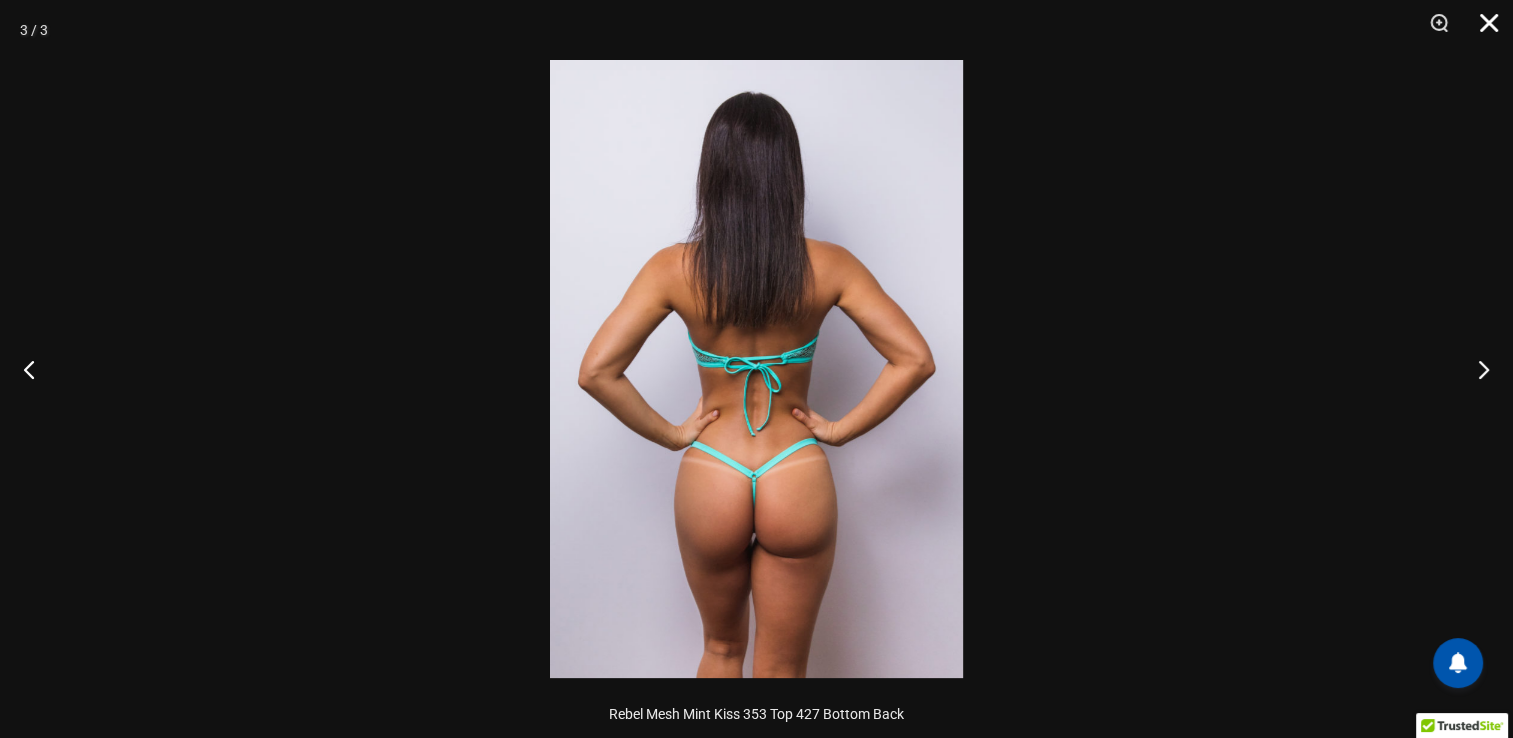 click at bounding box center [1482, 30] 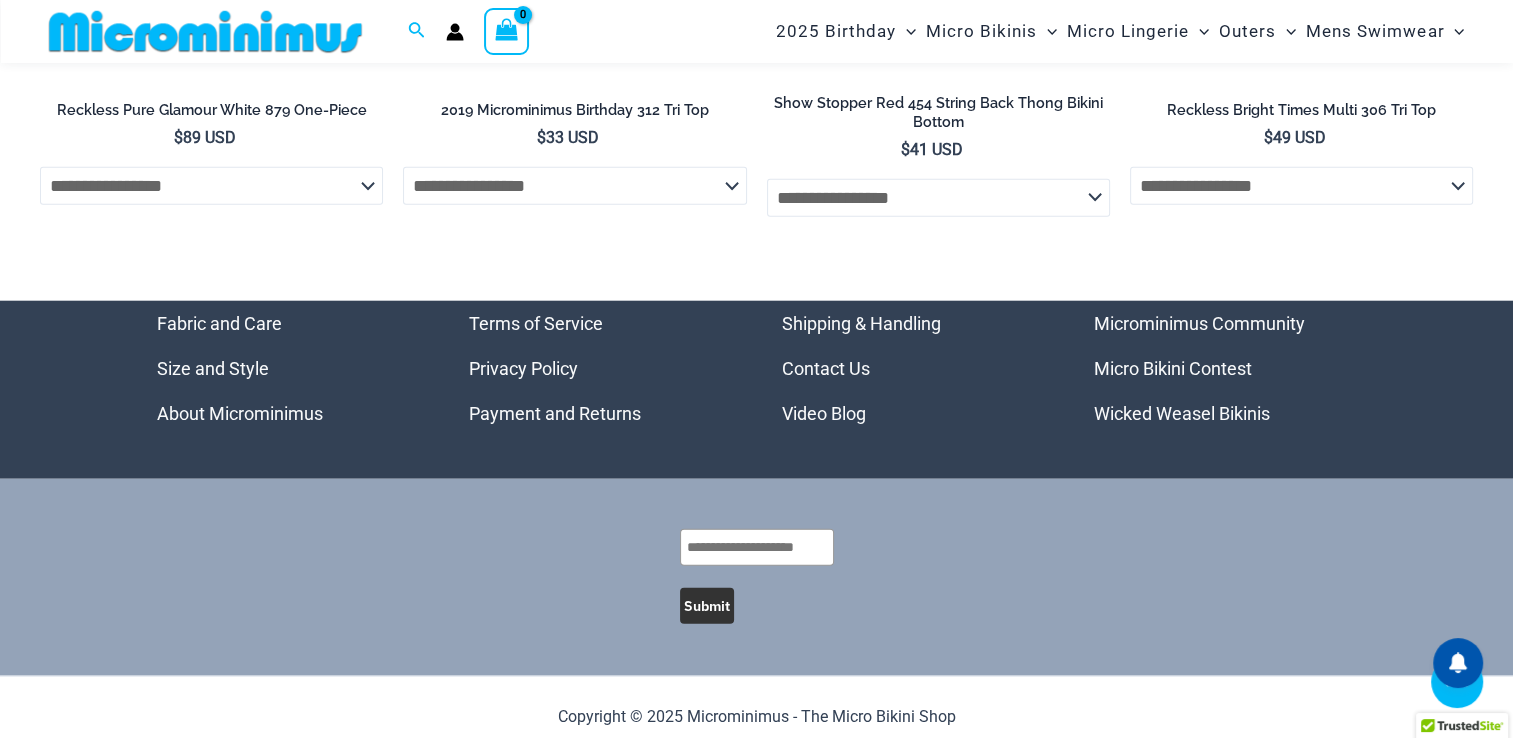 scroll, scrollTop: 5020, scrollLeft: 0, axis: vertical 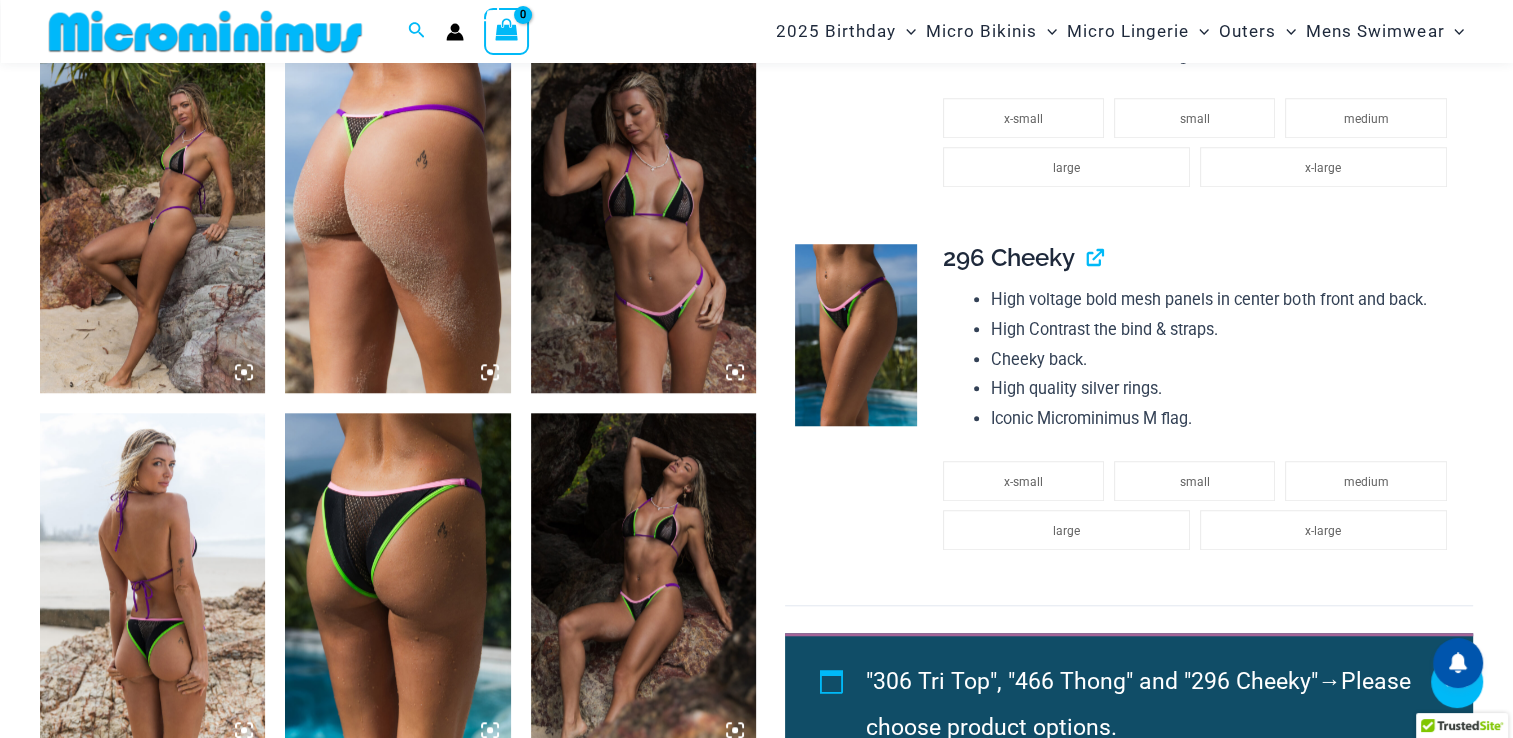 click at bounding box center [152, 582] 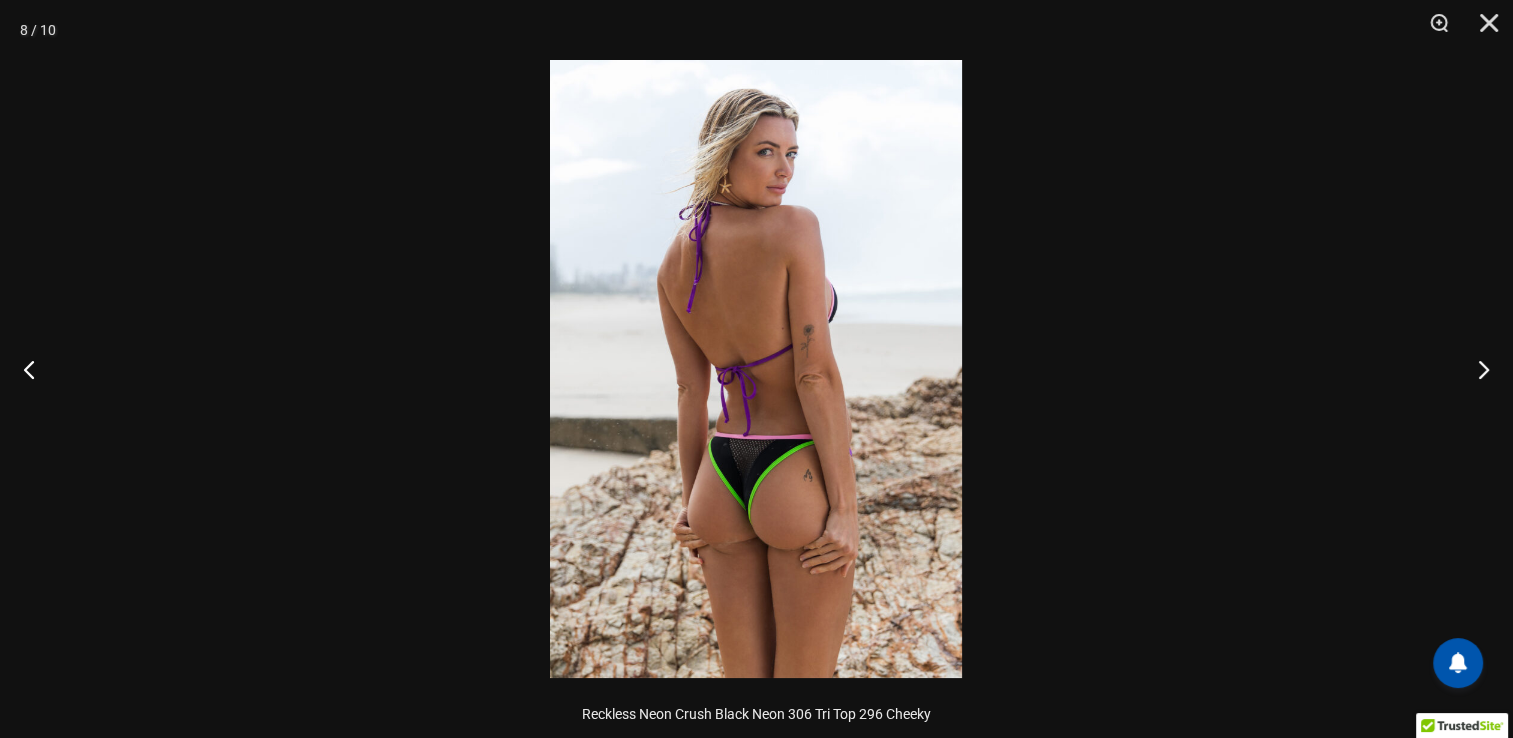 click at bounding box center (756, 369) 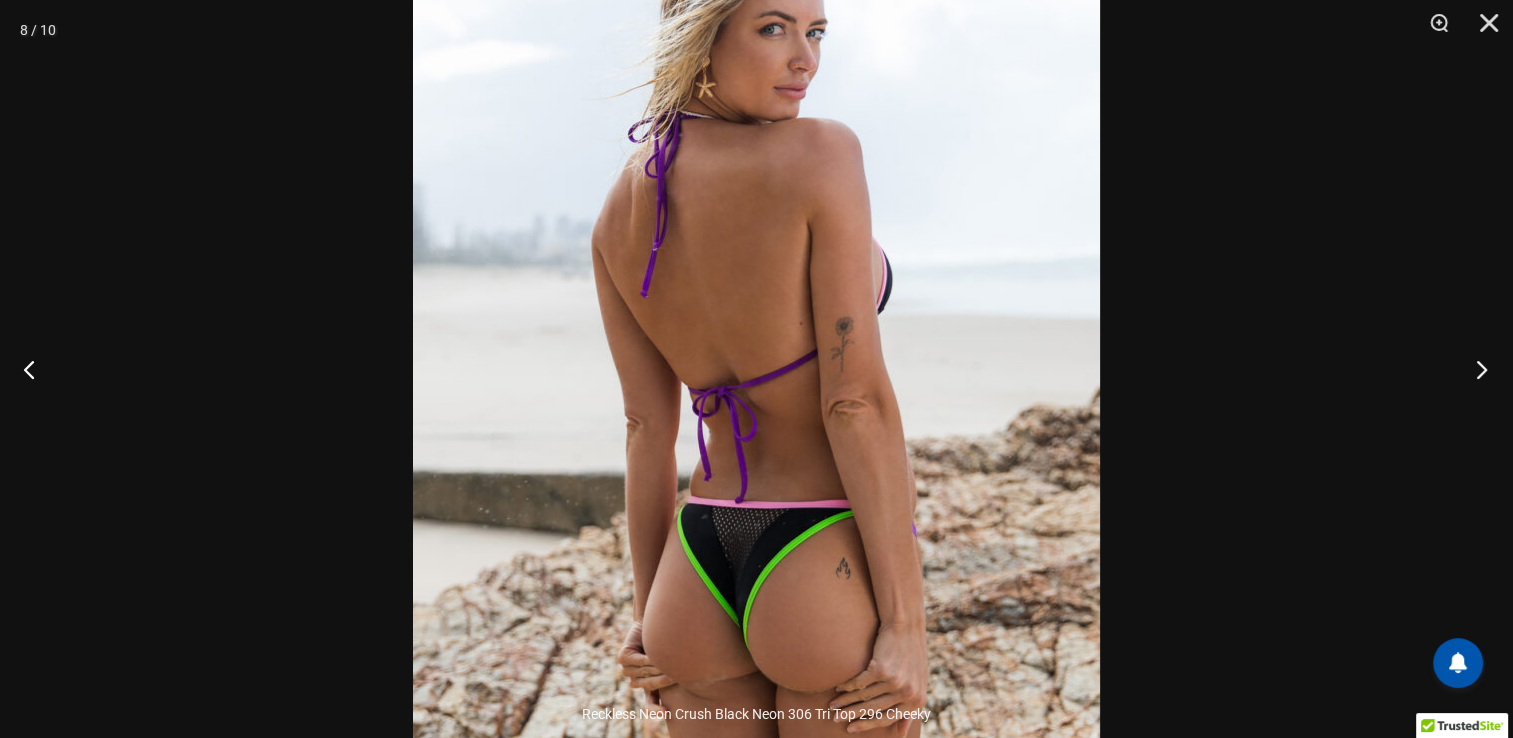 click at bounding box center (1475, 369) 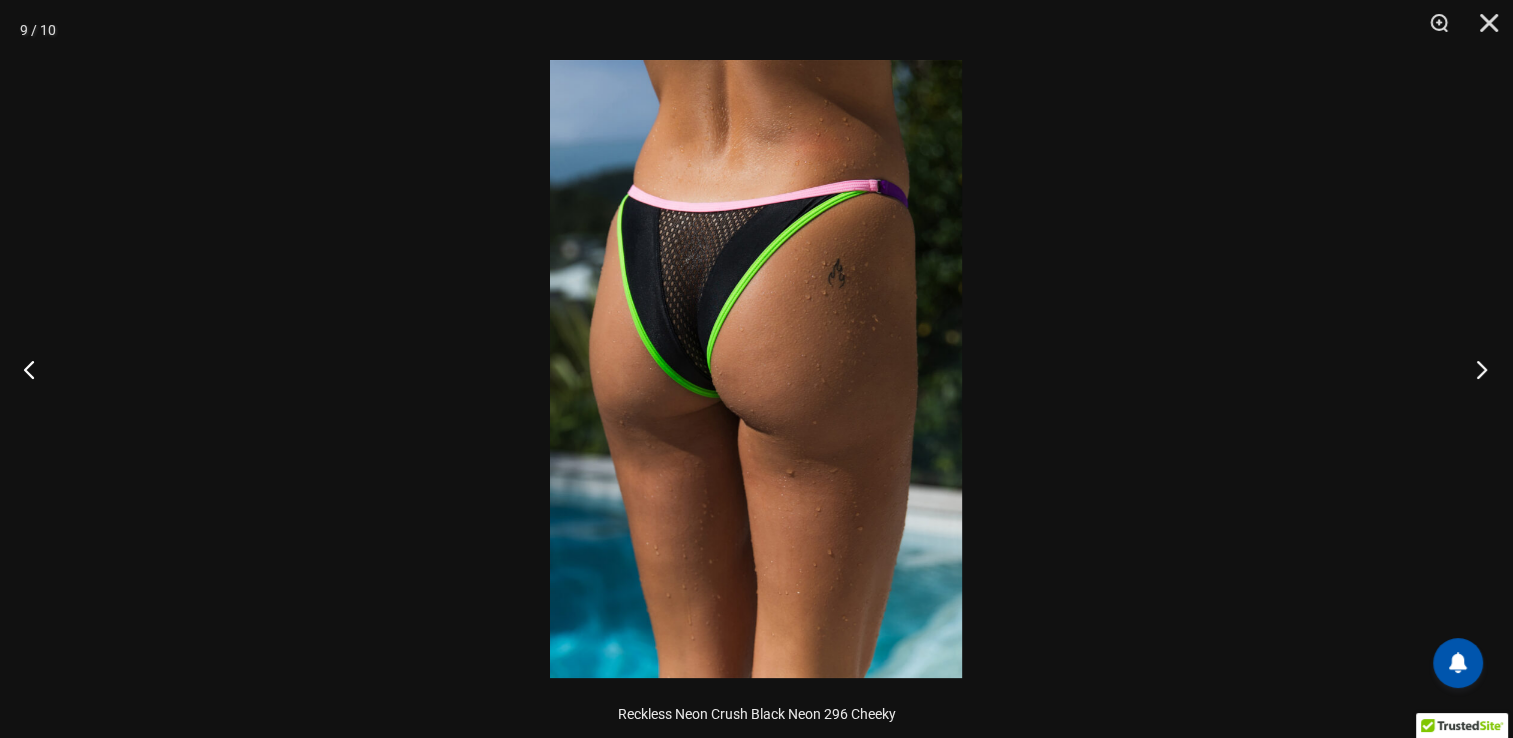 click at bounding box center [1475, 369] 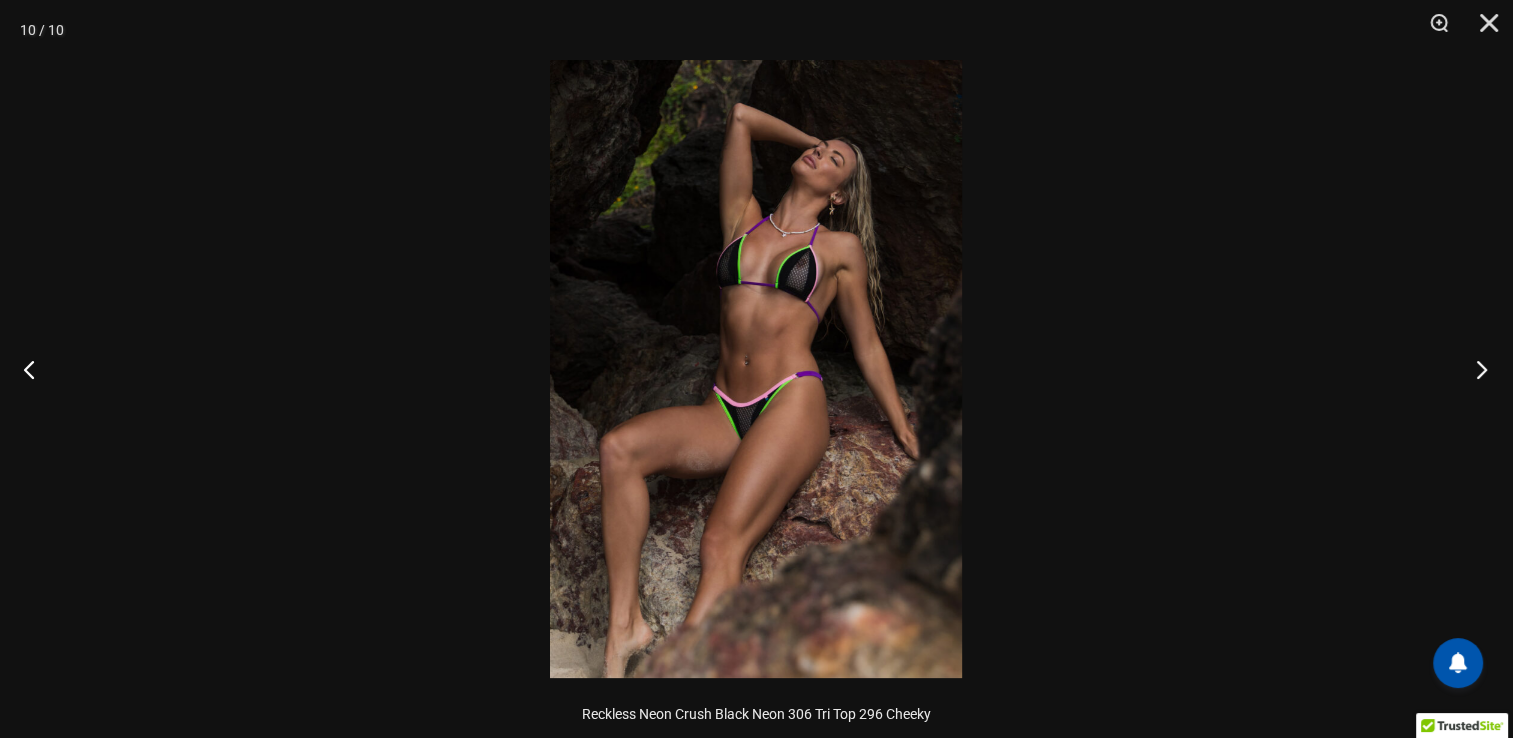 click at bounding box center [1475, 369] 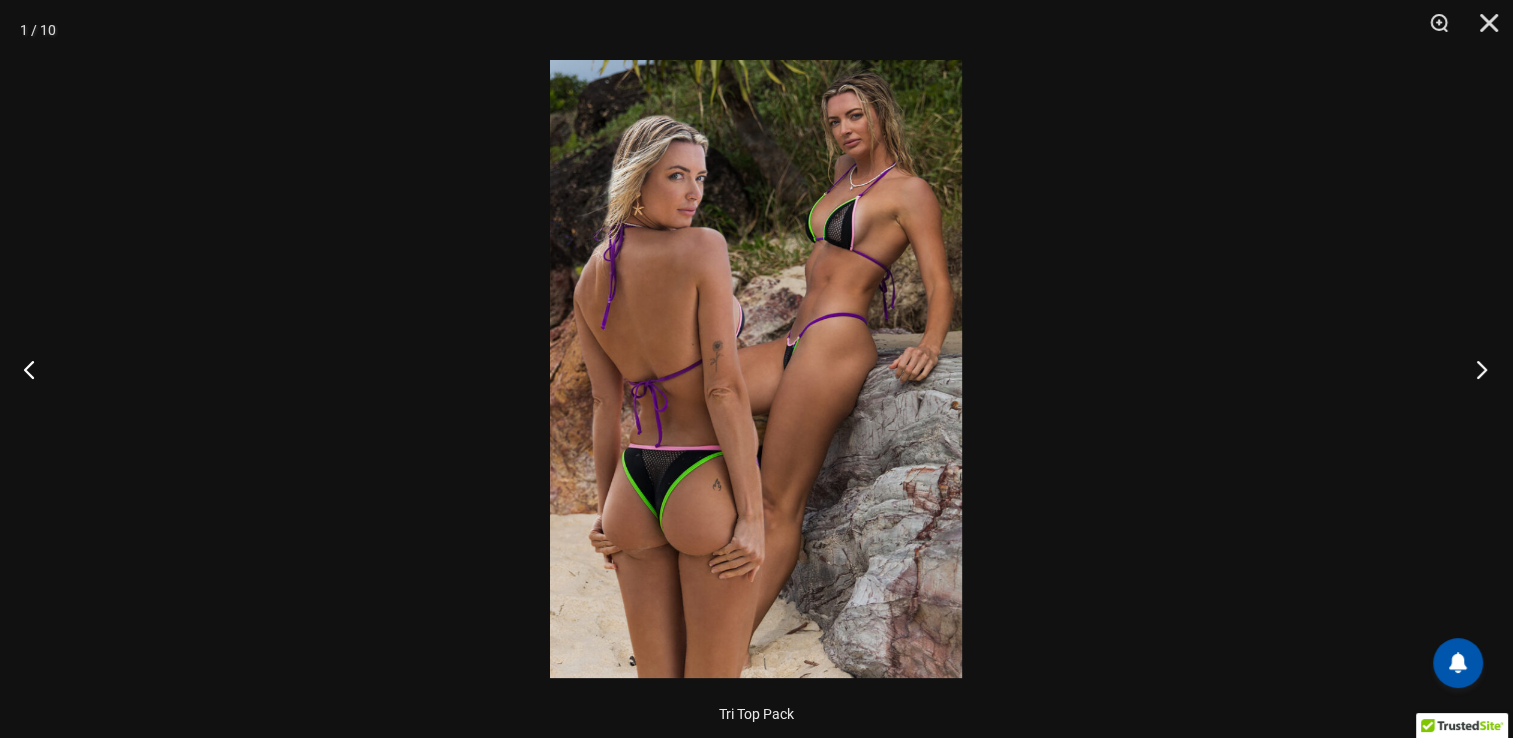 click at bounding box center (1475, 369) 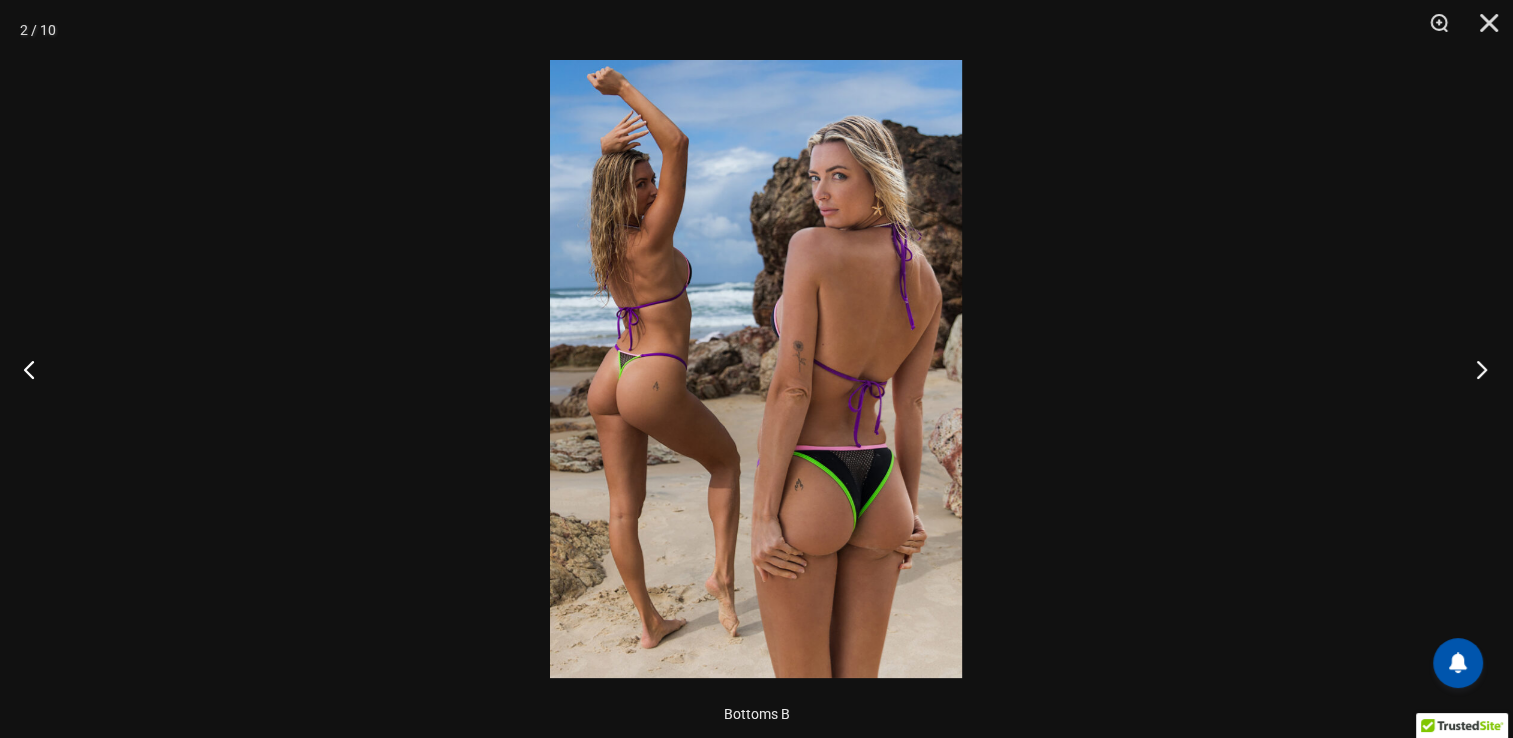 click at bounding box center (1475, 369) 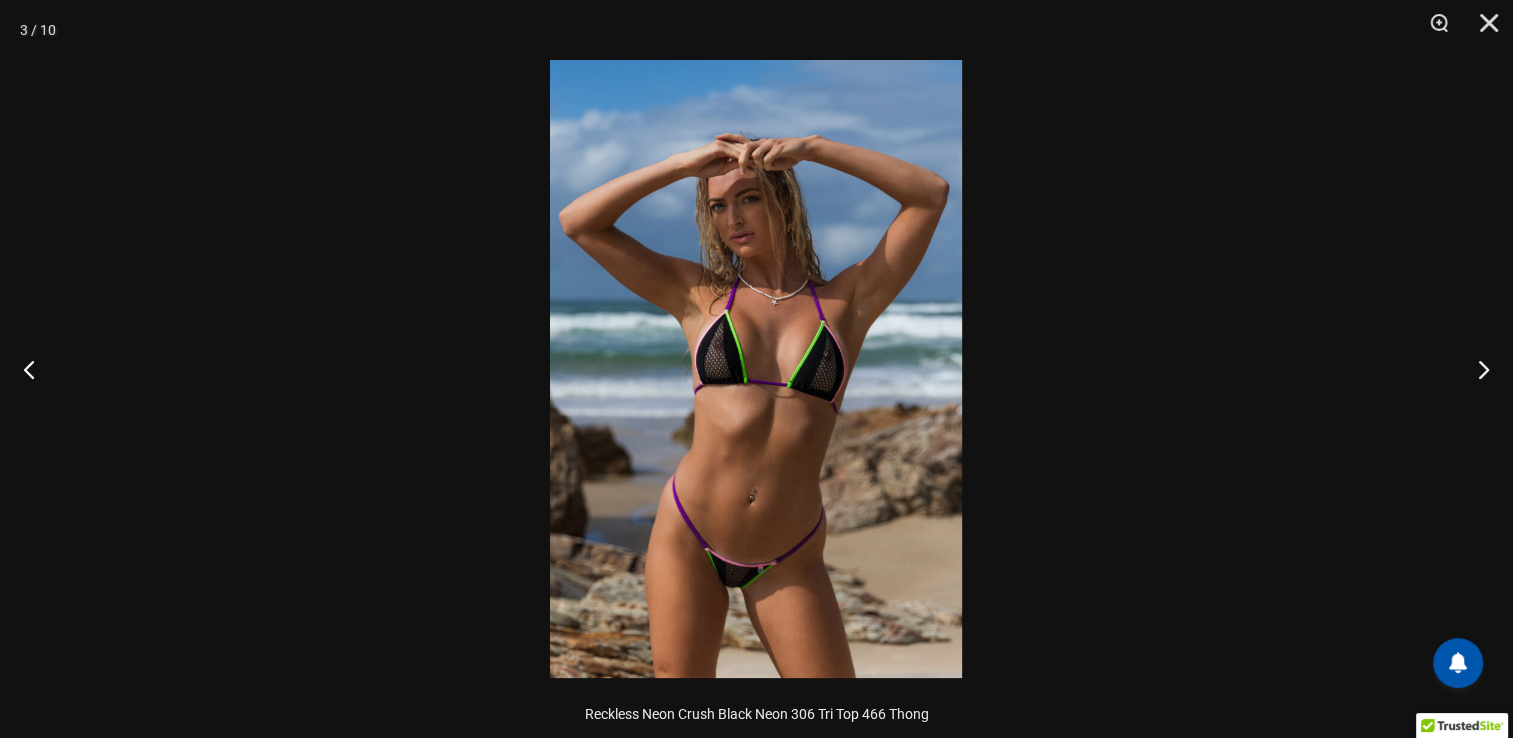 click at bounding box center [756, 369] 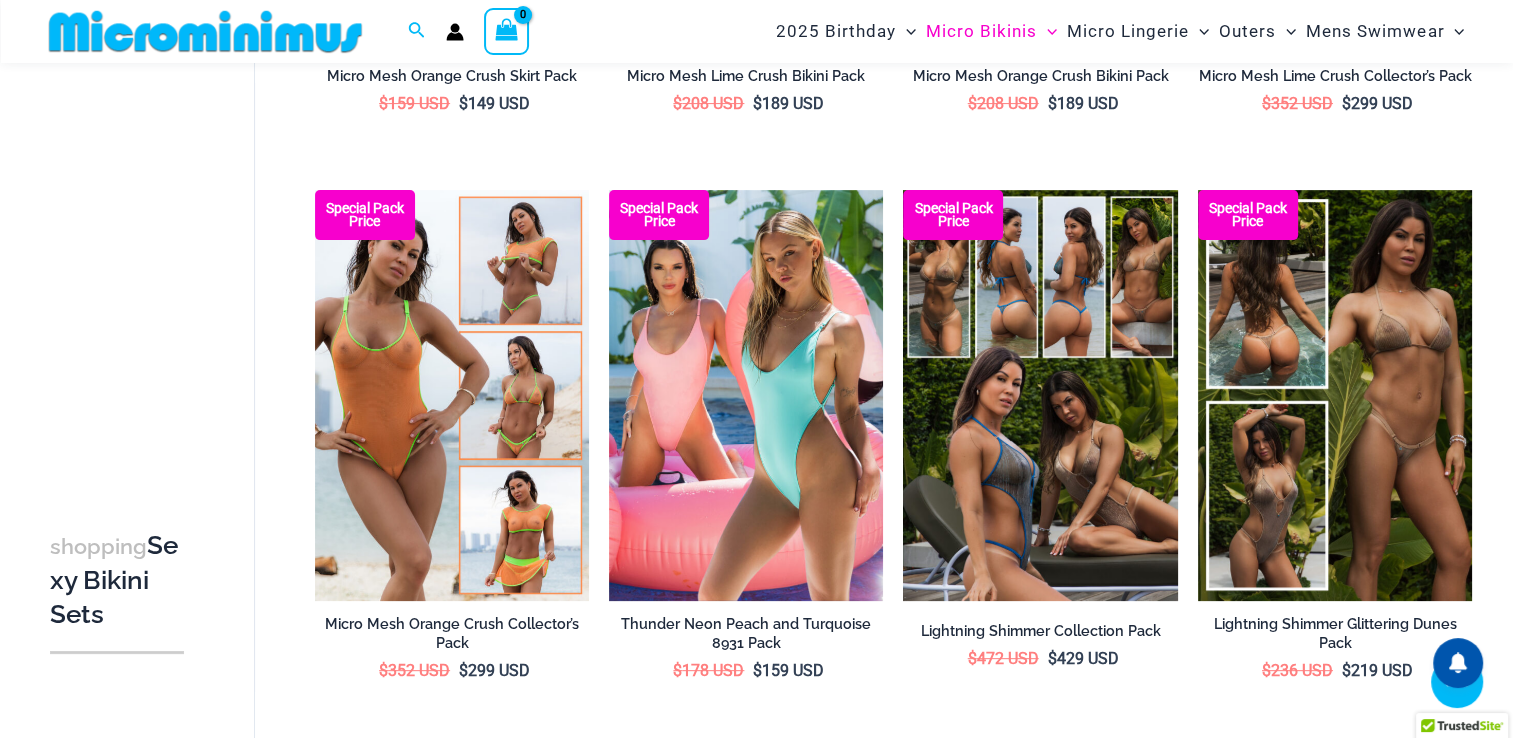 scroll, scrollTop: 583, scrollLeft: 0, axis: vertical 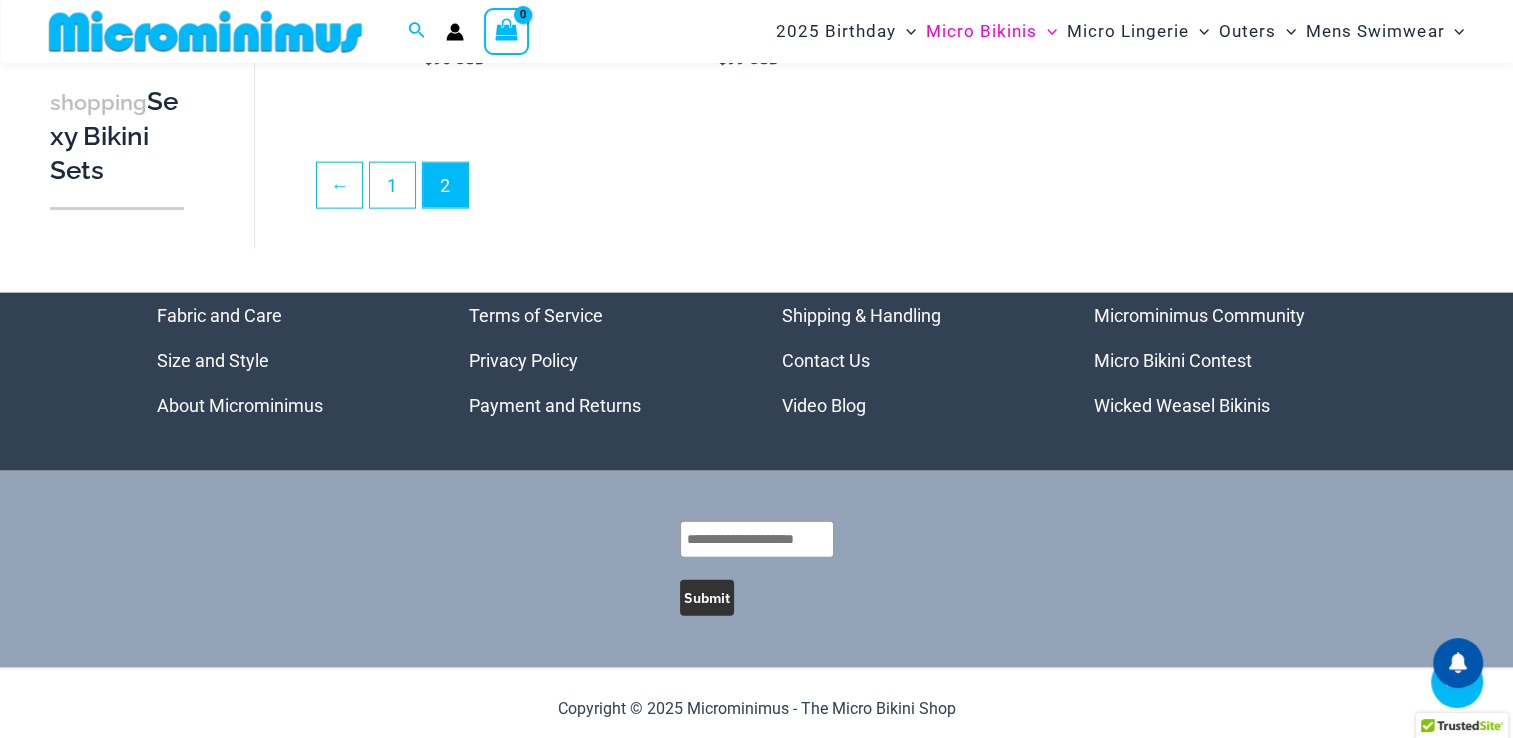 click on "Micro Bikini Contest" at bounding box center (1173, 360) 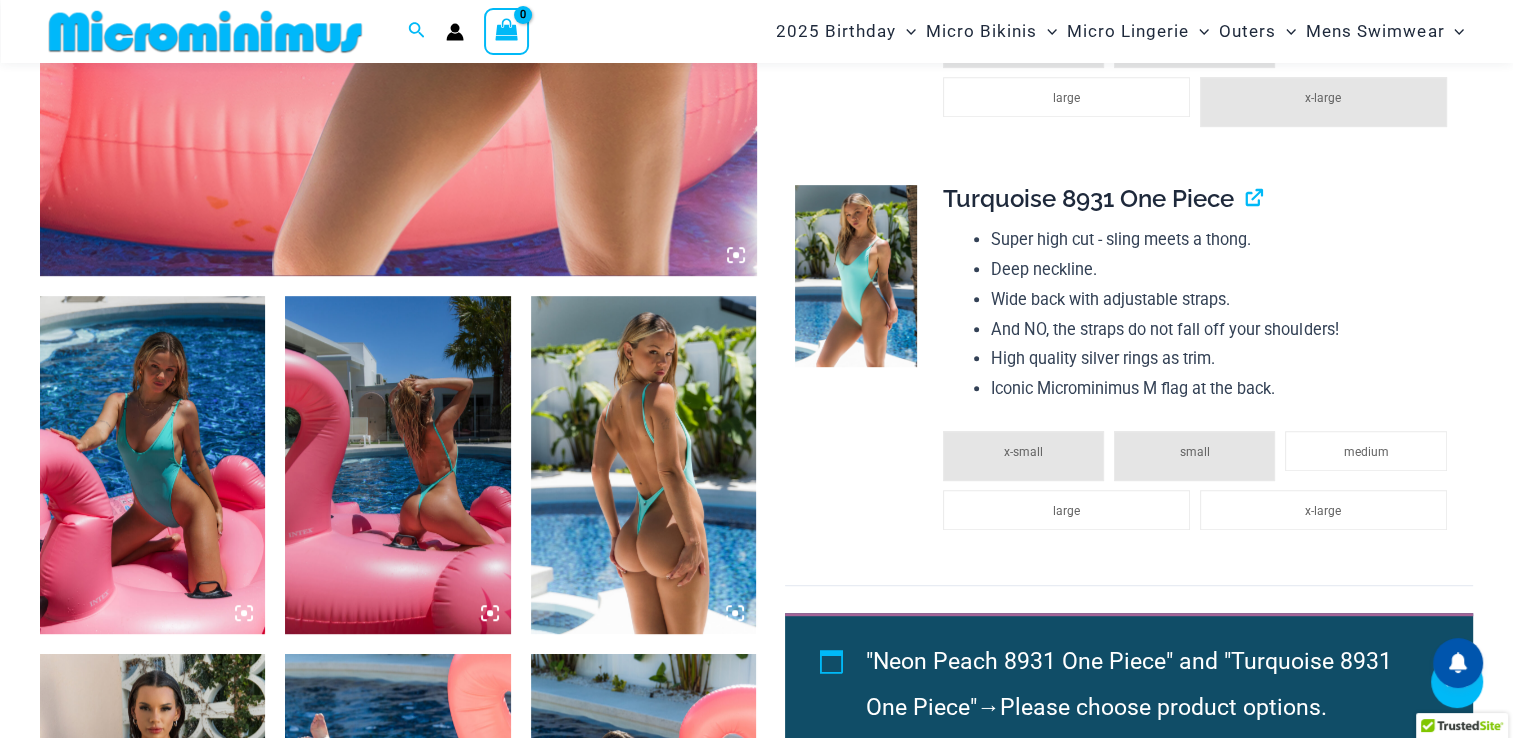 scroll, scrollTop: 1381, scrollLeft: 0, axis: vertical 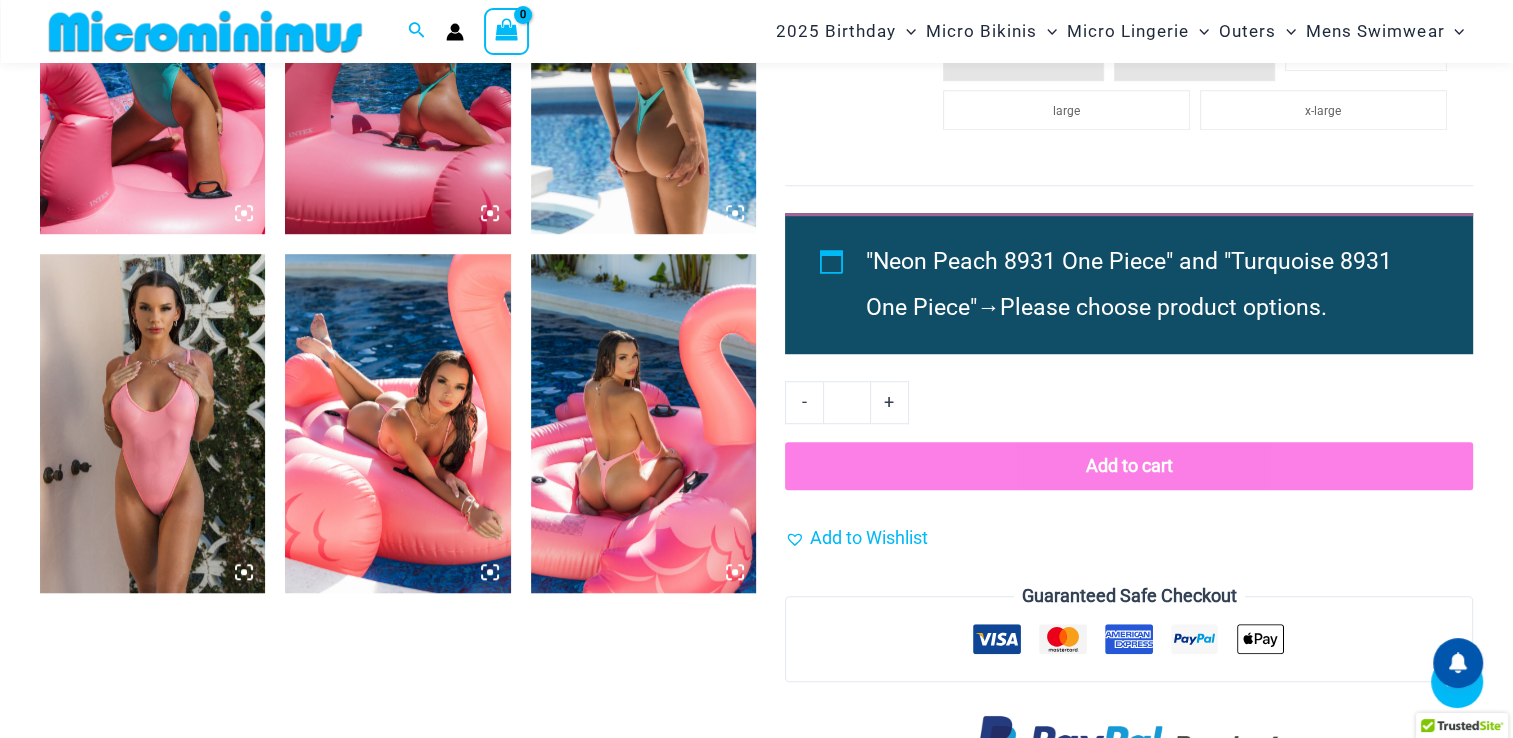 click 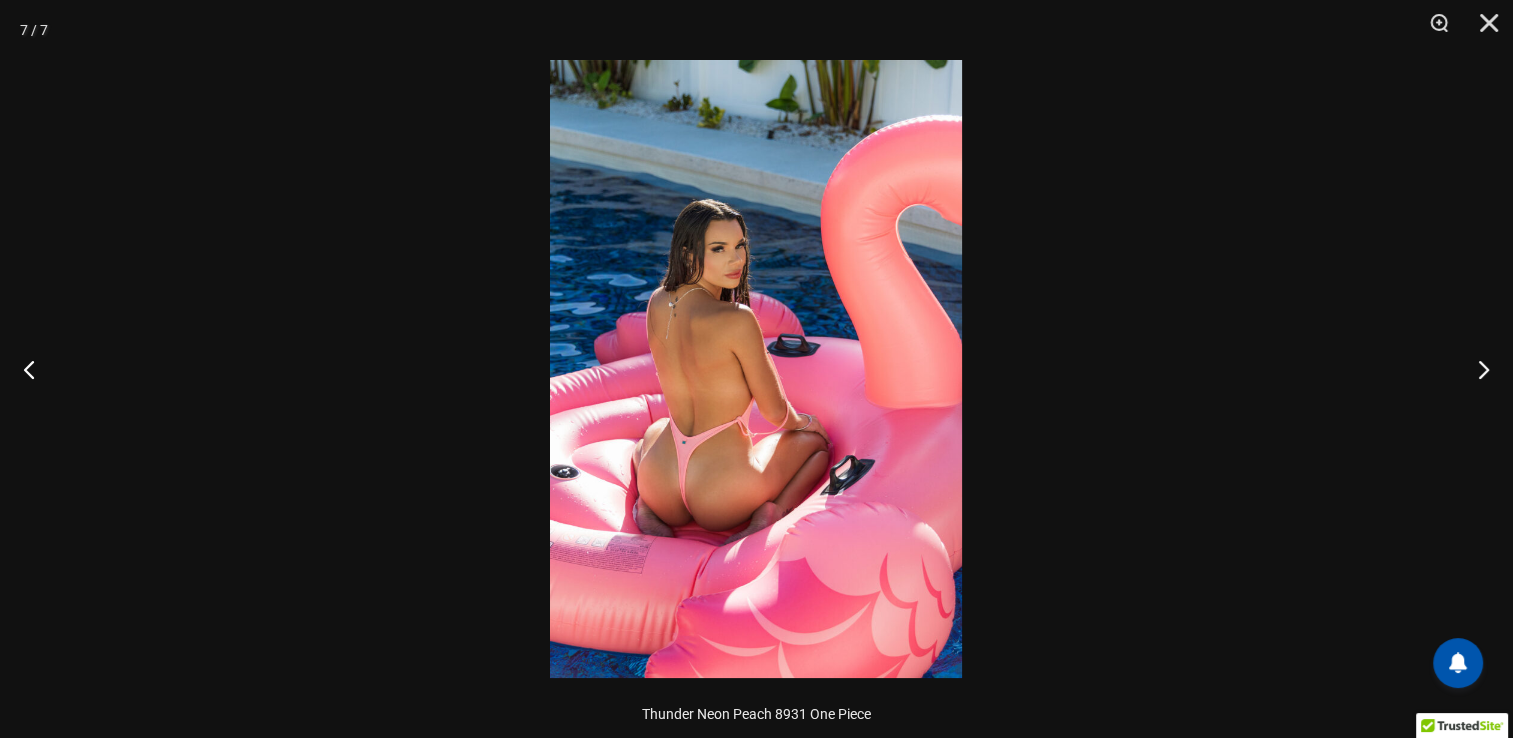 click at bounding box center (756, 369) 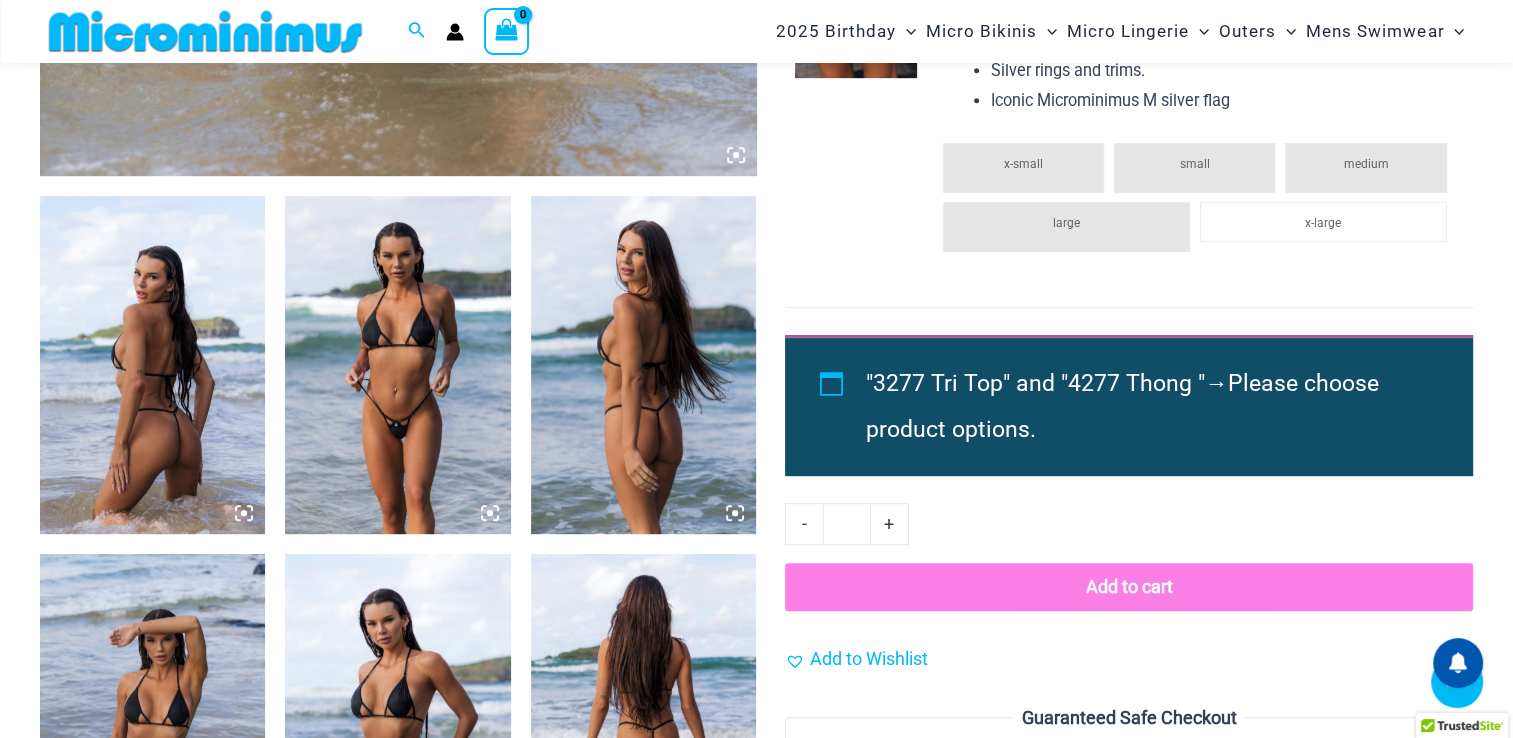 scroll, scrollTop: 1481, scrollLeft: 0, axis: vertical 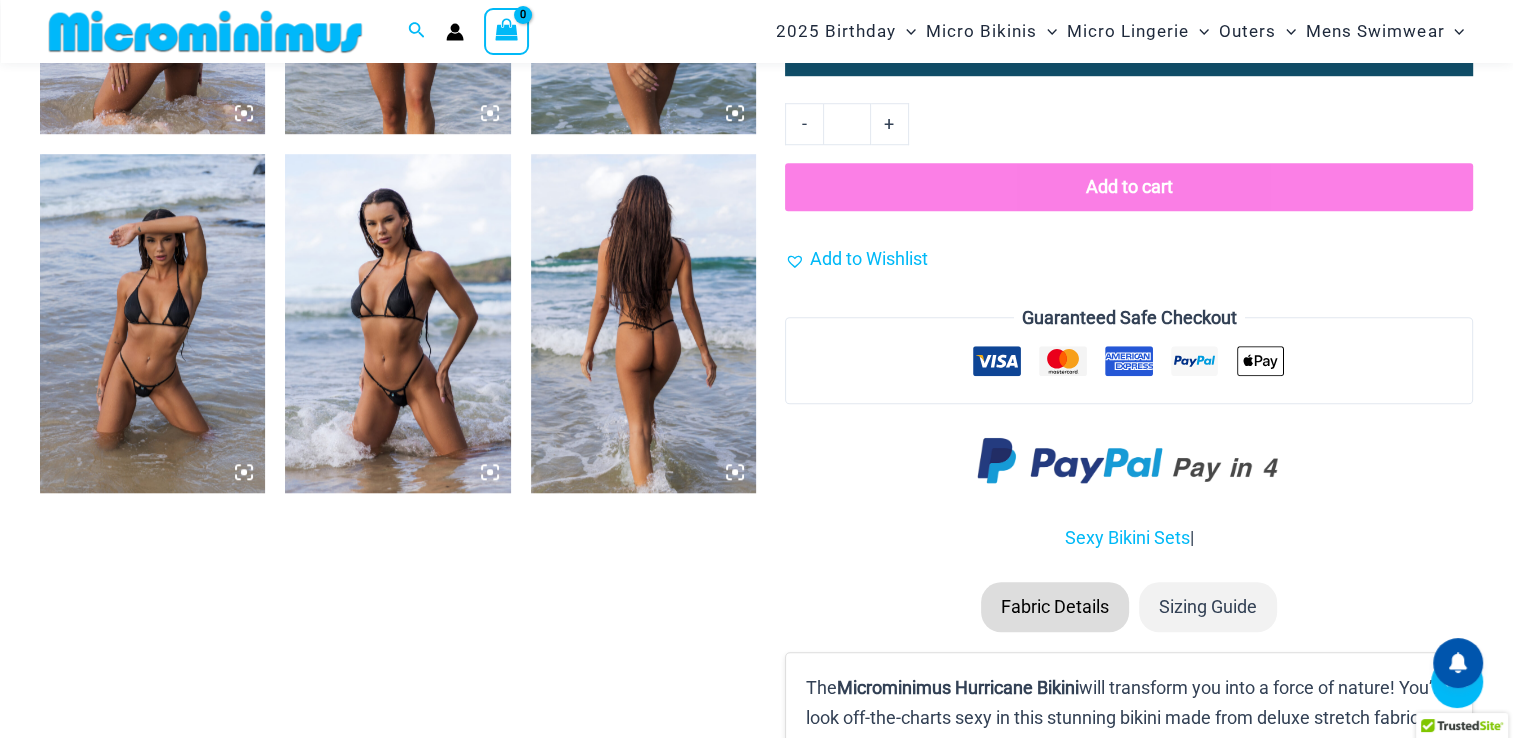 click at bounding box center (397, 323) 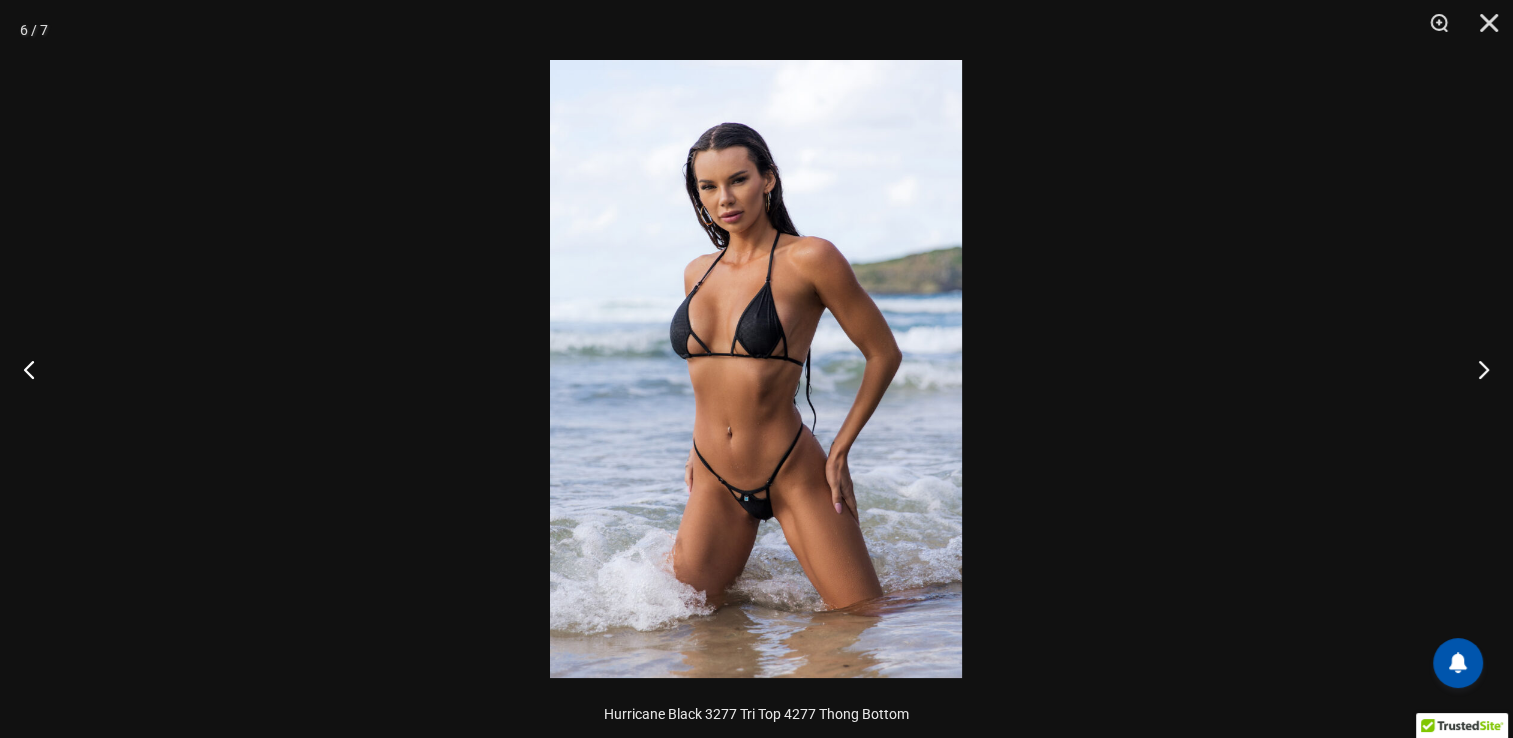 click at bounding box center (756, 369) 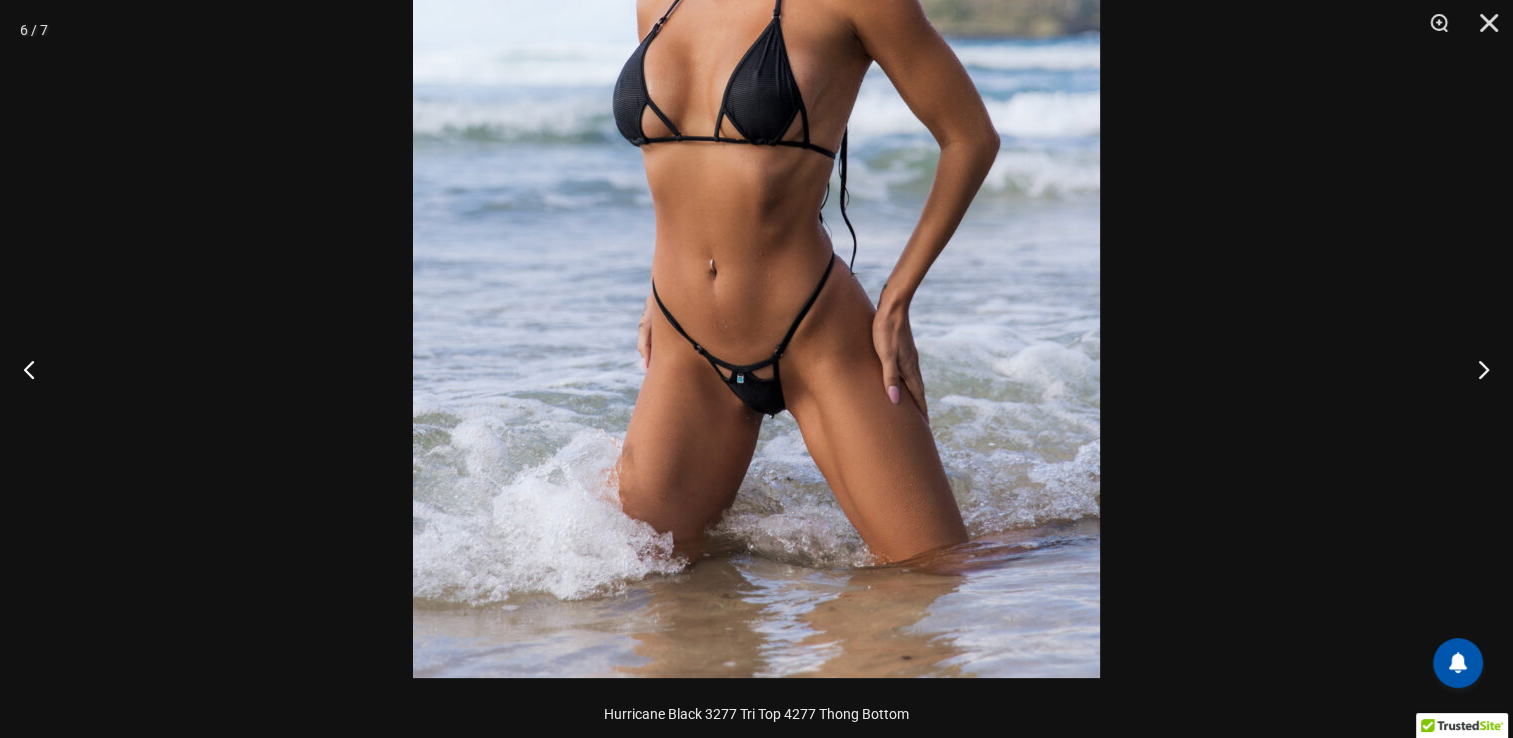 click at bounding box center [756, 369] 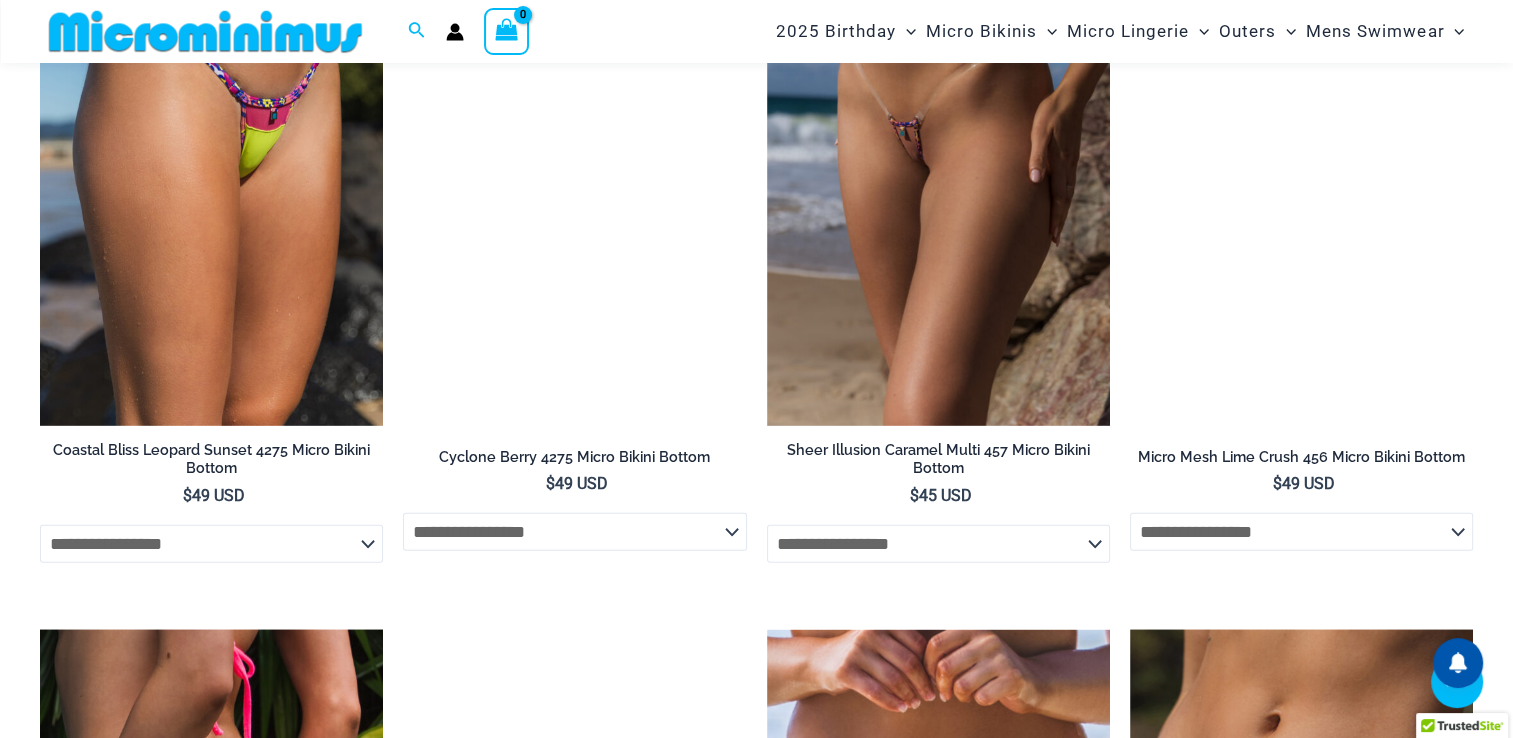 scroll, scrollTop: 4881, scrollLeft: 0, axis: vertical 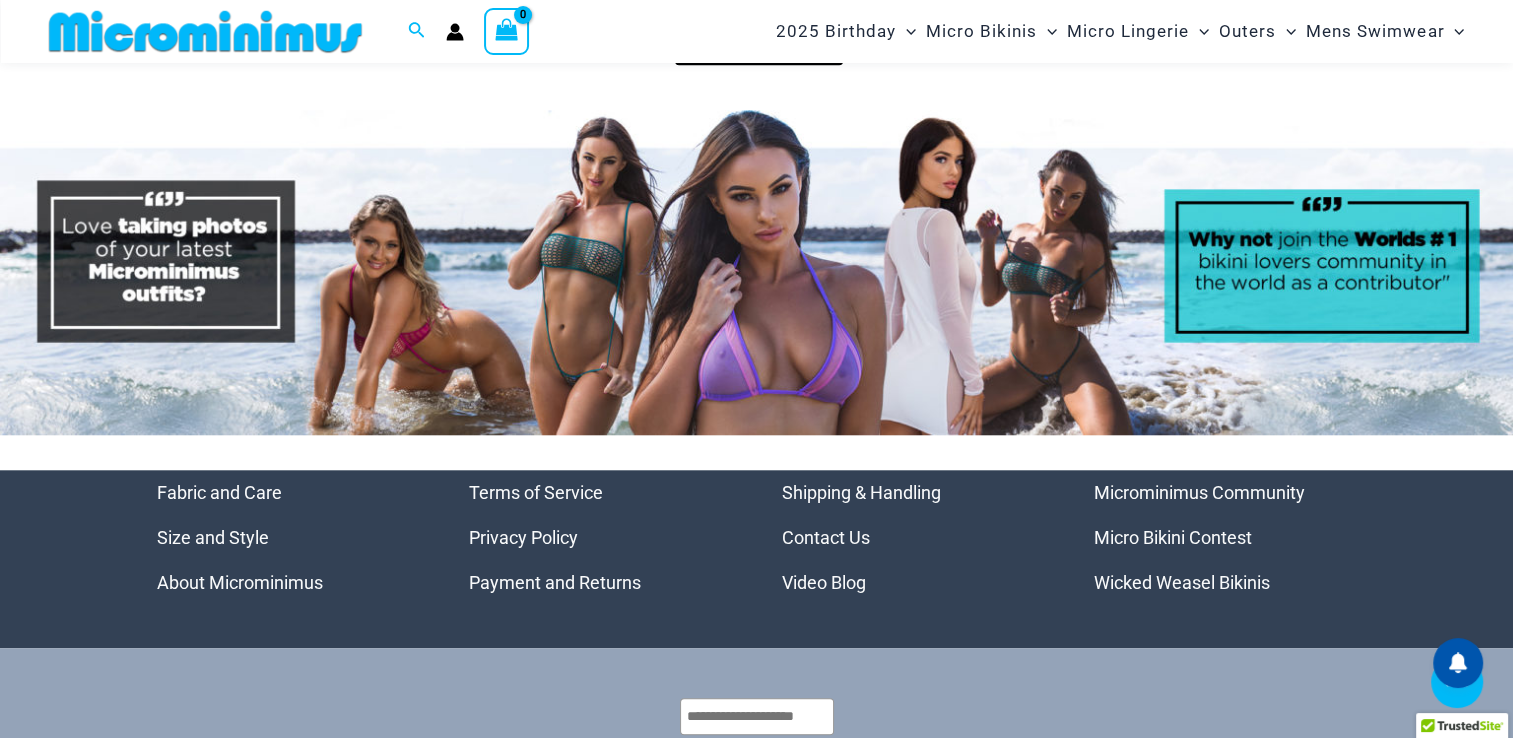 click on "Wicked Weasel Bikinis" at bounding box center (1182, 582) 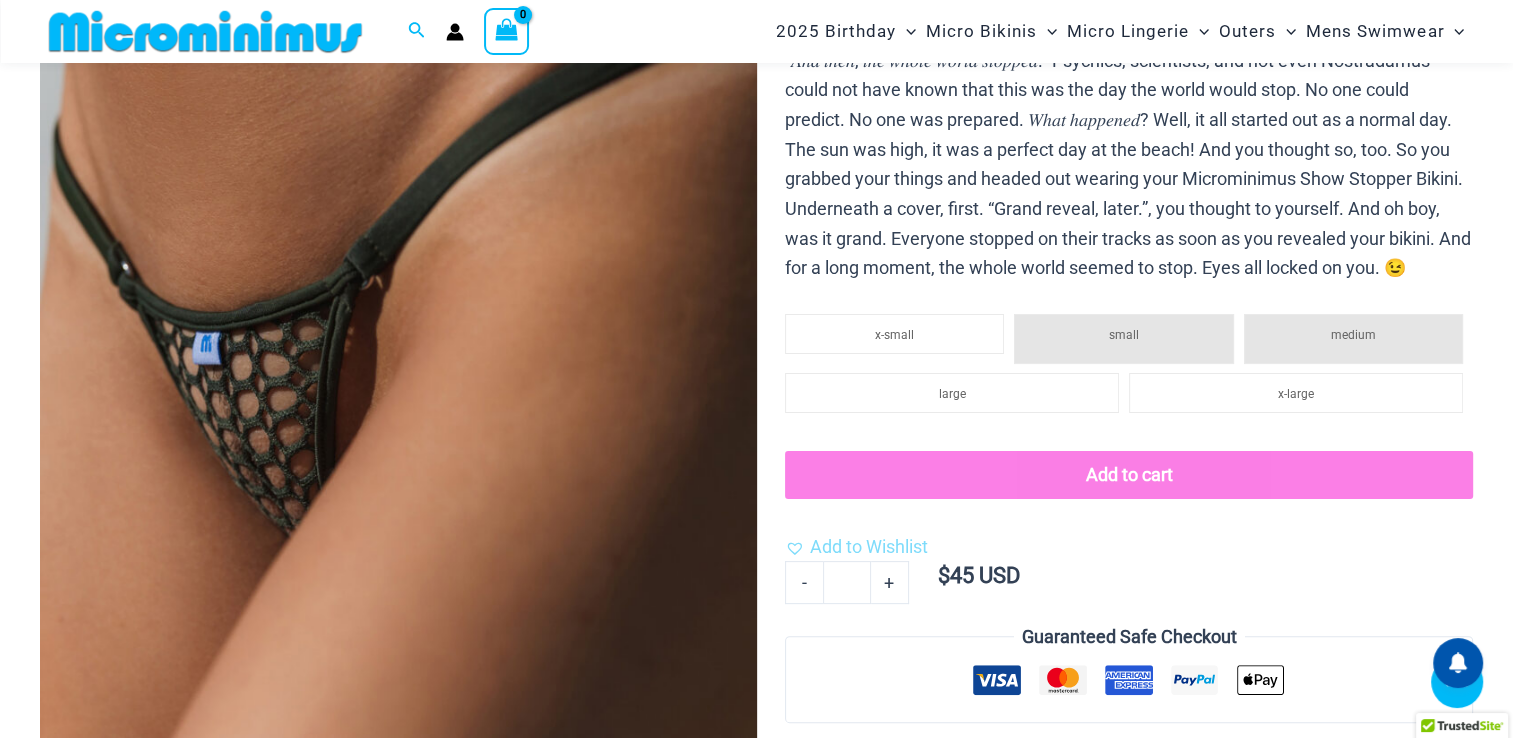 scroll, scrollTop: 382, scrollLeft: 0, axis: vertical 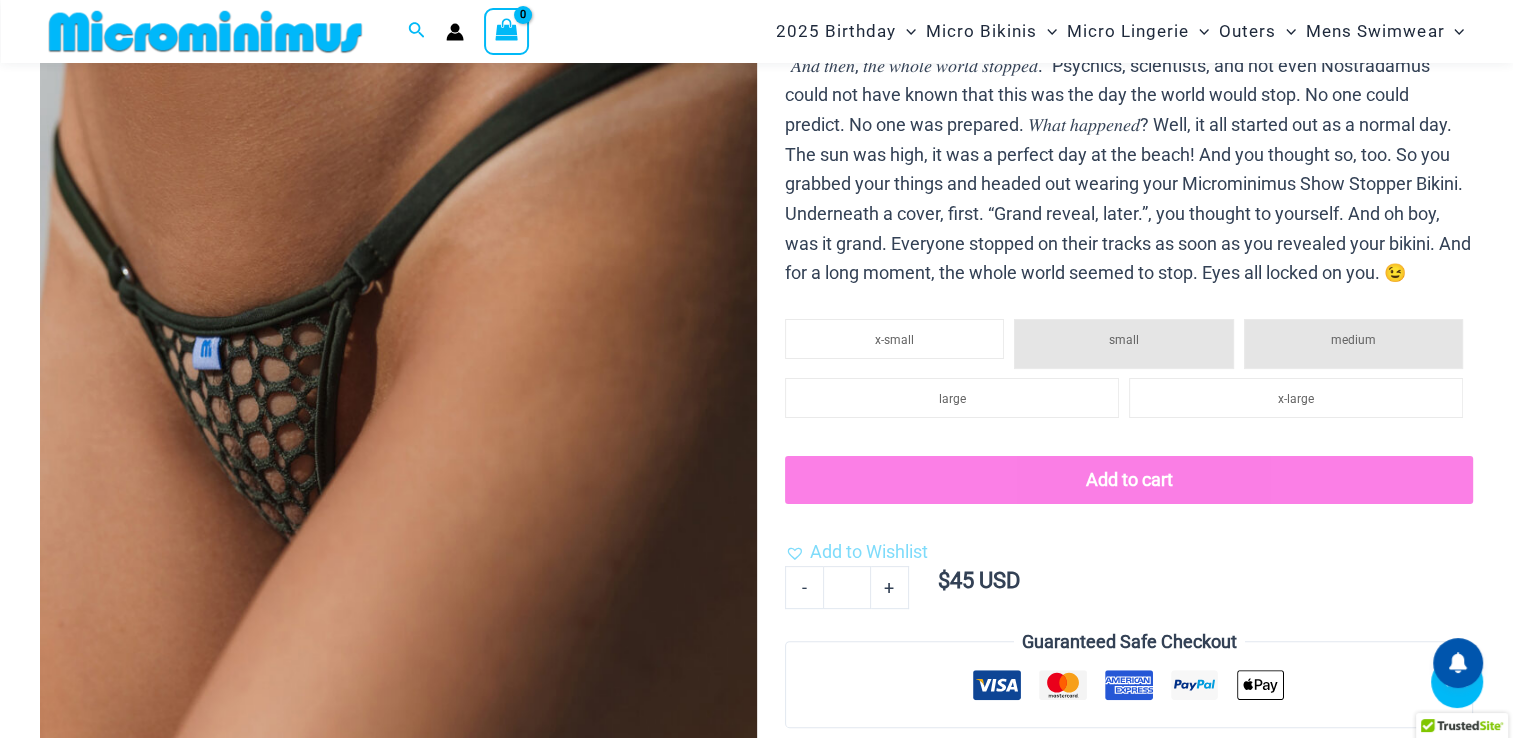 click at bounding box center [398, 337] 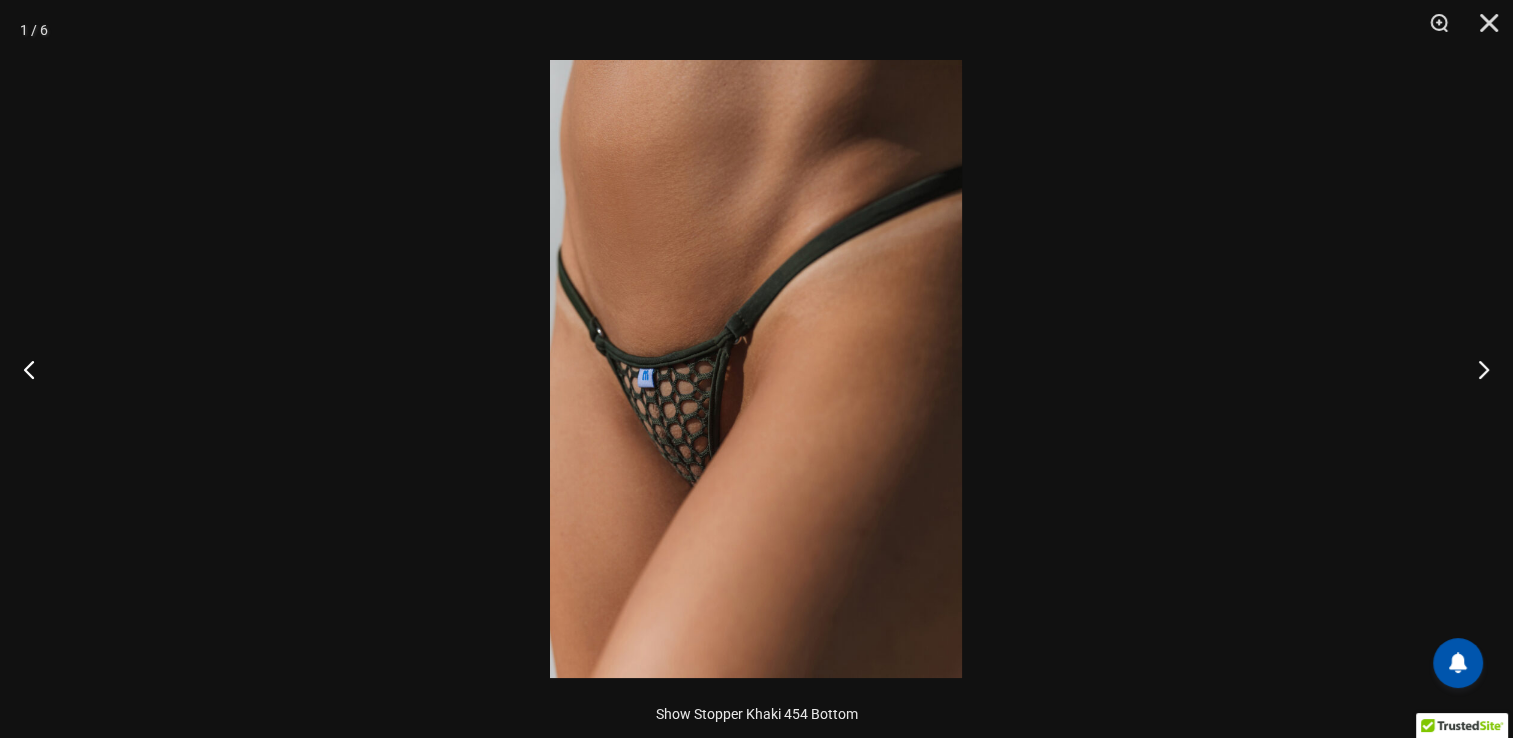 click at bounding box center [756, 369] 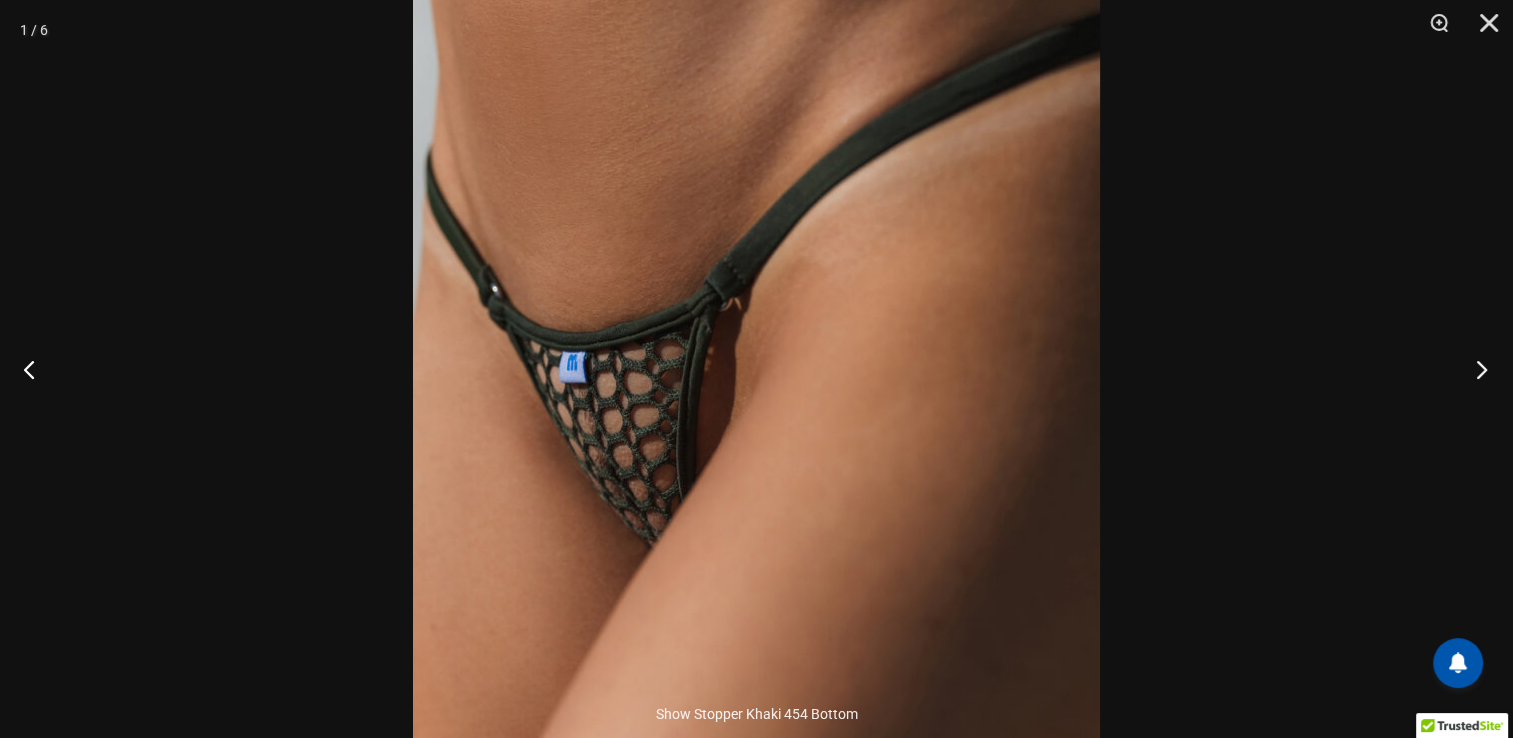 click at bounding box center [1475, 369] 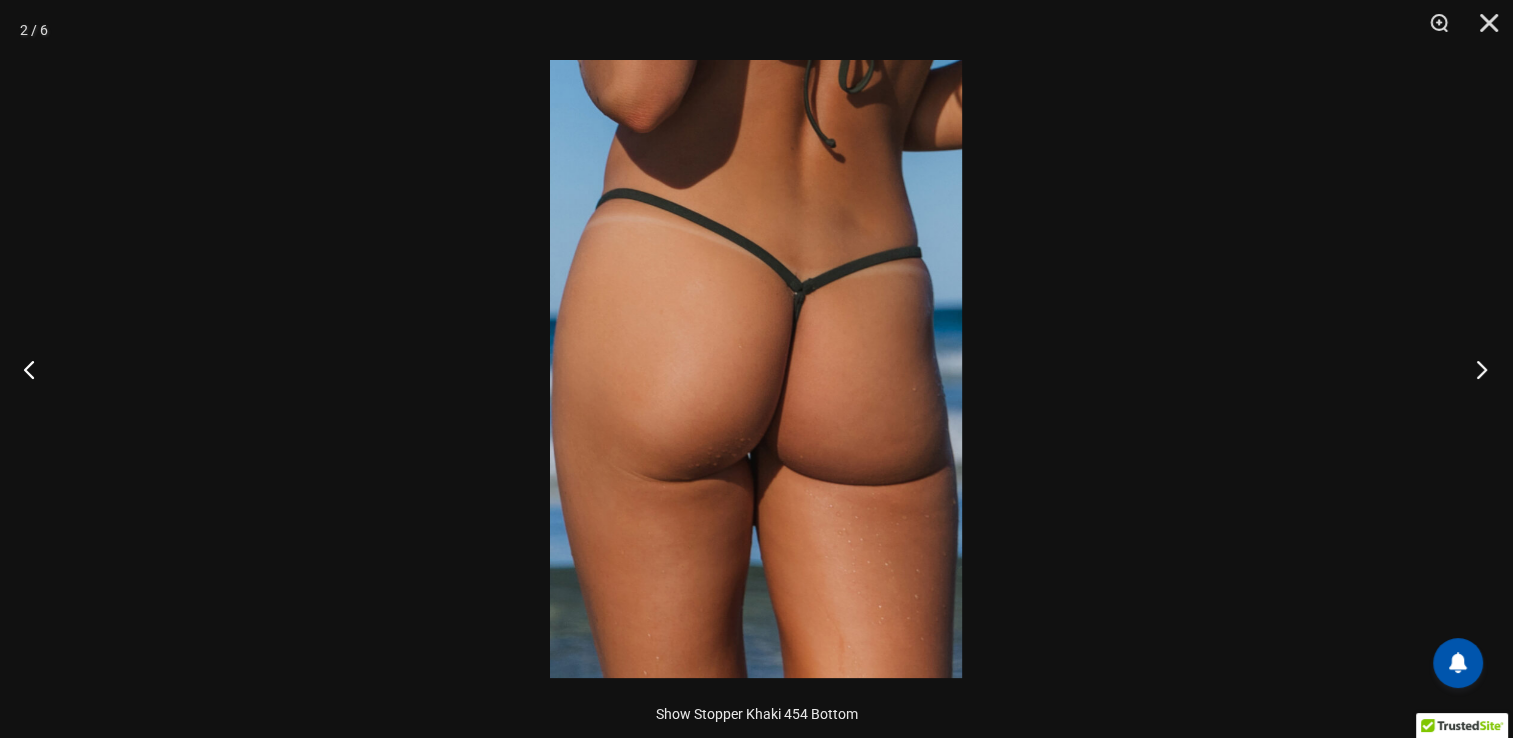 click at bounding box center [1475, 369] 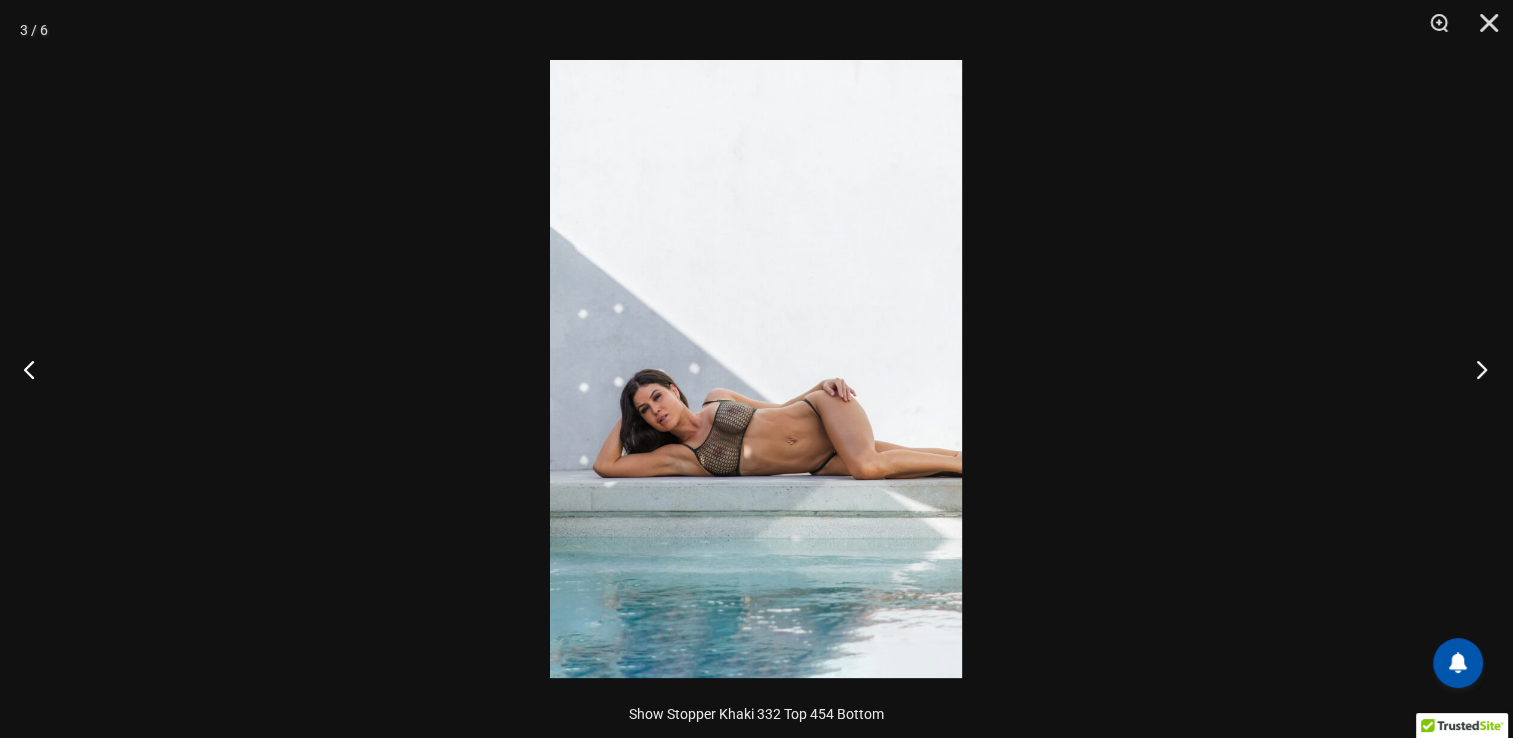 click at bounding box center [1475, 369] 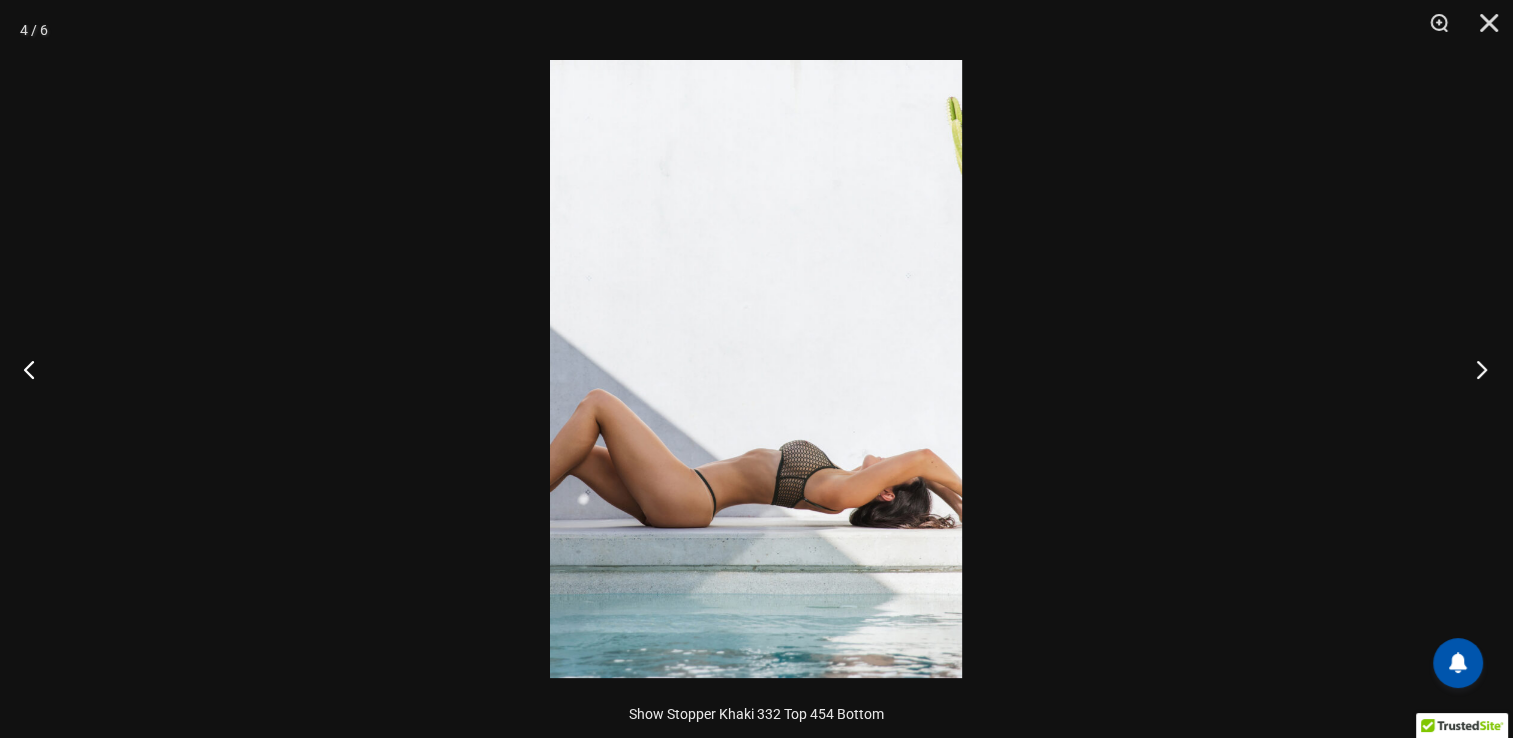 click at bounding box center [1475, 369] 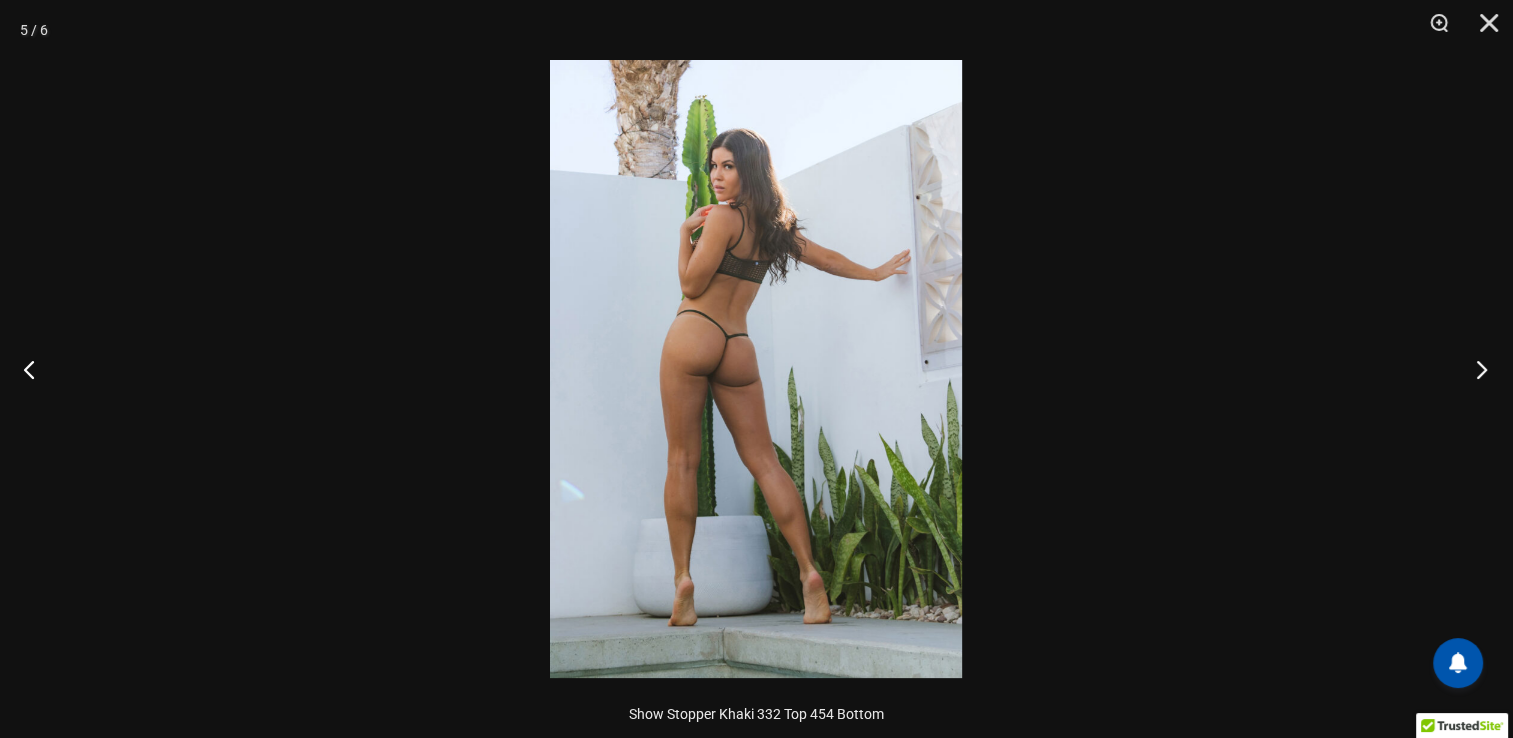 click at bounding box center (1475, 369) 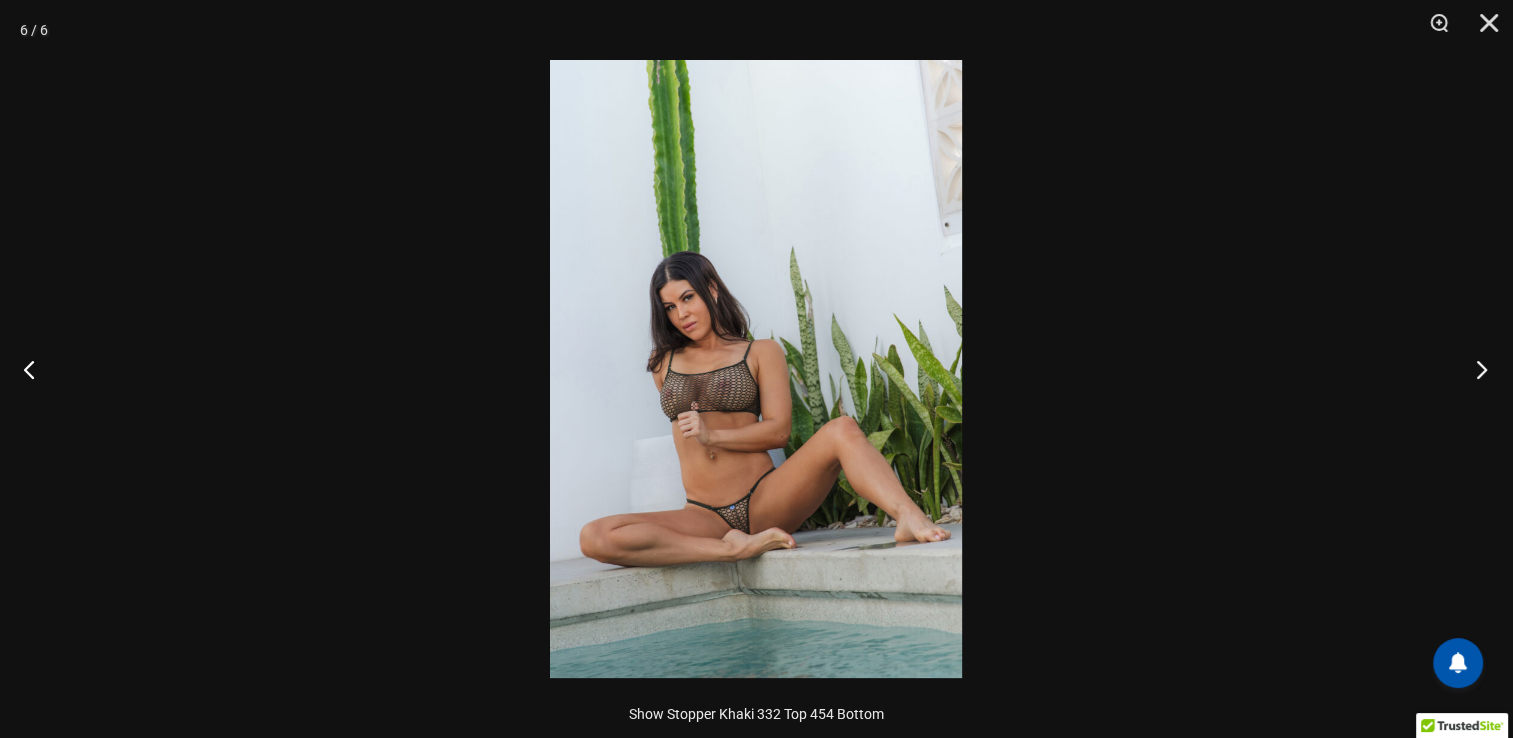 click at bounding box center [1475, 369] 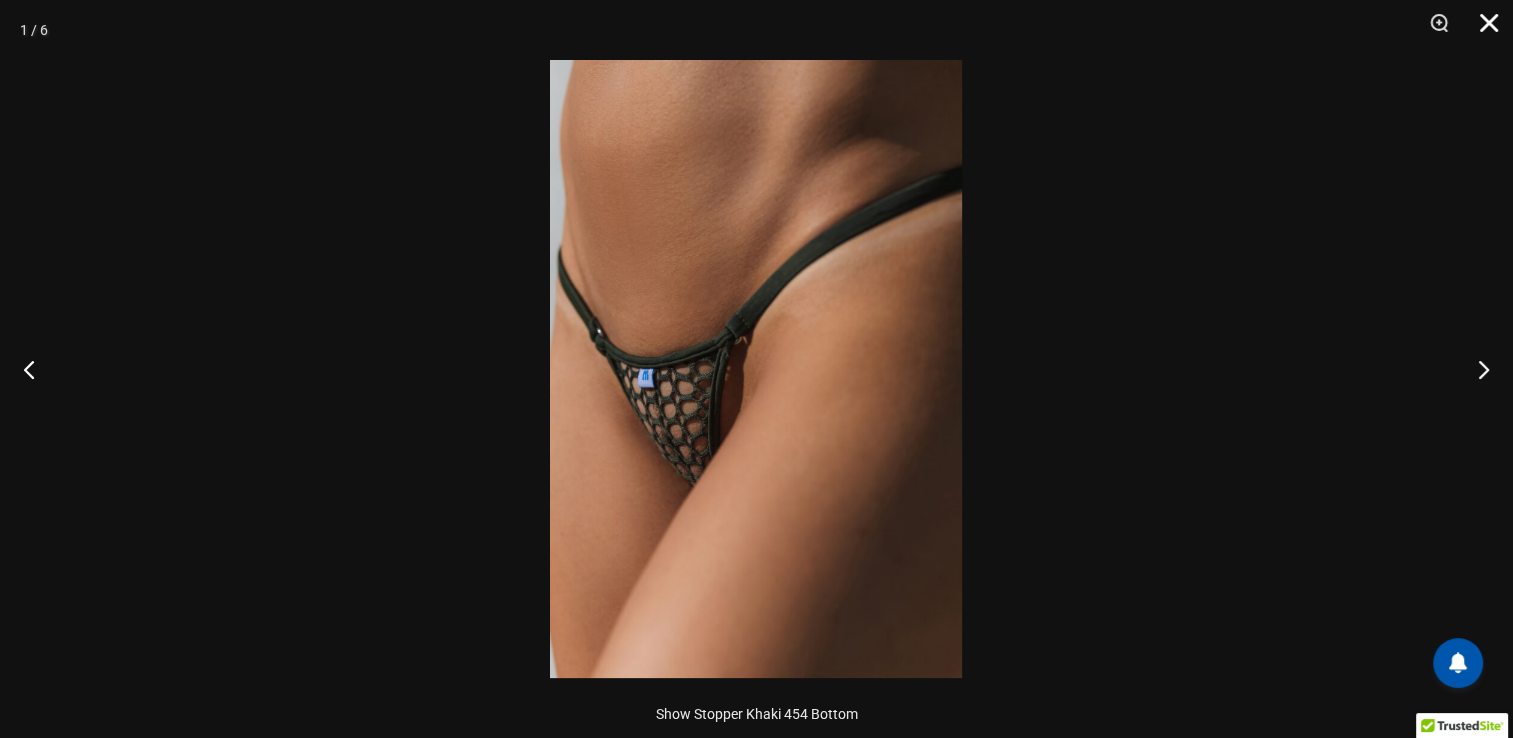 click at bounding box center (1482, 30) 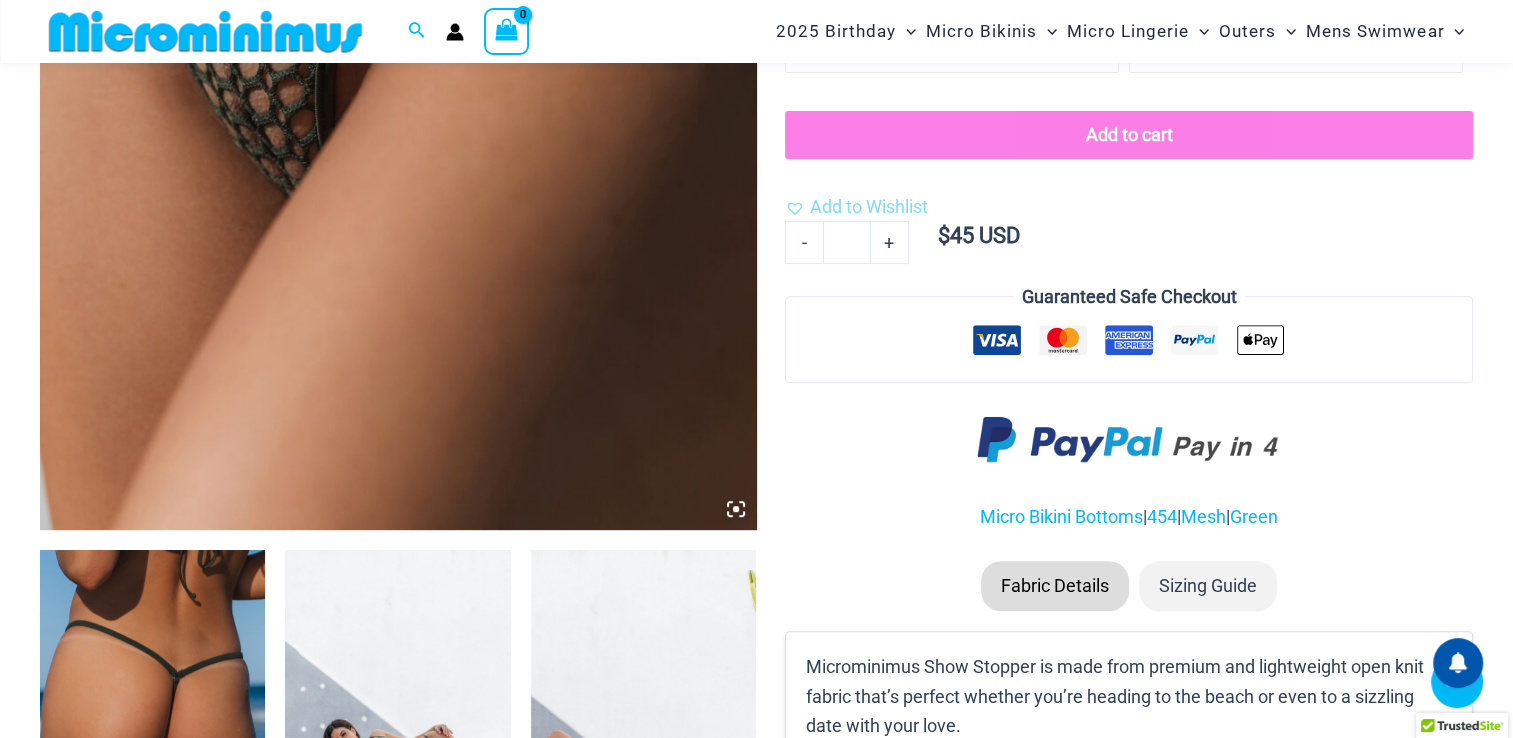 scroll, scrollTop: 882, scrollLeft: 0, axis: vertical 